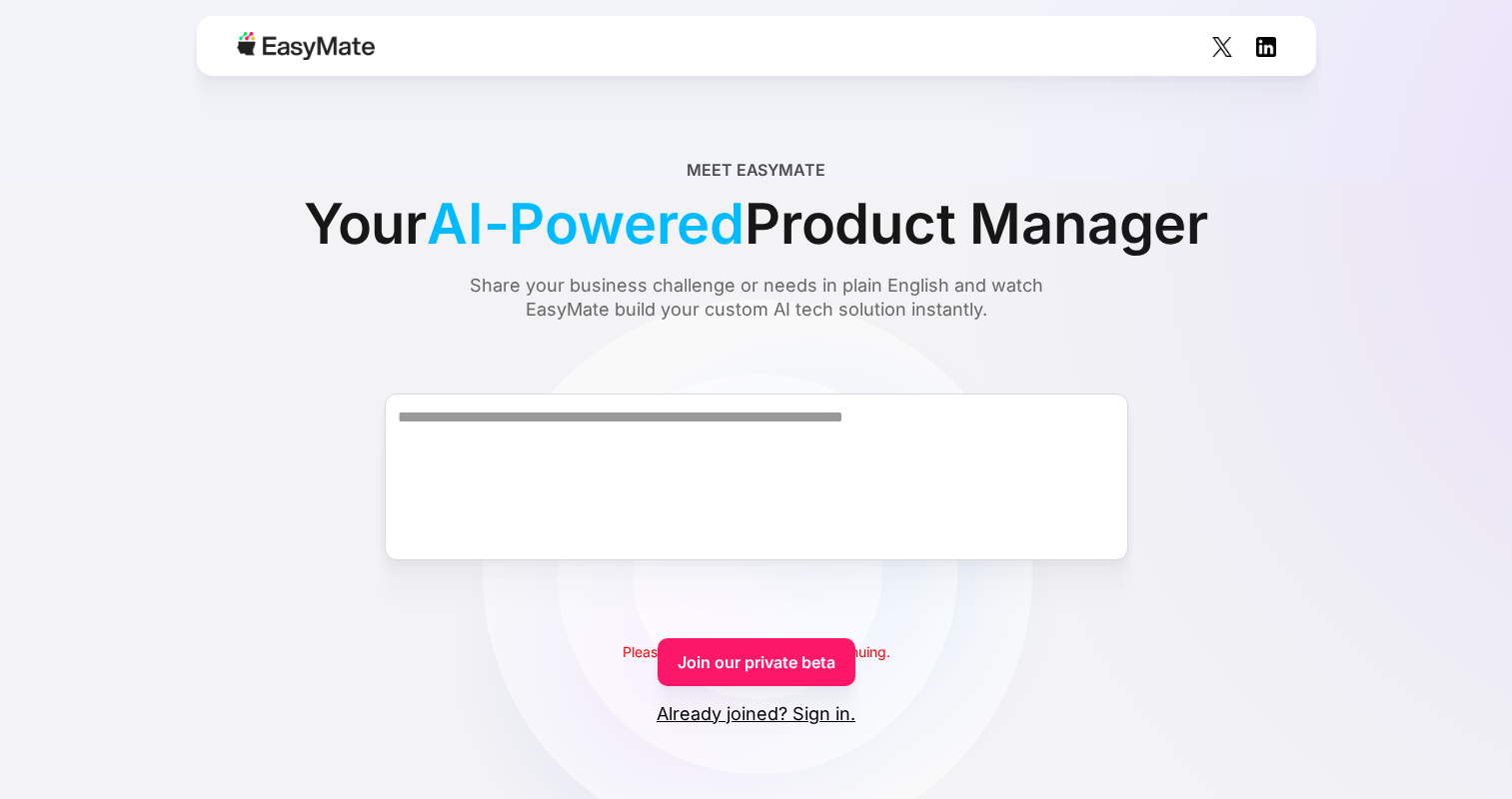 scroll, scrollTop: 176, scrollLeft: 0, axis: vertical 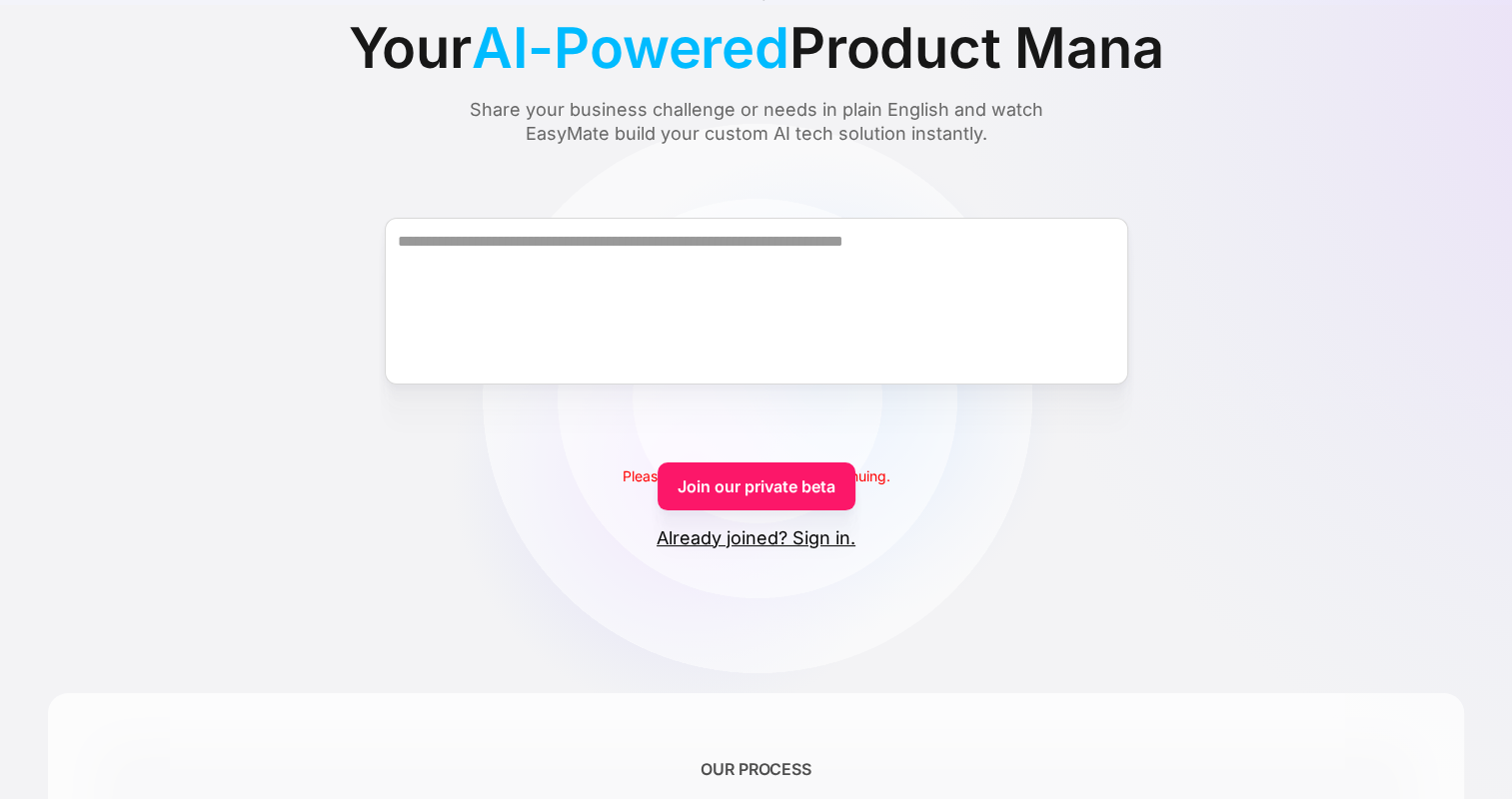 click on "Already joined? Sign in." at bounding box center [756, 538] 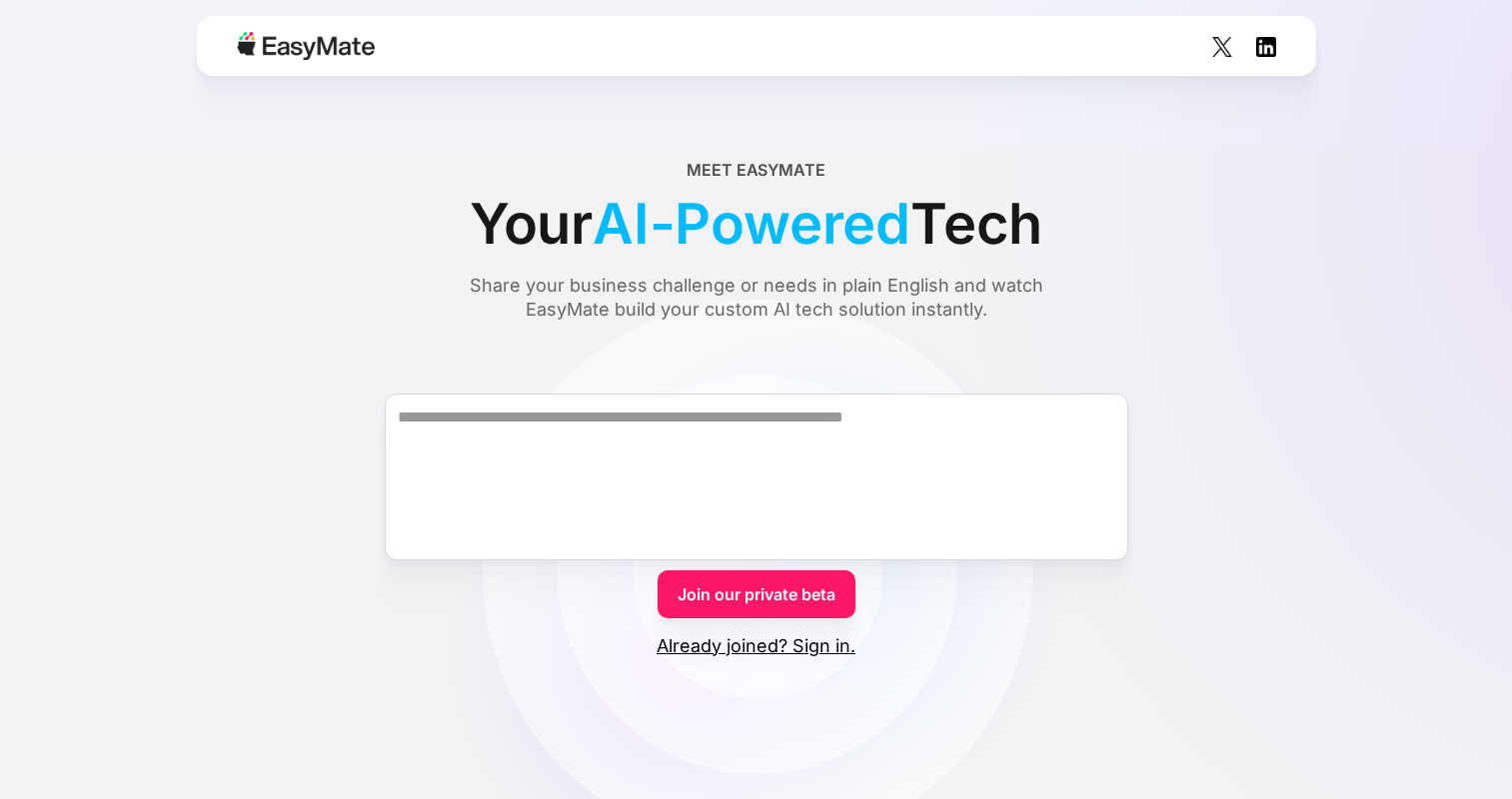 scroll, scrollTop: 0, scrollLeft: 0, axis: both 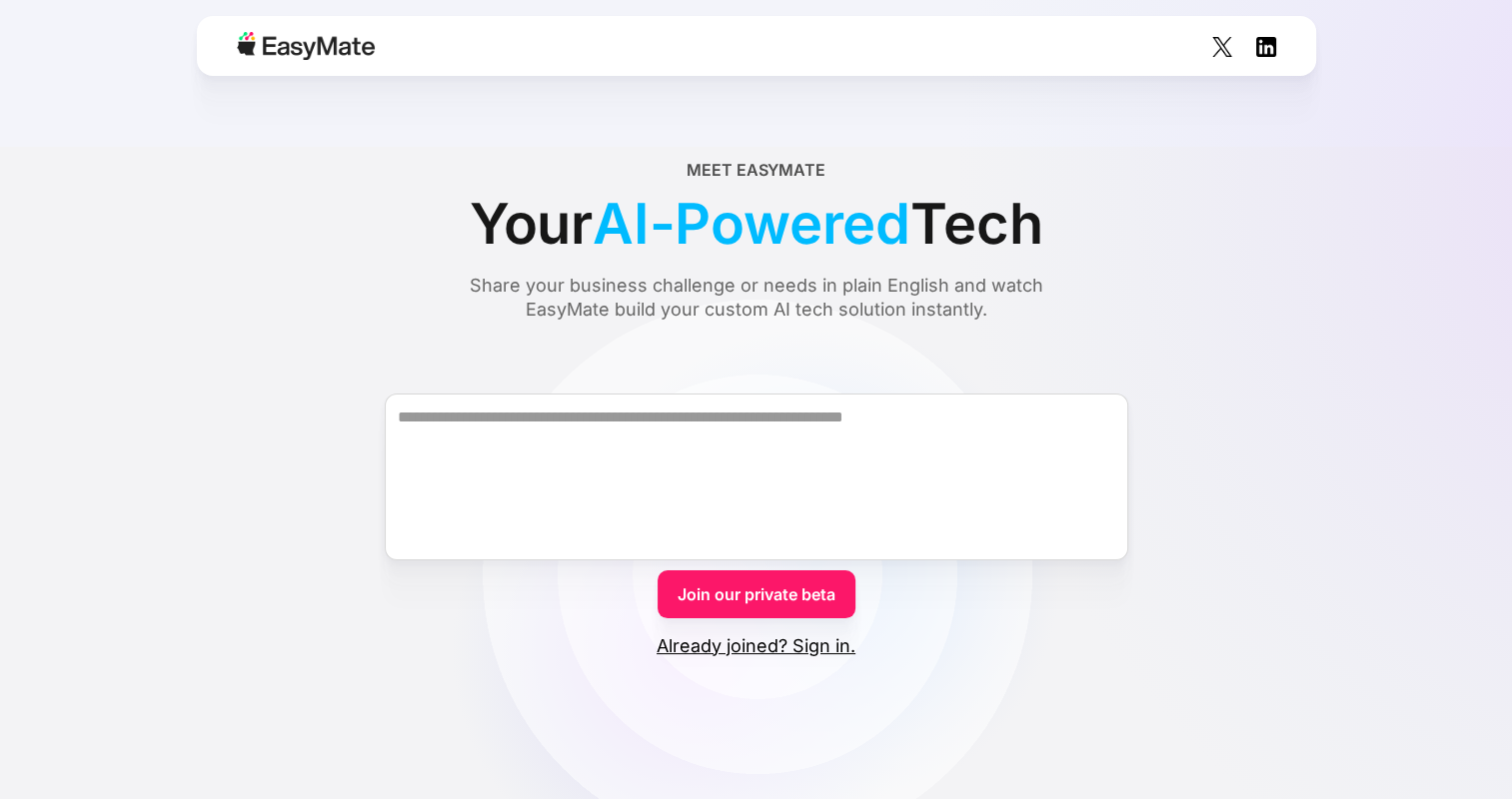 click on "Join our private beta Already joined? Sign in." at bounding box center (756, 507) 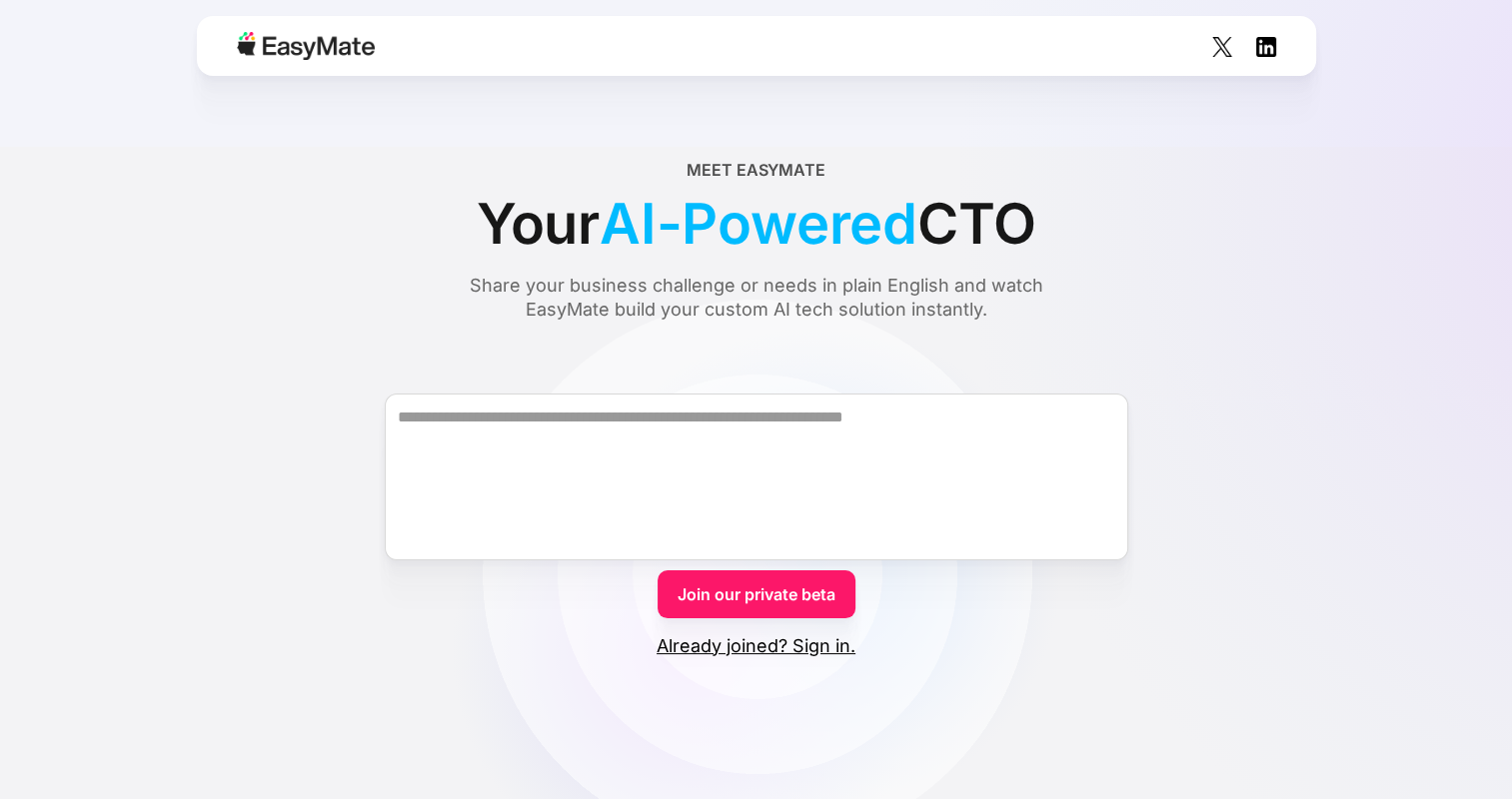 click on "Already joined? Sign in." at bounding box center (756, 646) 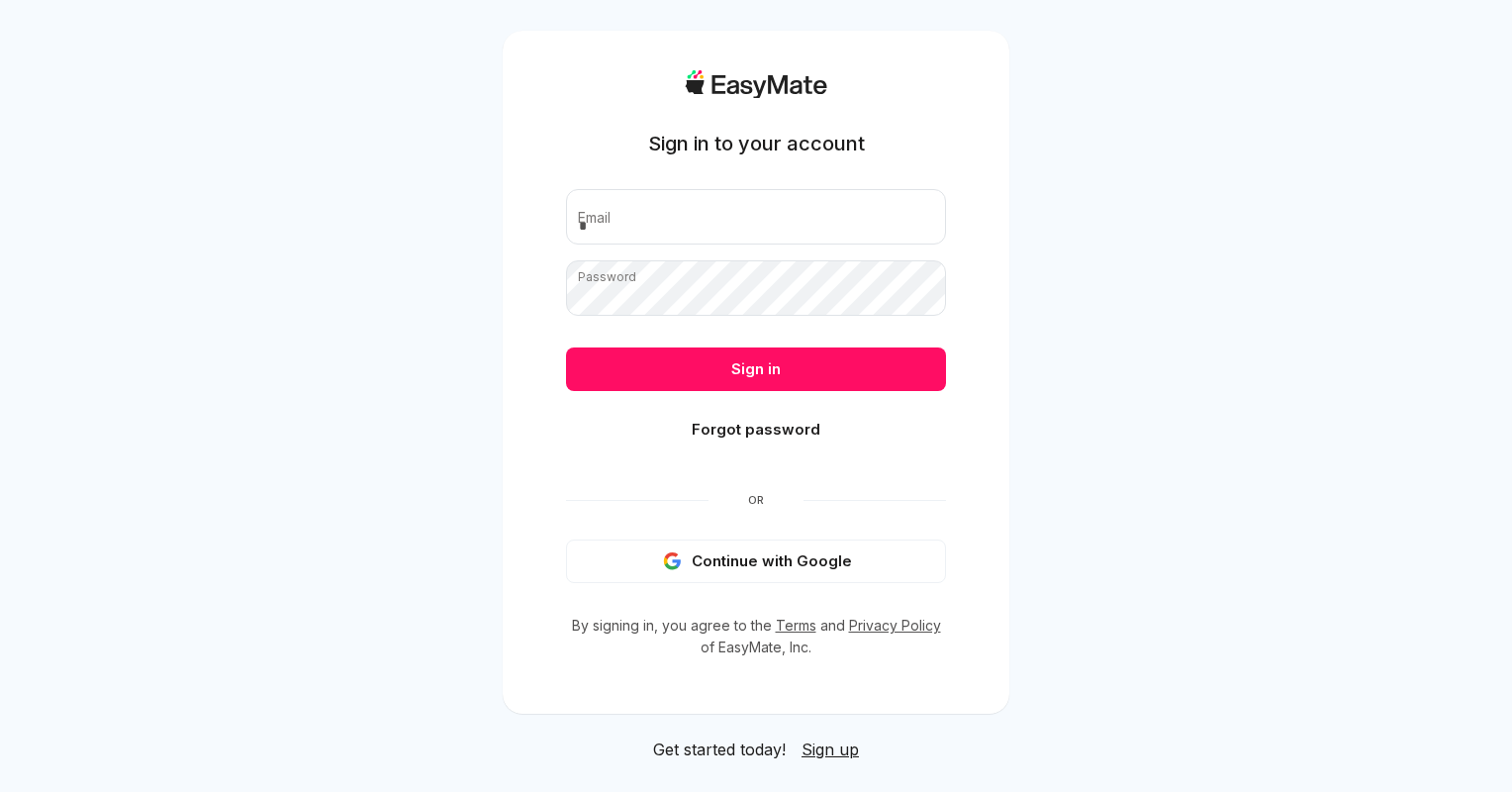 scroll, scrollTop: 0, scrollLeft: 0, axis: both 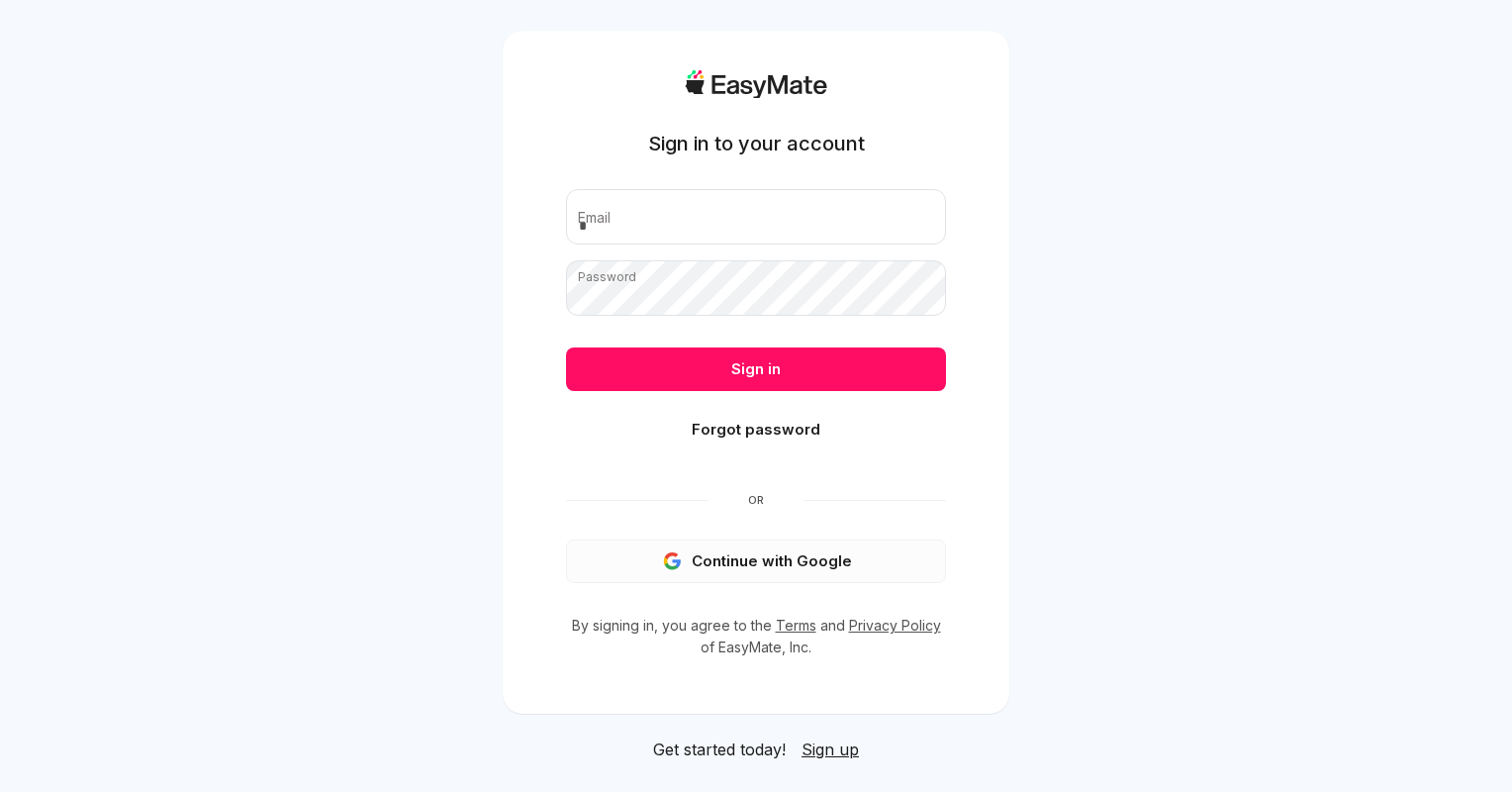 click on "Continue with Google" at bounding box center [756, 561] 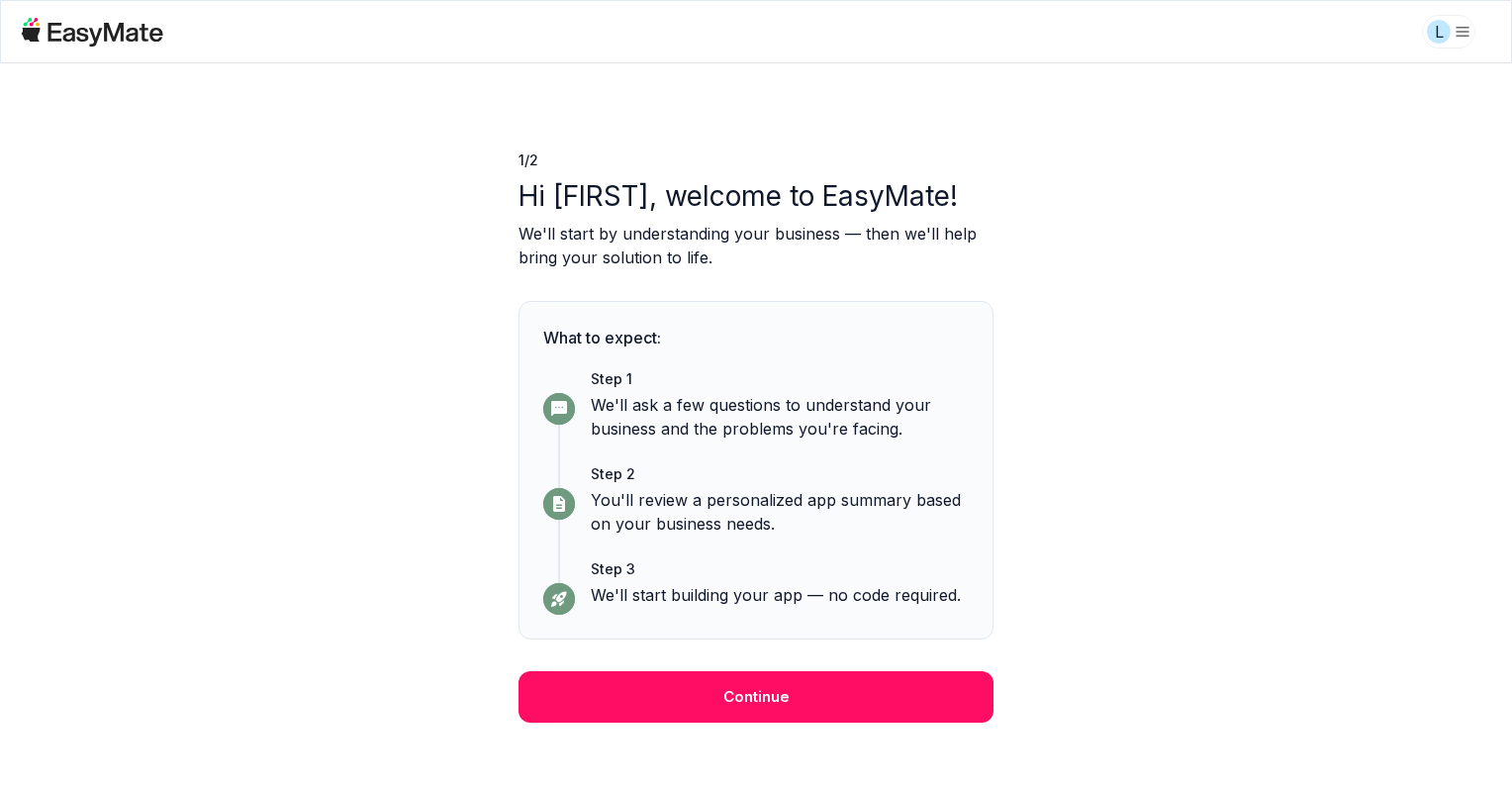 scroll, scrollTop: 0, scrollLeft: 0, axis: both 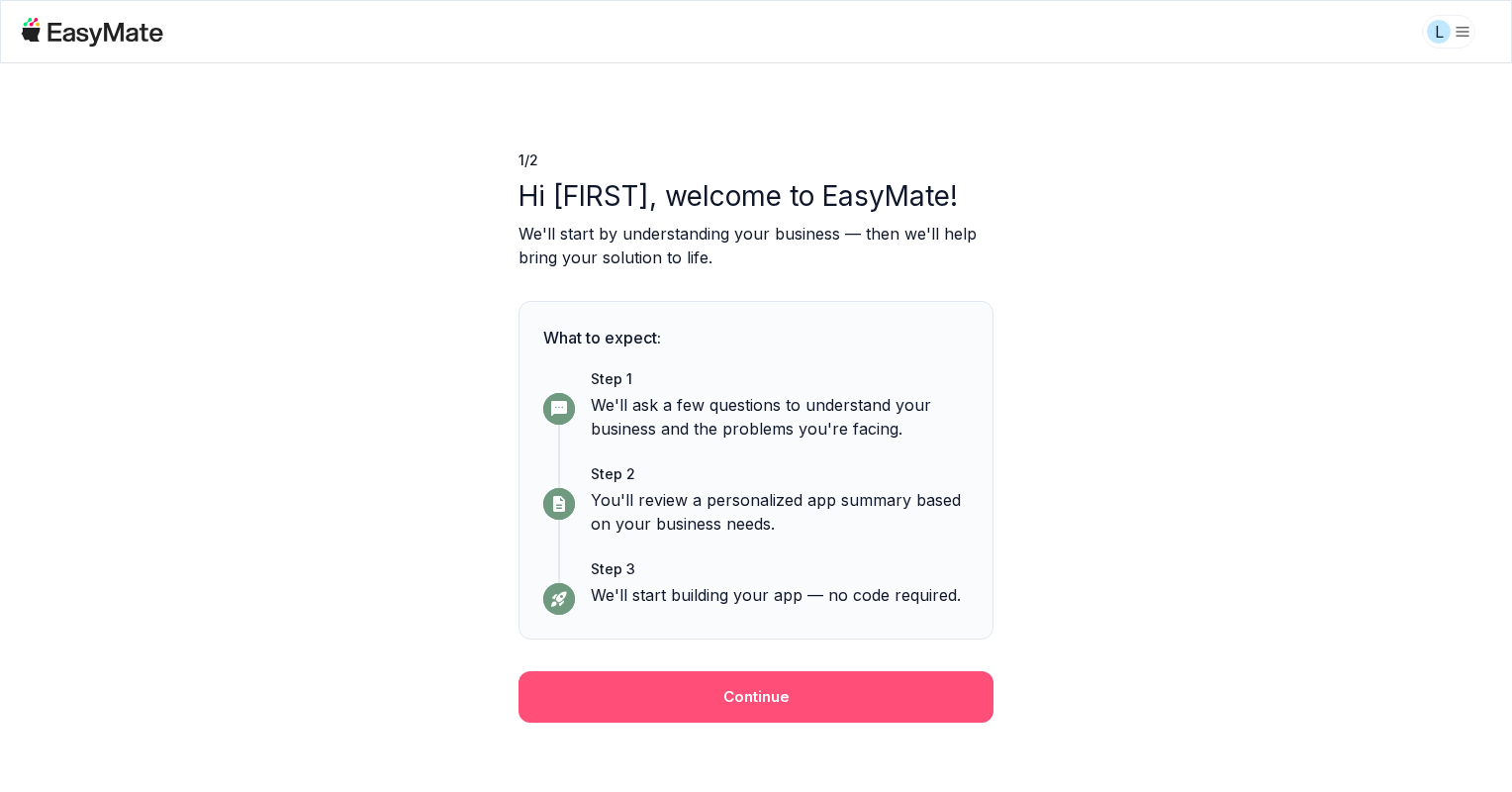 click on "Continue" at bounding box center [756, 697] 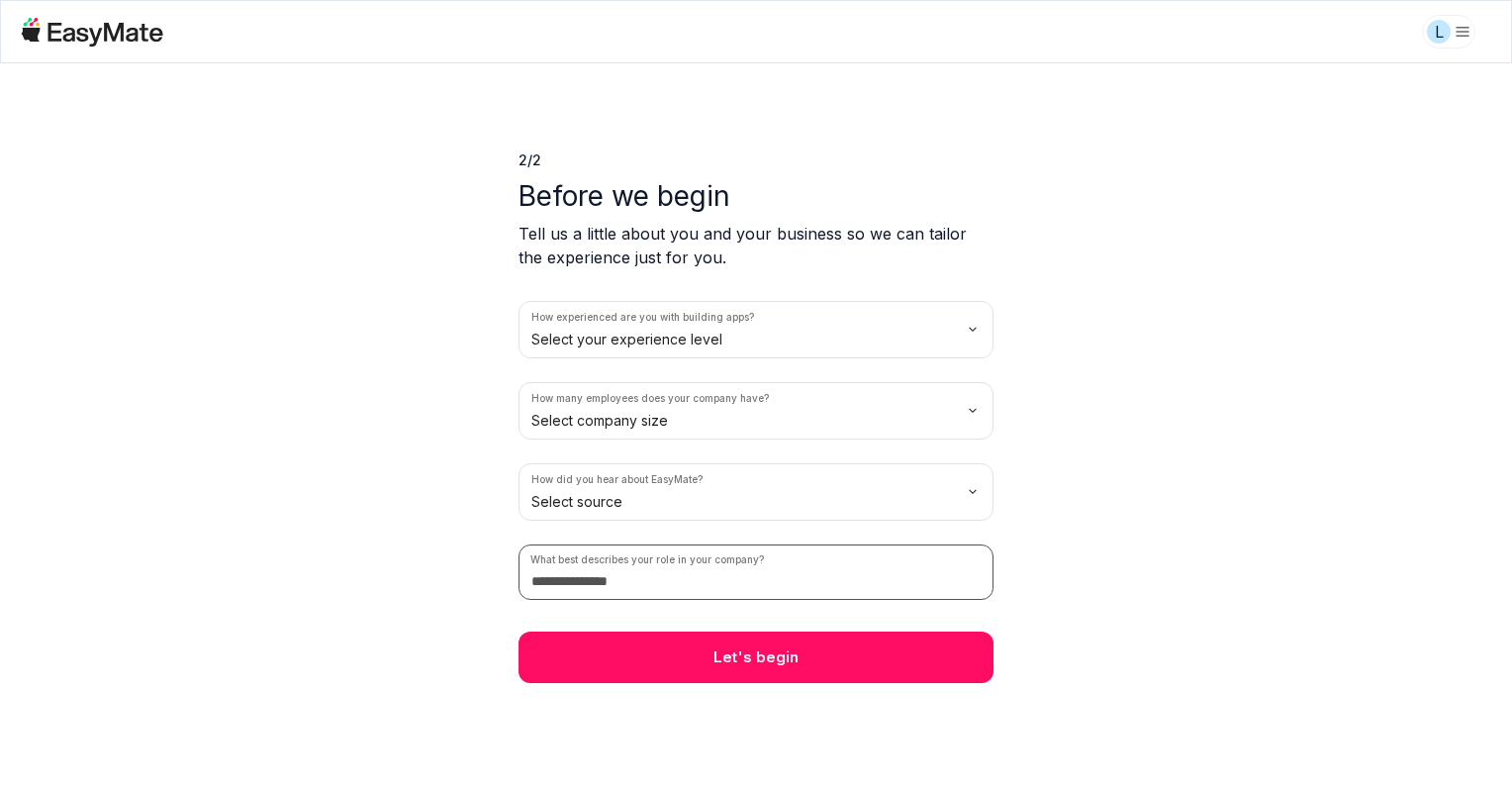 click at bounding box center (756, 572) 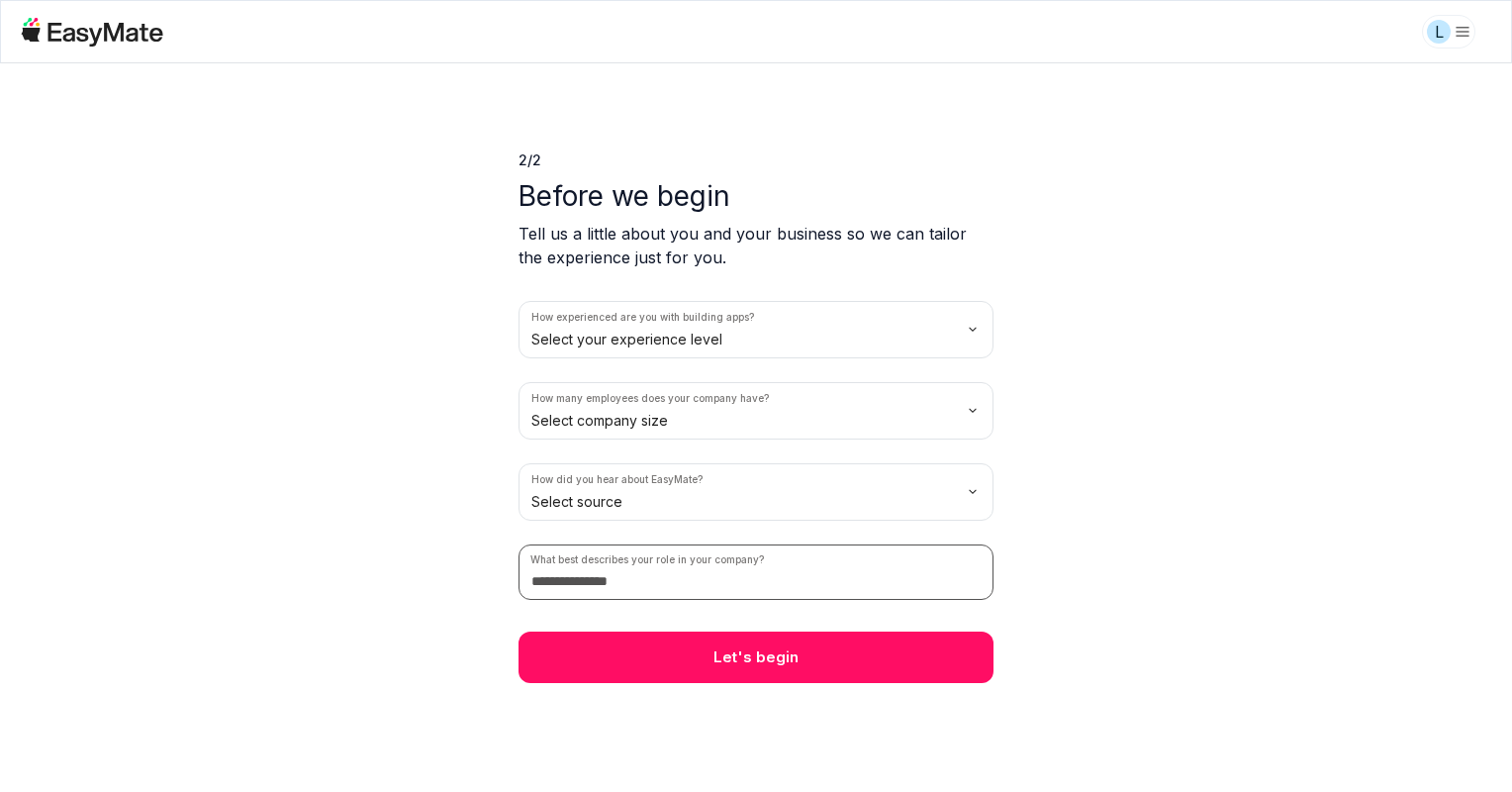 paste on "**********" 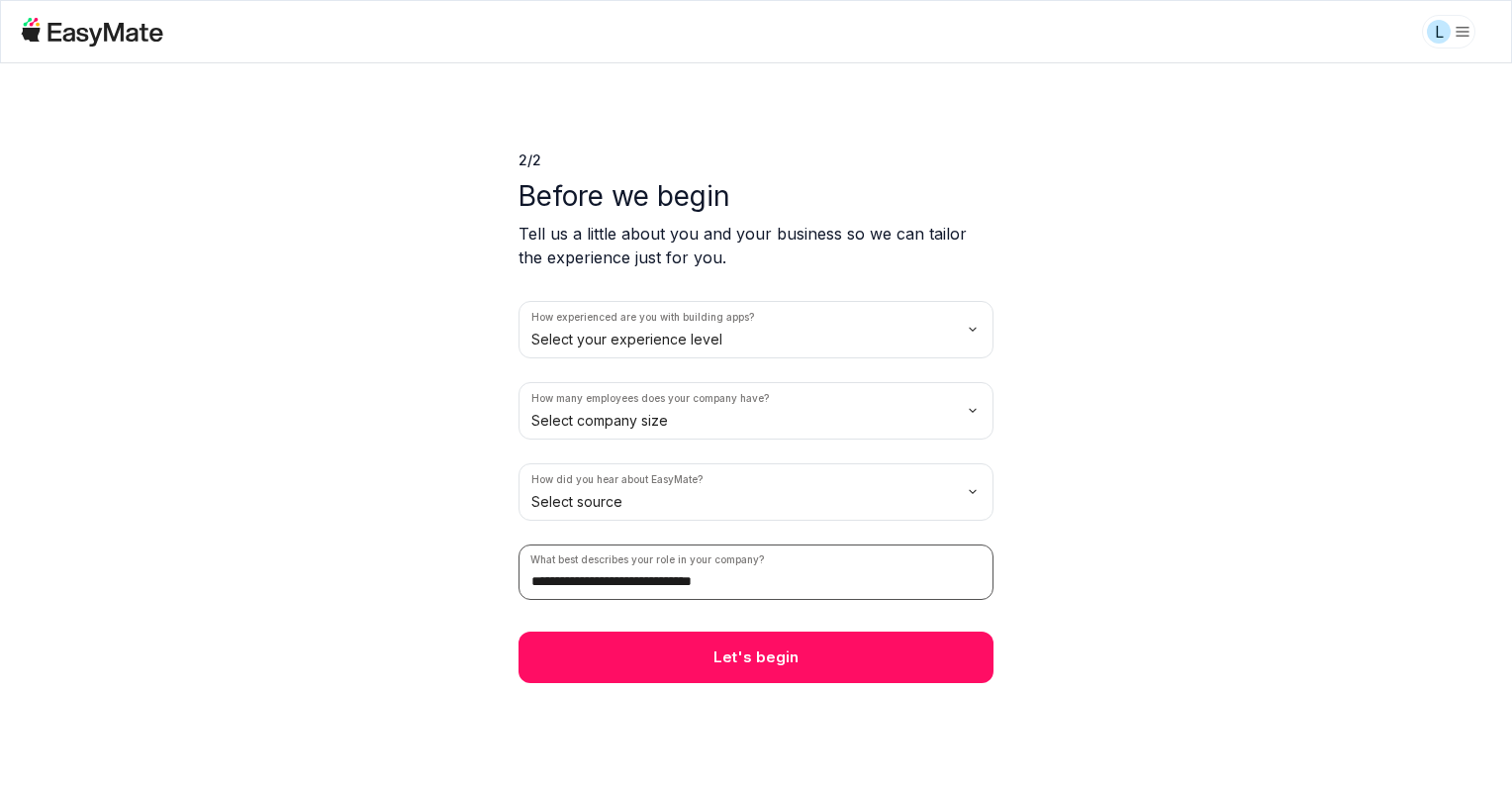 click on "**********" at bounding box center (756, 572) 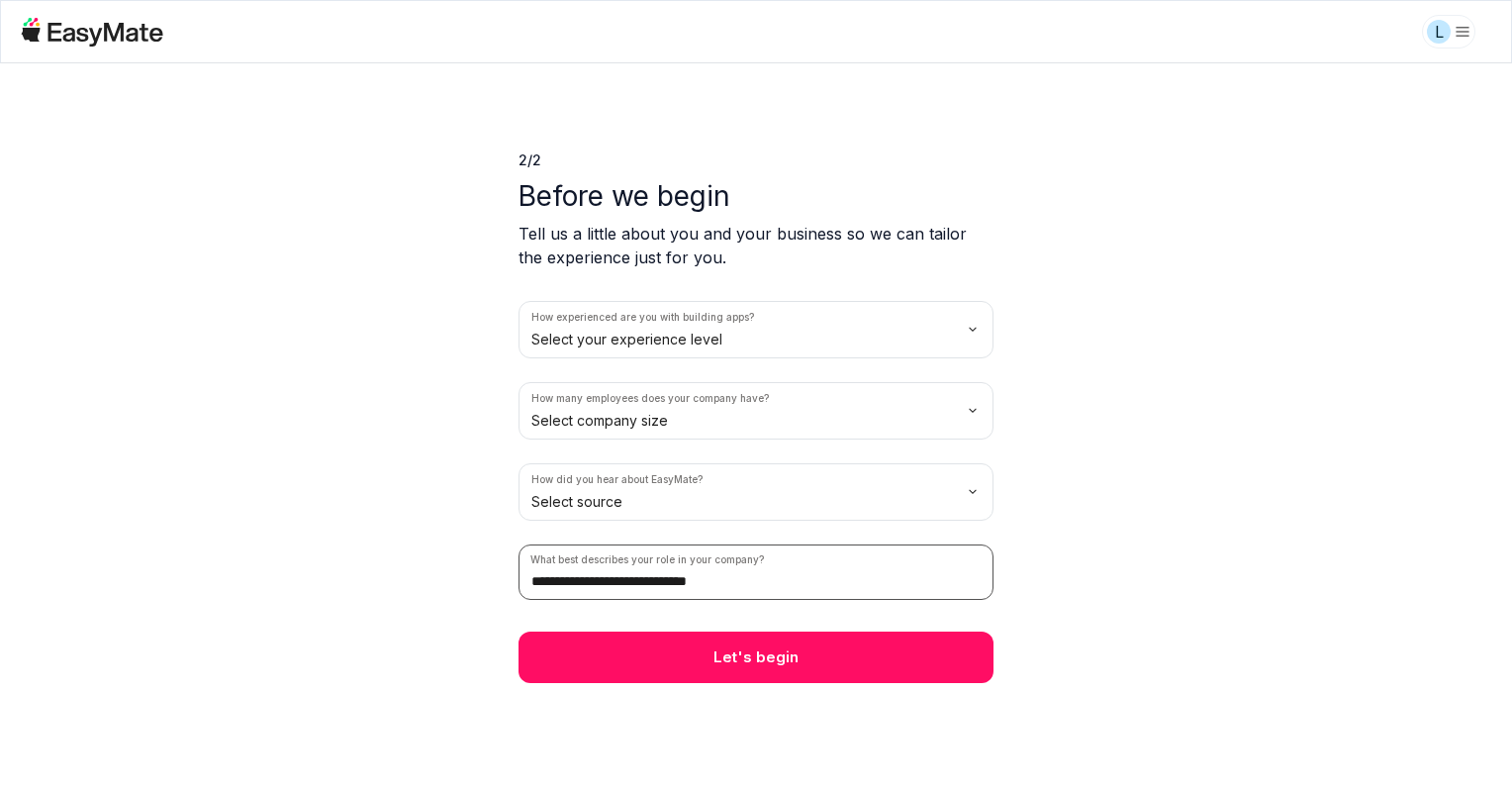 type on "**********" 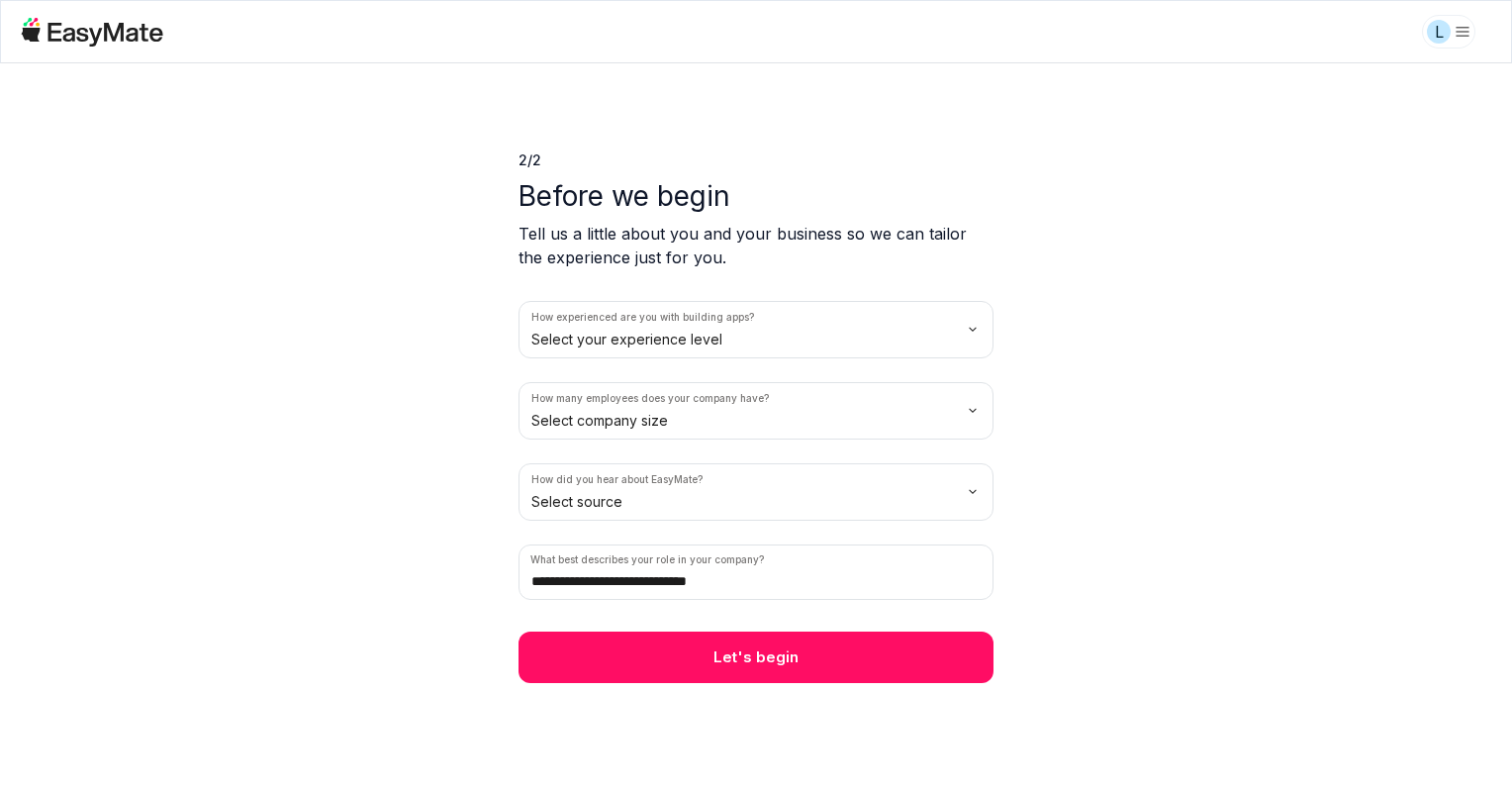 click on "**********" at bounding box center (756, 428) 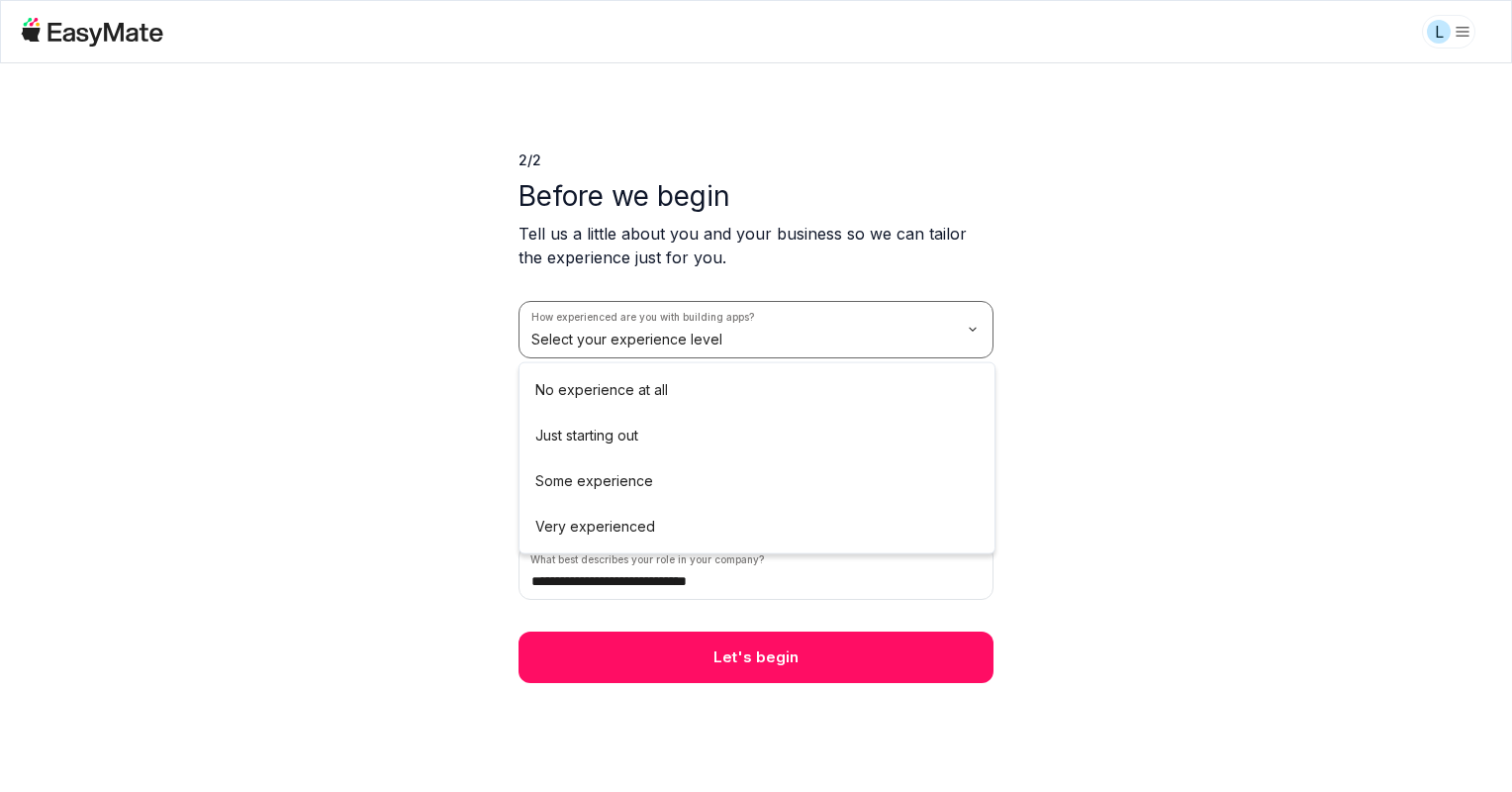 click on "**********" at bounding box center (756, 396) 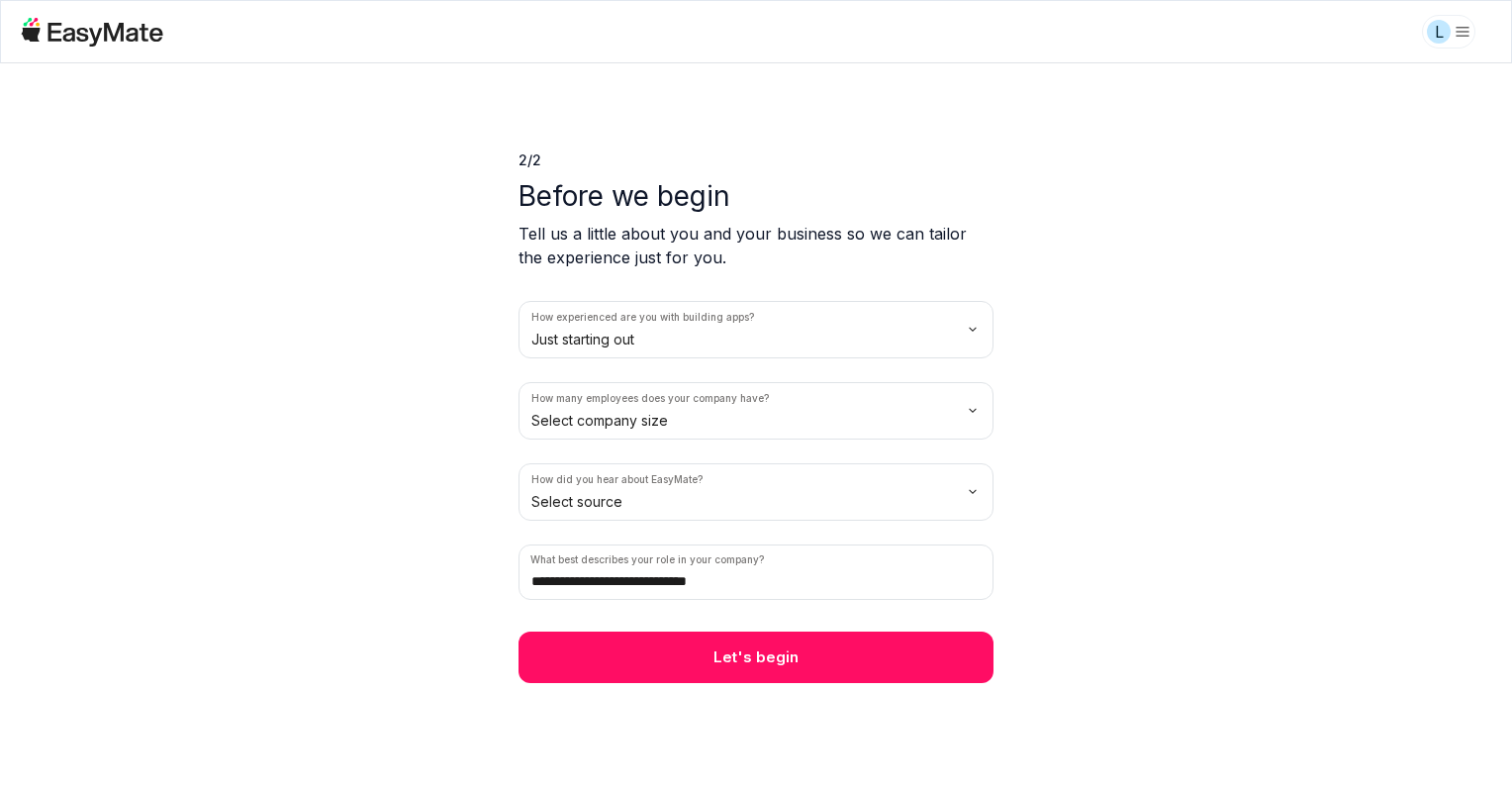 click on "**********" at bounding box center [756, 396] 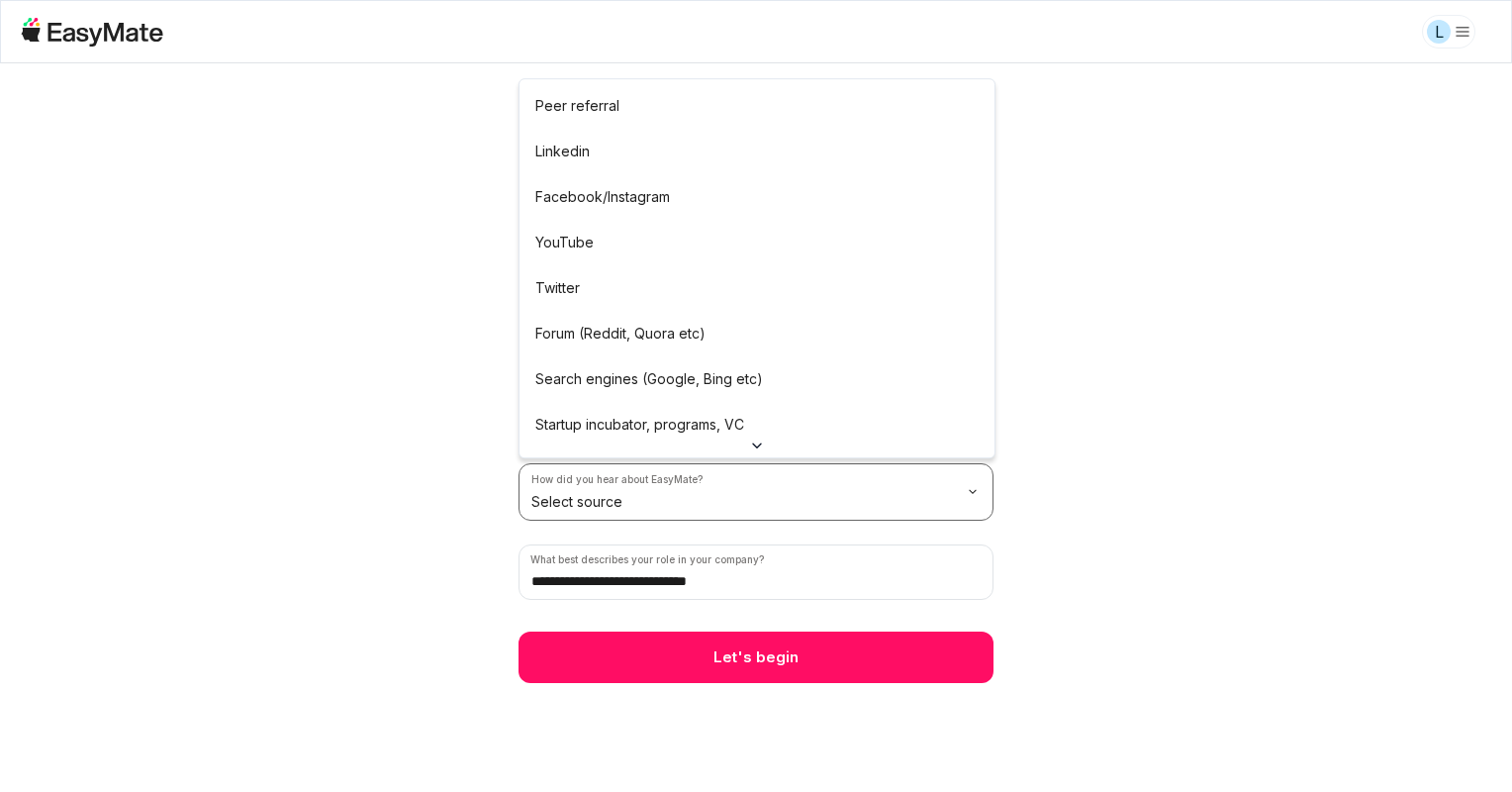 click on "**********" at bounding box center (756, 396) 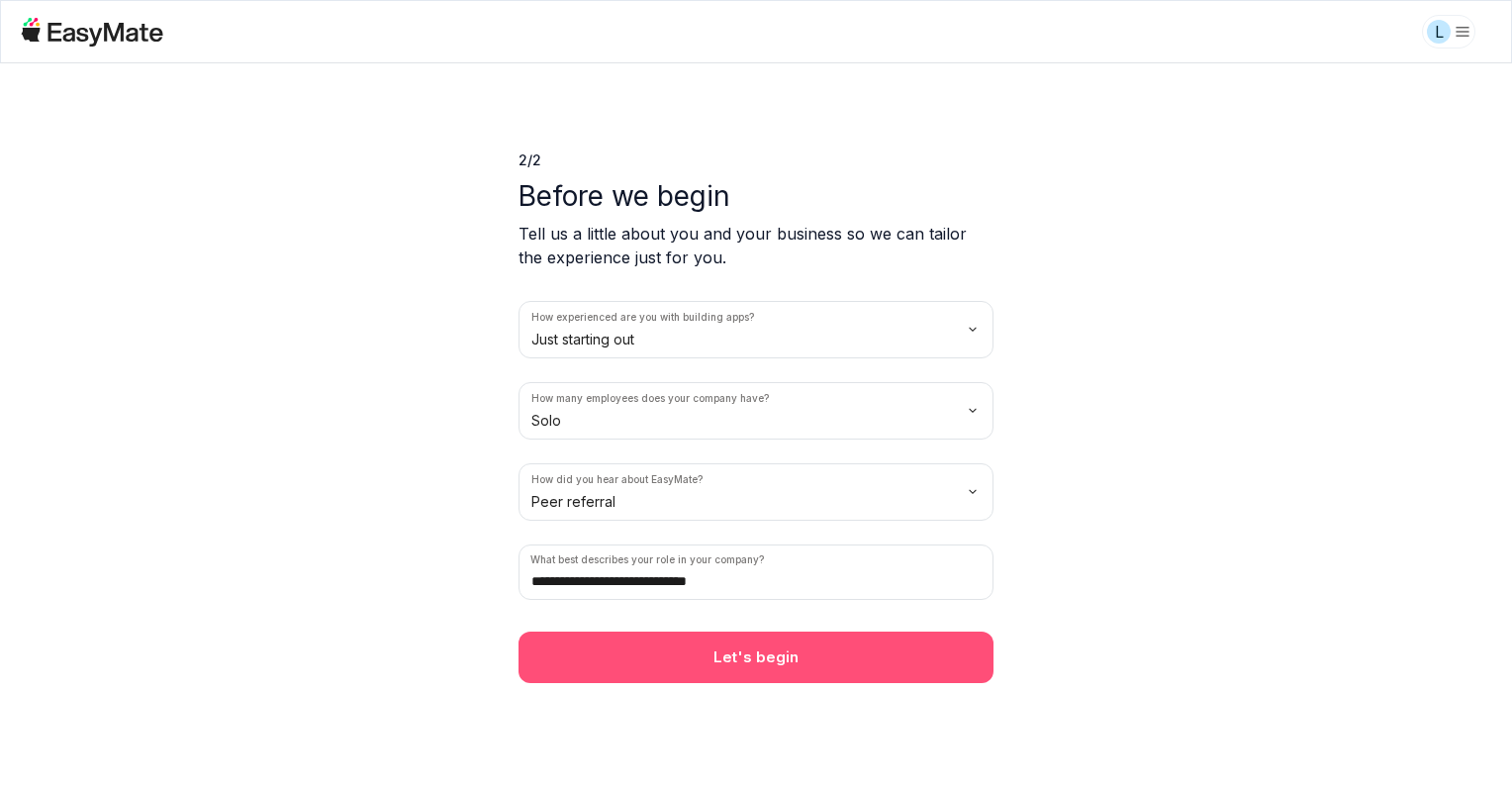 click on "Let's begin" at bounding box center [756, 657] 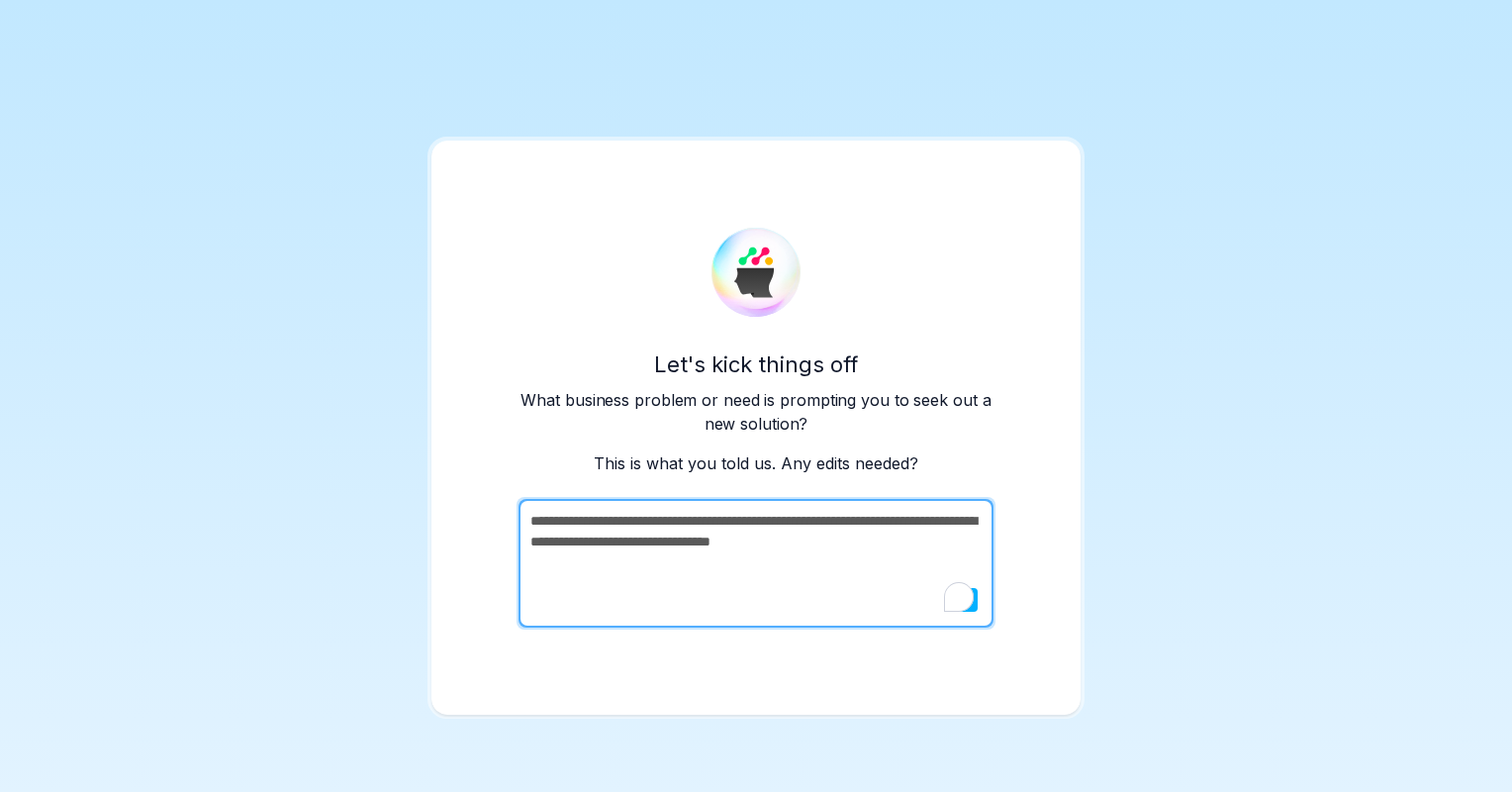 drag, startPoint x: 631, startPoint y: 540, endPoint x: 614, endPoint y: 542, distance: 17.117243 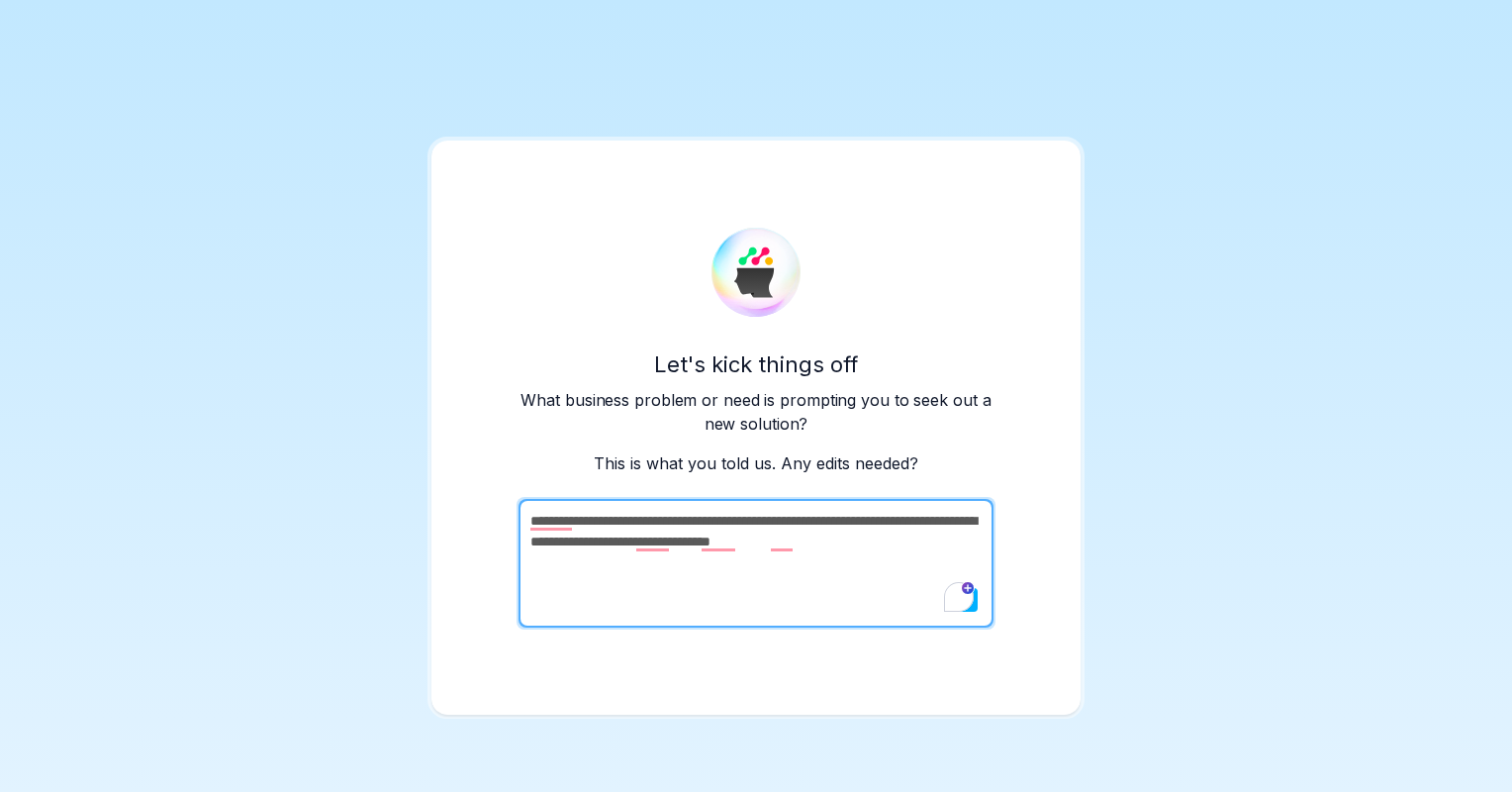 click on "**********" at bounding box center (754, 563) 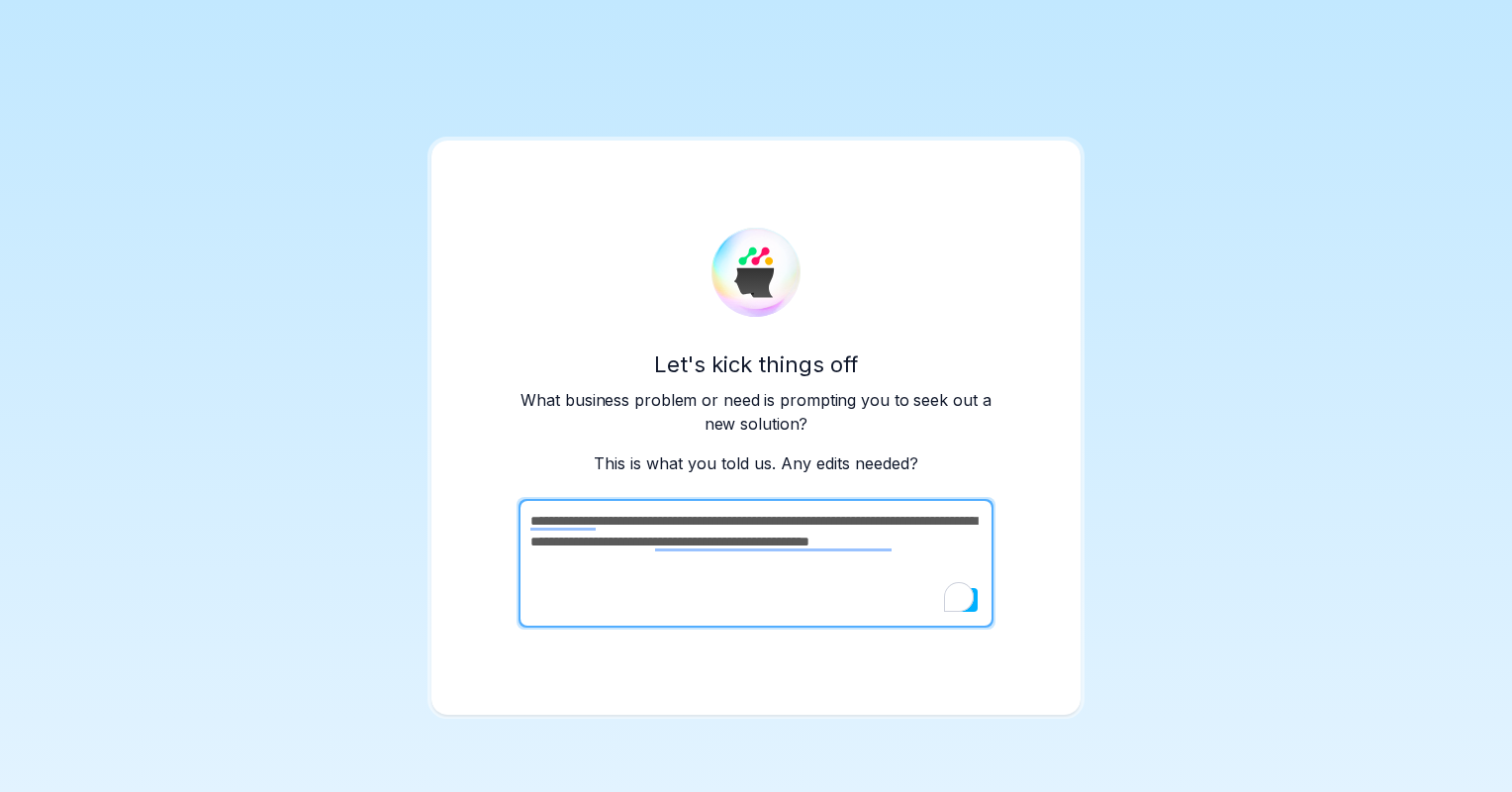 type on "**********" 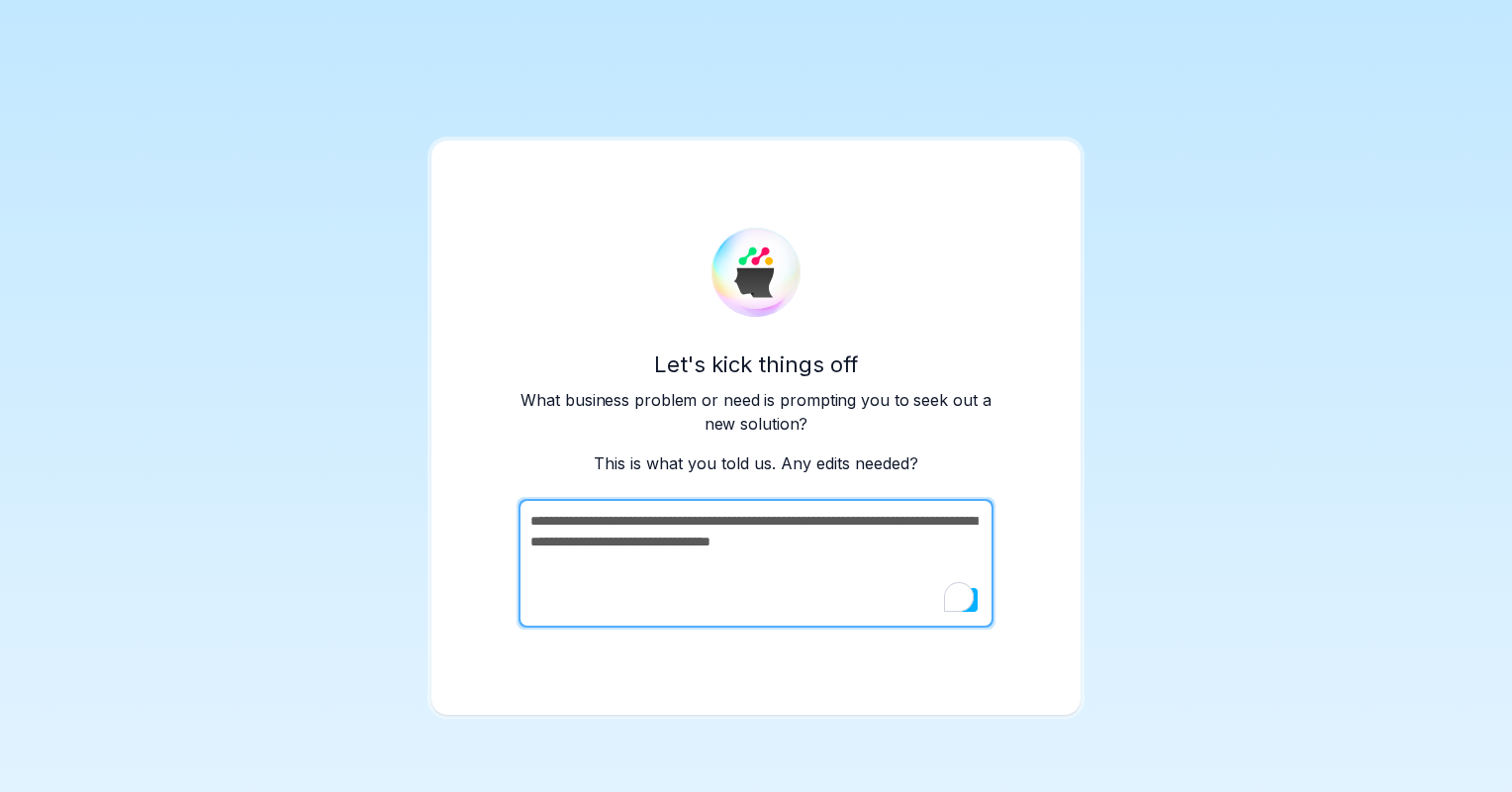 drag, startPoint x: 956, startPoint y: 540, endPoint x: 502, endPoint y: 527, distance: 454.18609 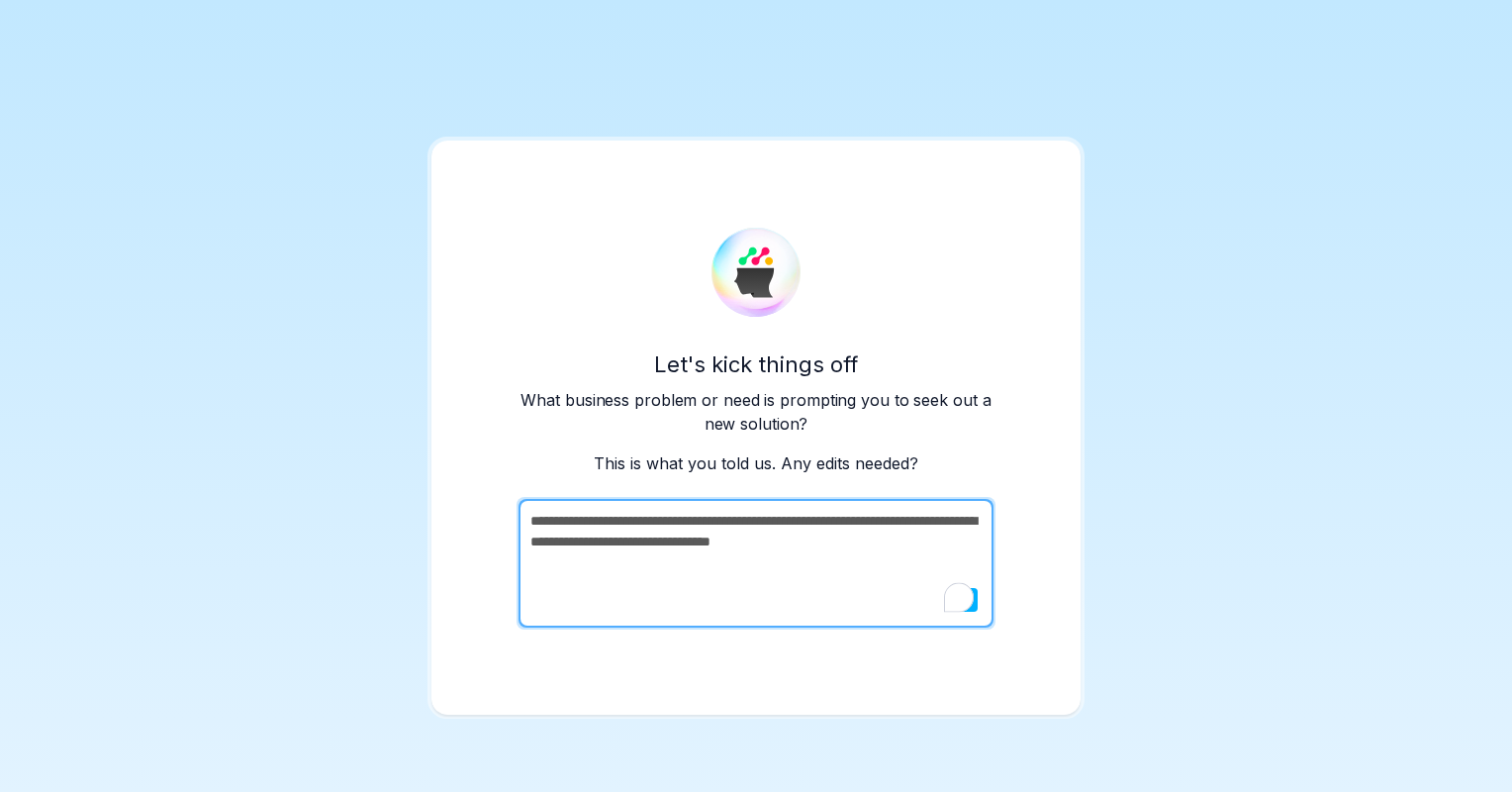 paste on "**********" 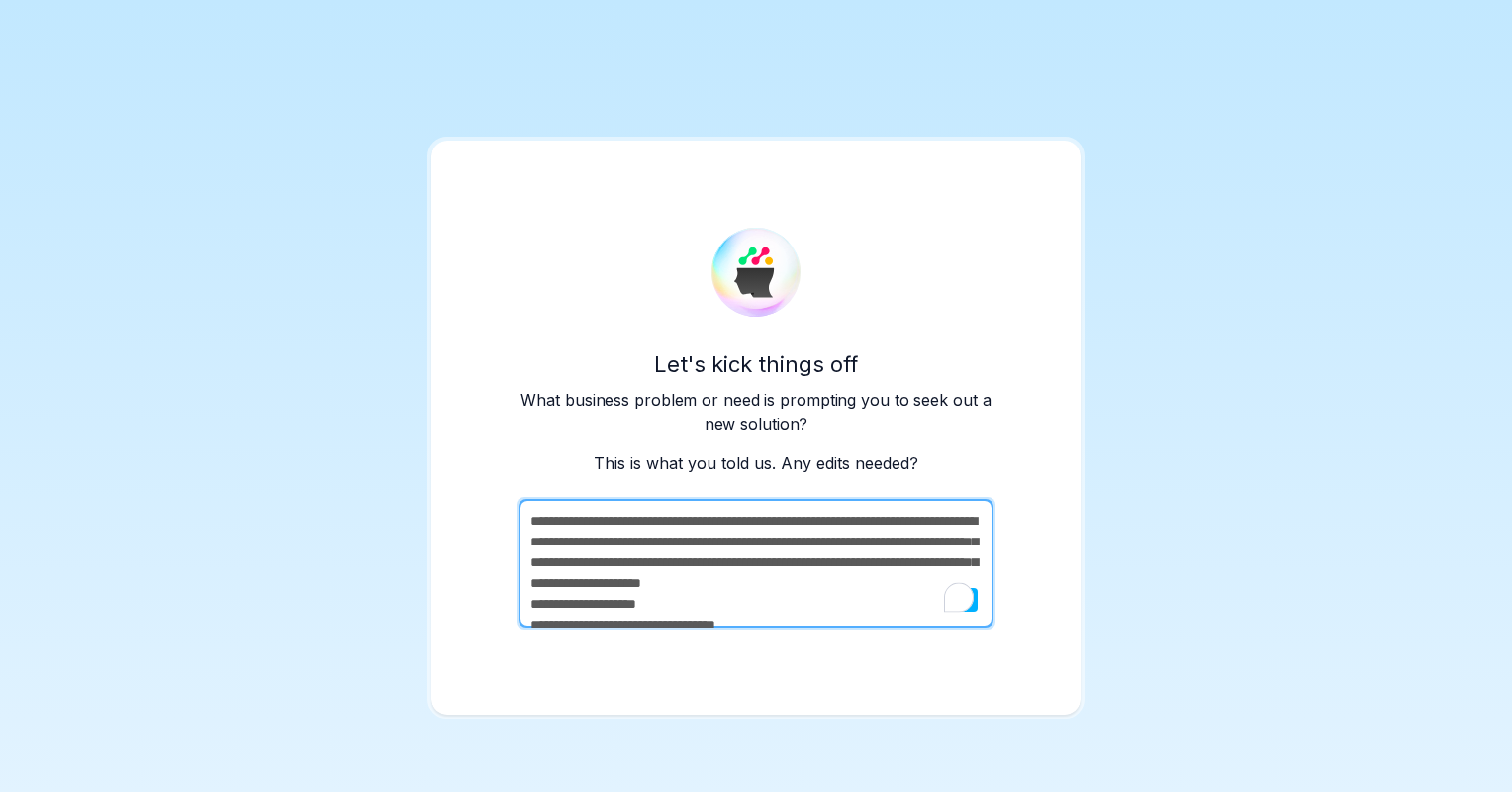 scroll, scrollTop: 172, scrollLeft: 0, axis: vertical 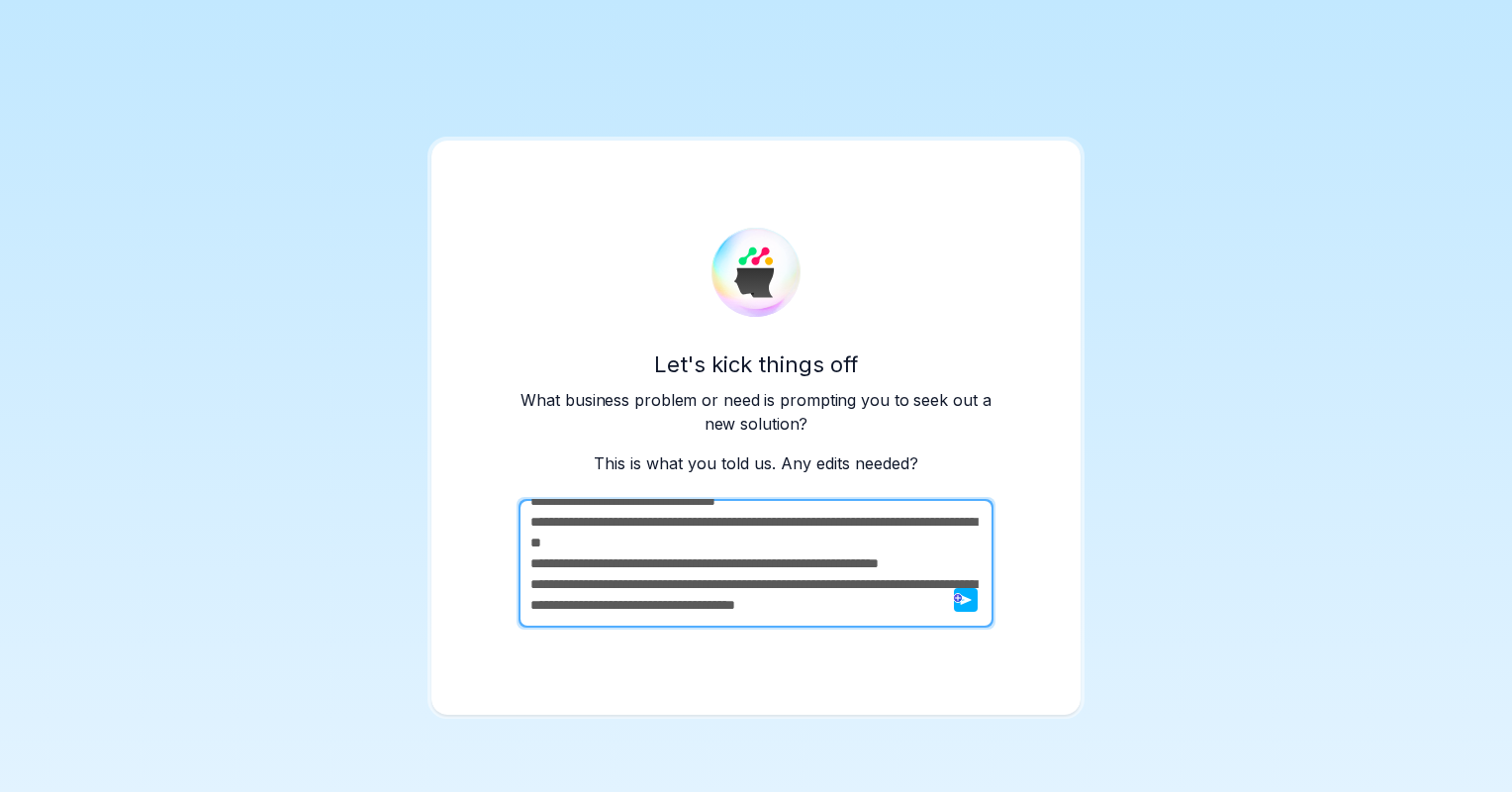 type on "**********" 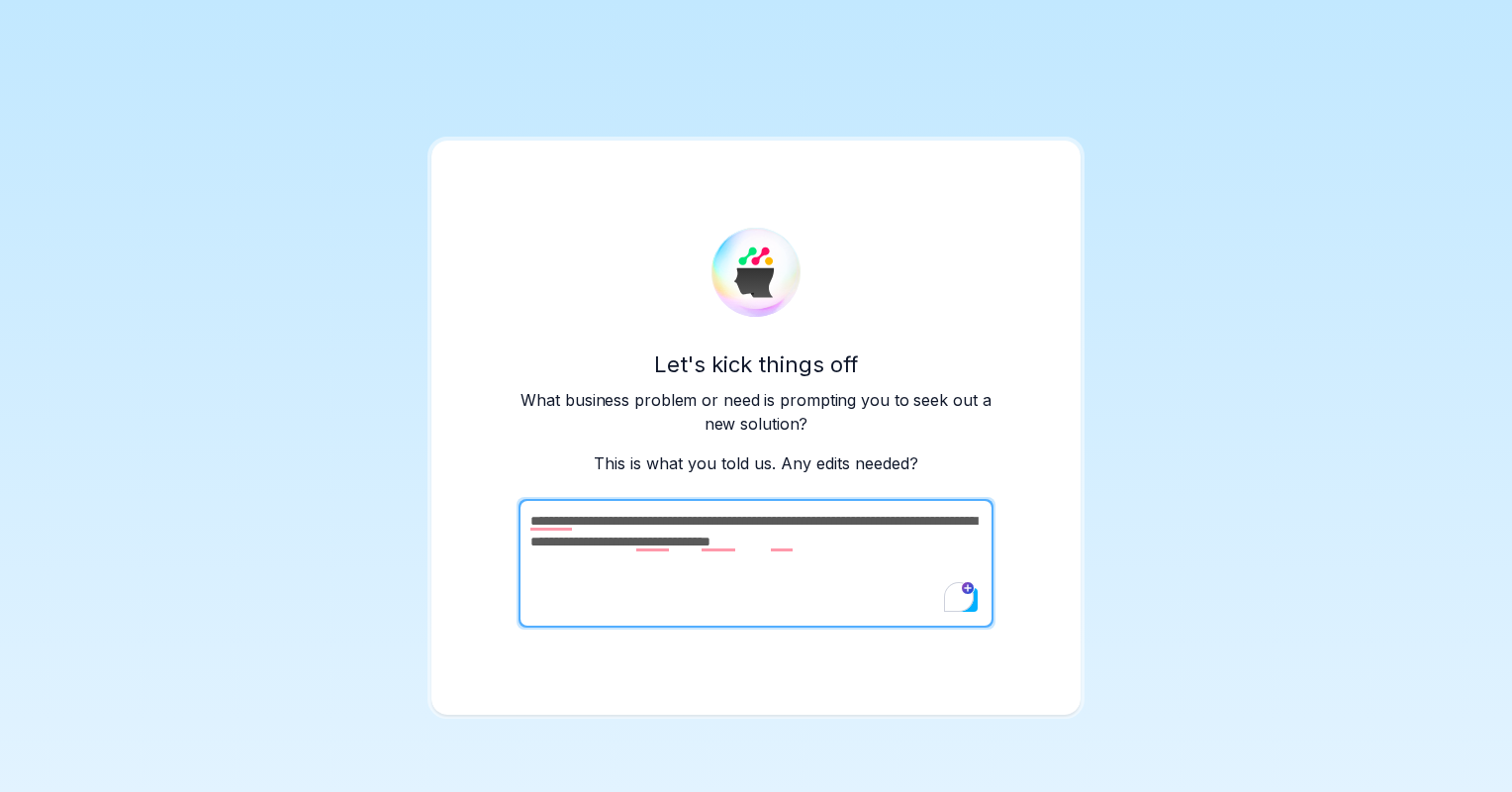 drag, startPoint x: 942, startPoint y: 544, endPoint x: 443, endPoint y: 465, distance: 505.21481 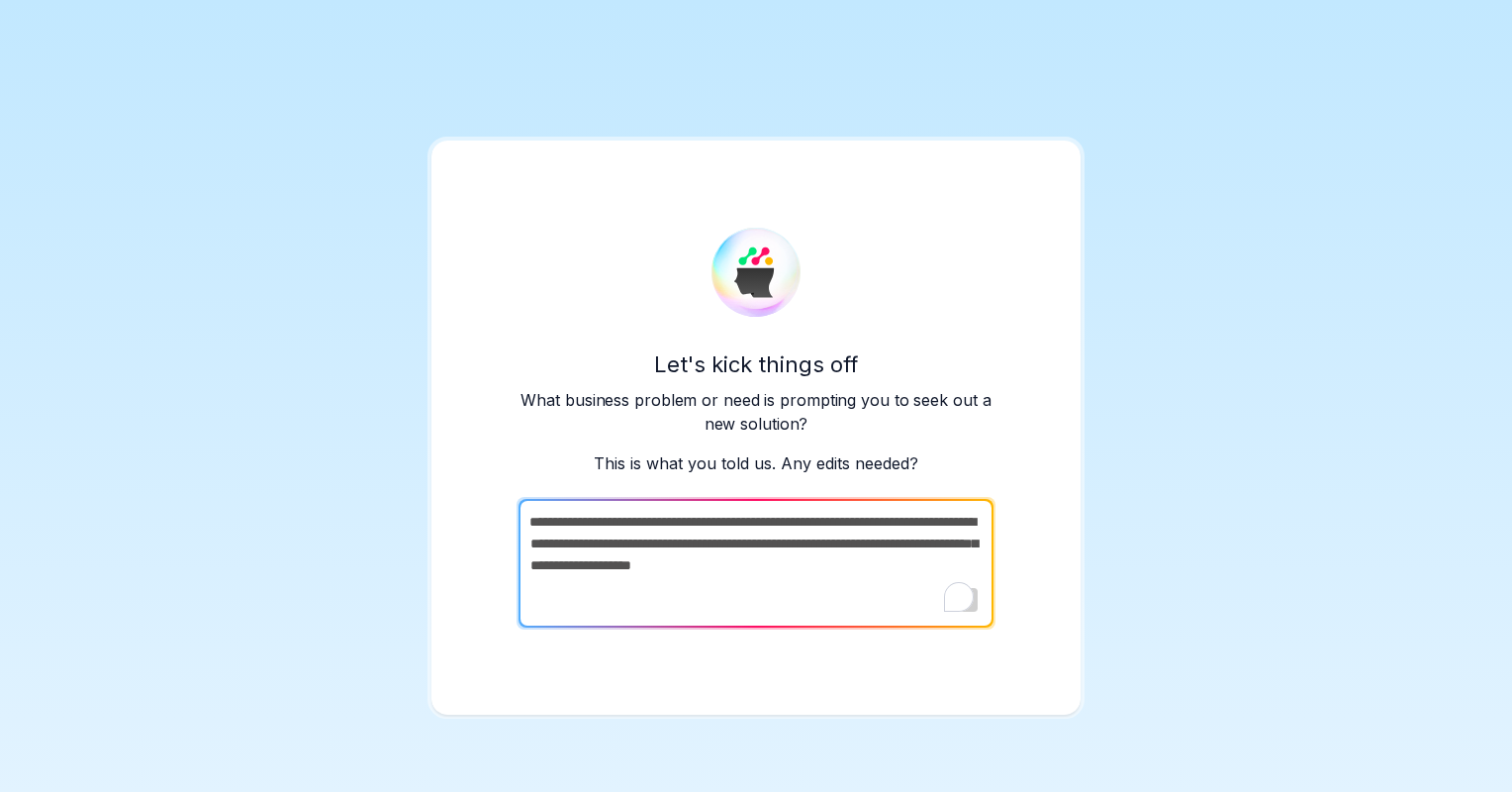 drag, startPoint x: 527, startPoint y: 518, endPoint x: 764, endPoint y: 599, distance: 250.45958 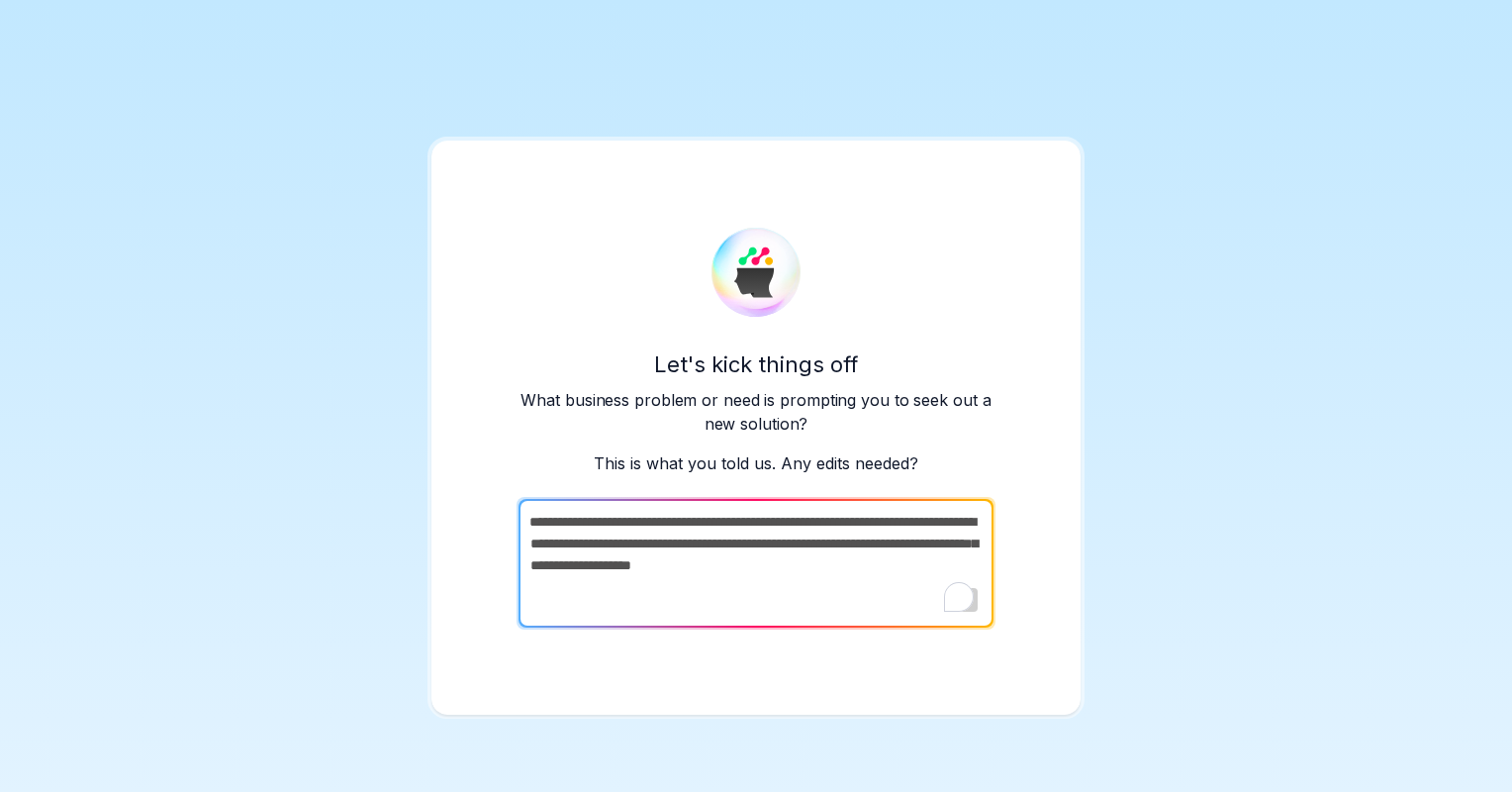 type 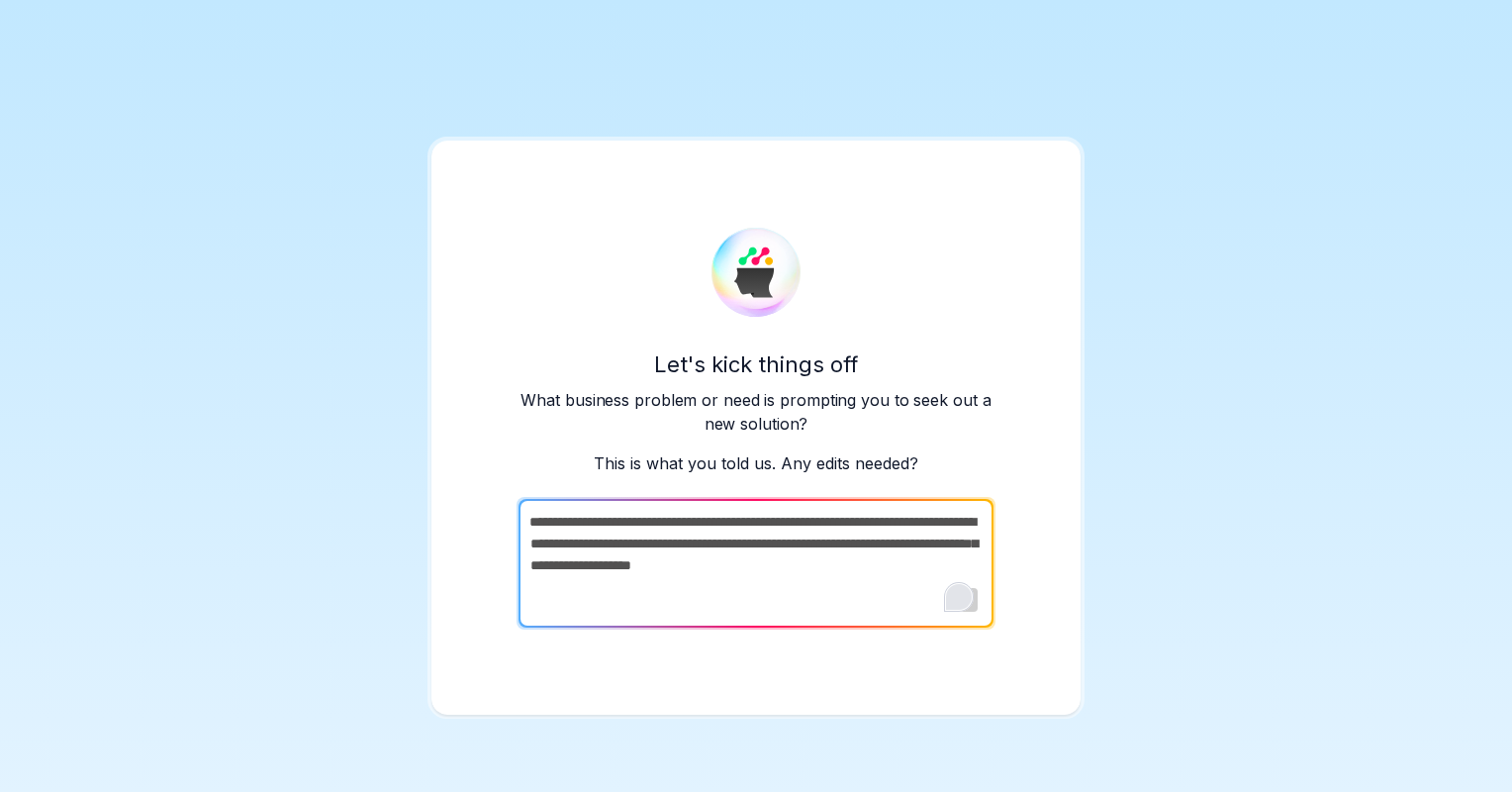drag, startPoint x: 955, startPoint y: 596, endPoint x: 1360, endPoint y: 467, distance: 425.04823 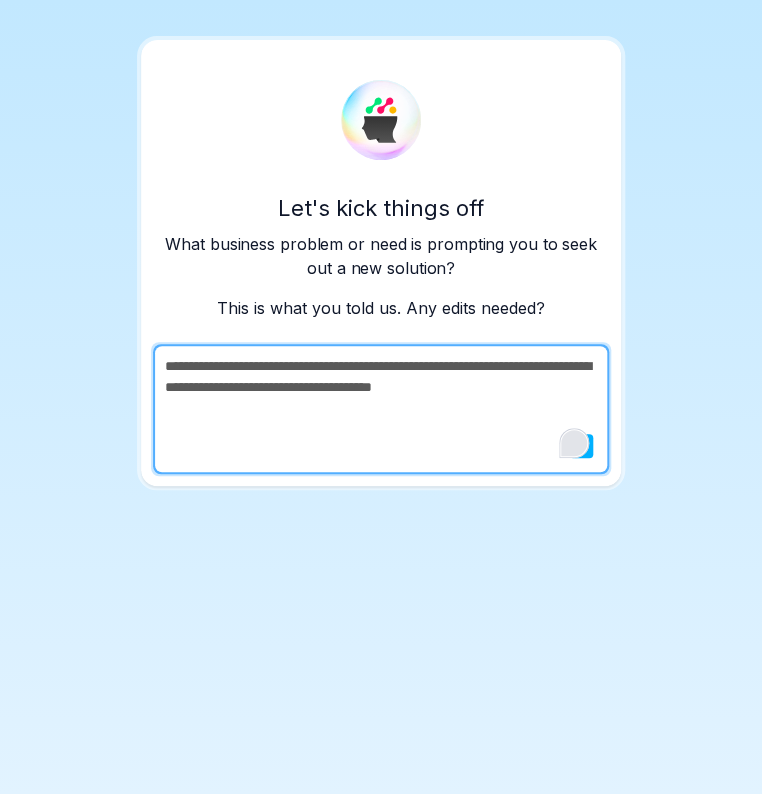 drag, startPoint x: 541, startPoint y: 383, endPoint x: 580, endPoint y: 439, distance: 68.24222 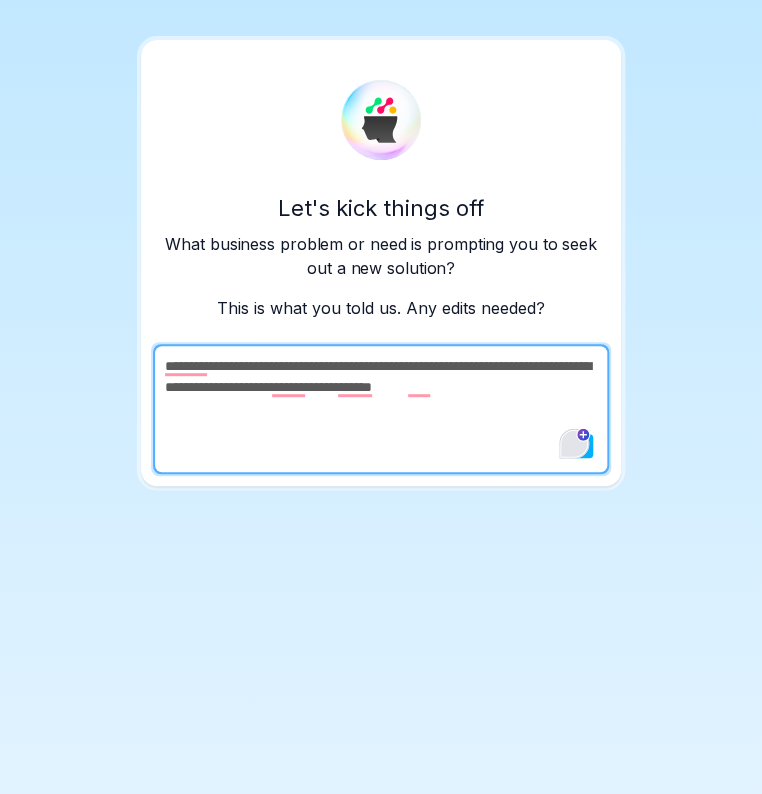 click on "**********" at bounding box center (379, 409) 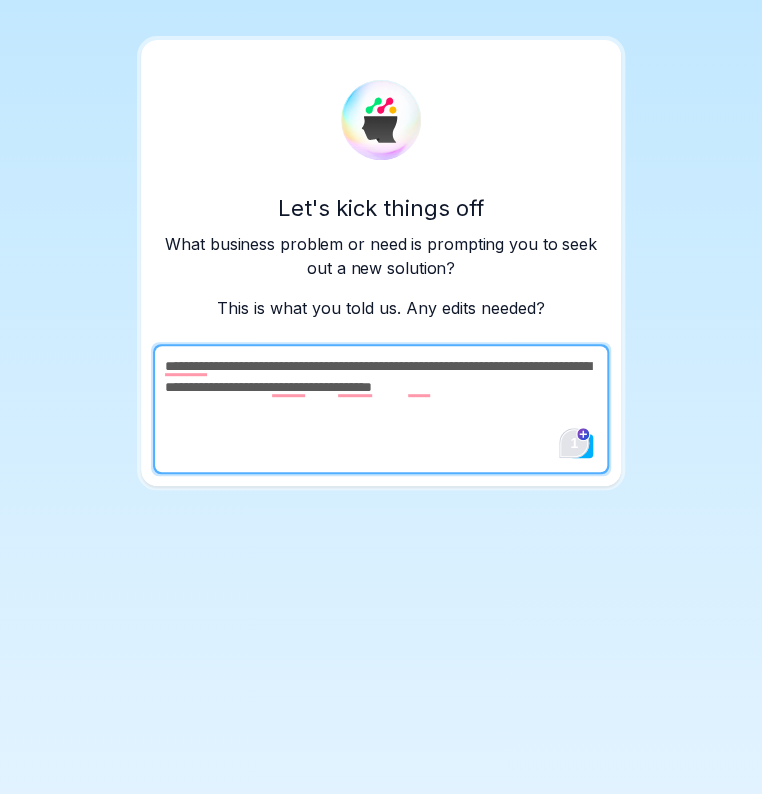 drag, startPoint x: 586, startPoint y: 387, endPoint x: 508, endPoint y: 301, distance: 116.1034 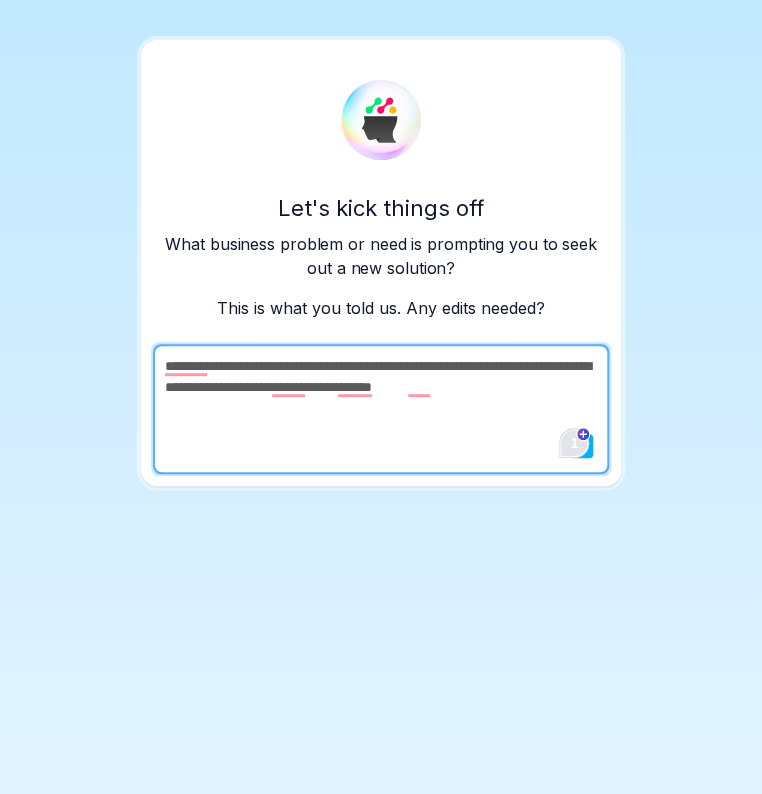drag, startPoint x: 589, startPoint y: 387, endPoint x: 152, endPoint y: 351, distance: 438.48032 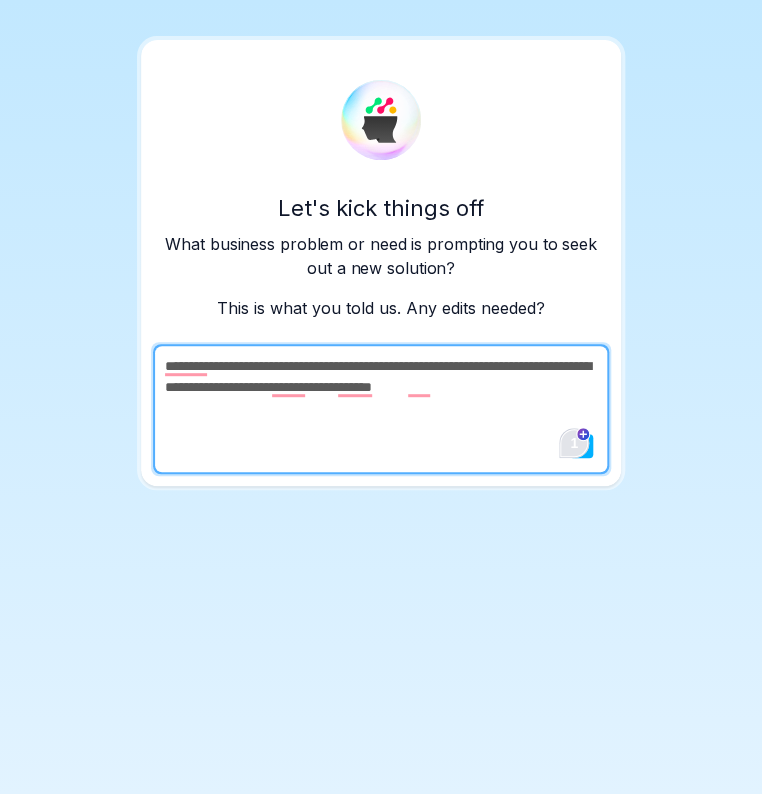 click on "**********" at bounding box center [379, 409] 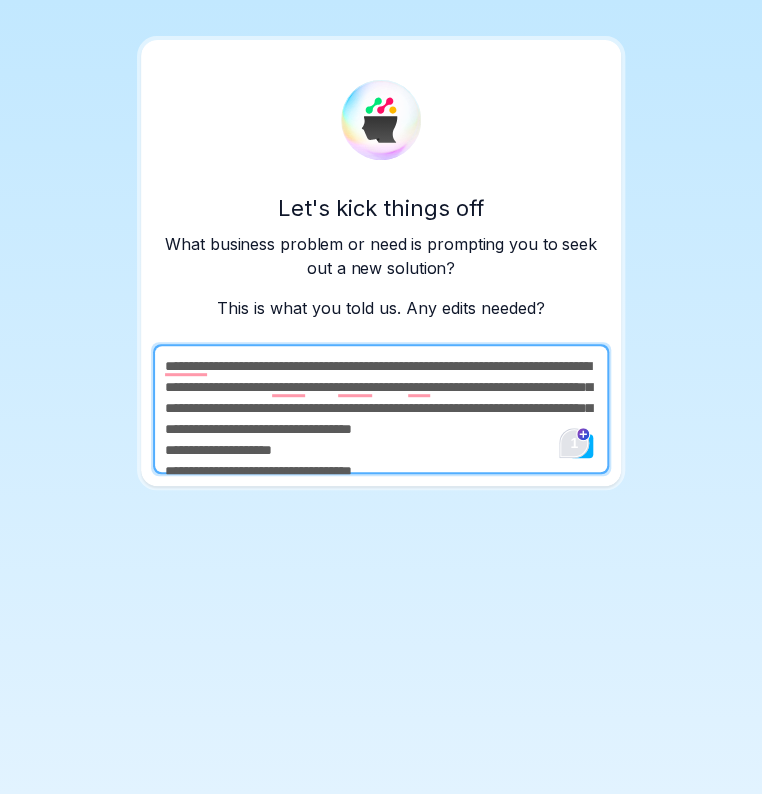 scroll, scrollTop: 195, scrollLeft: 0, axis: vertical 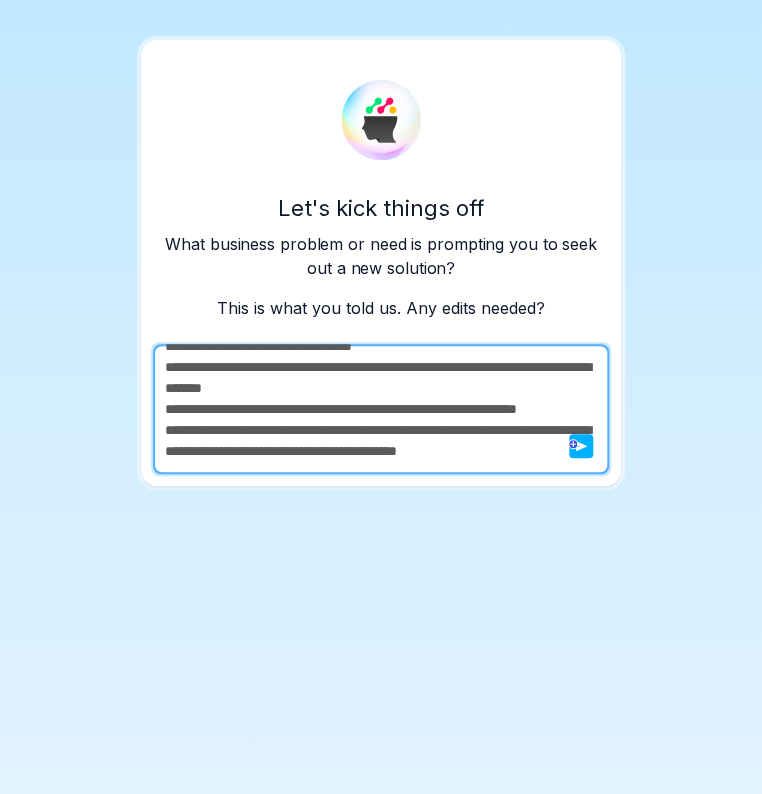 type on "**********" 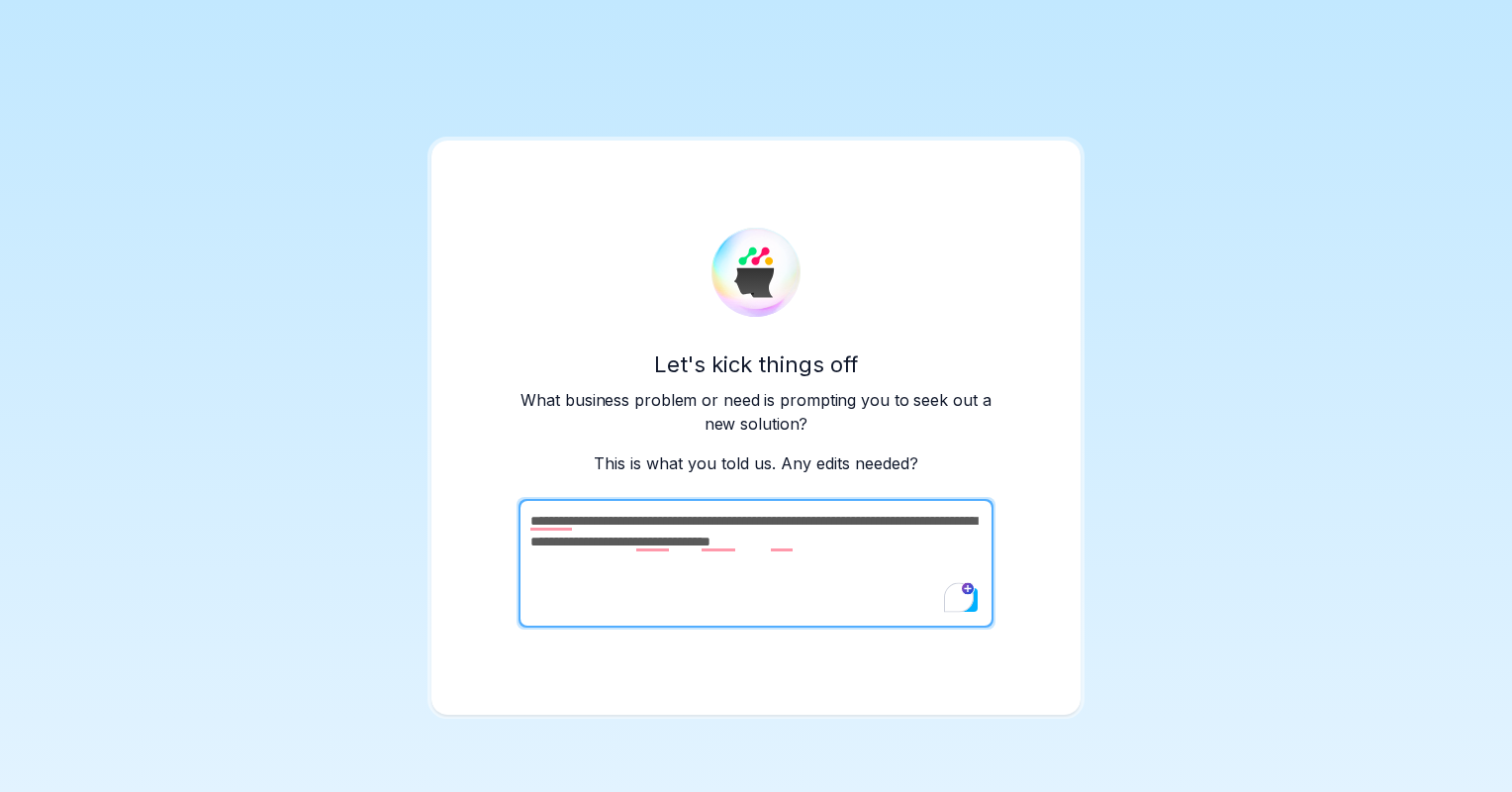 drag, startPoint x: 941, startPoint y: 542, endPoint x: 491, endPoint y: 511, distance: 451.0665 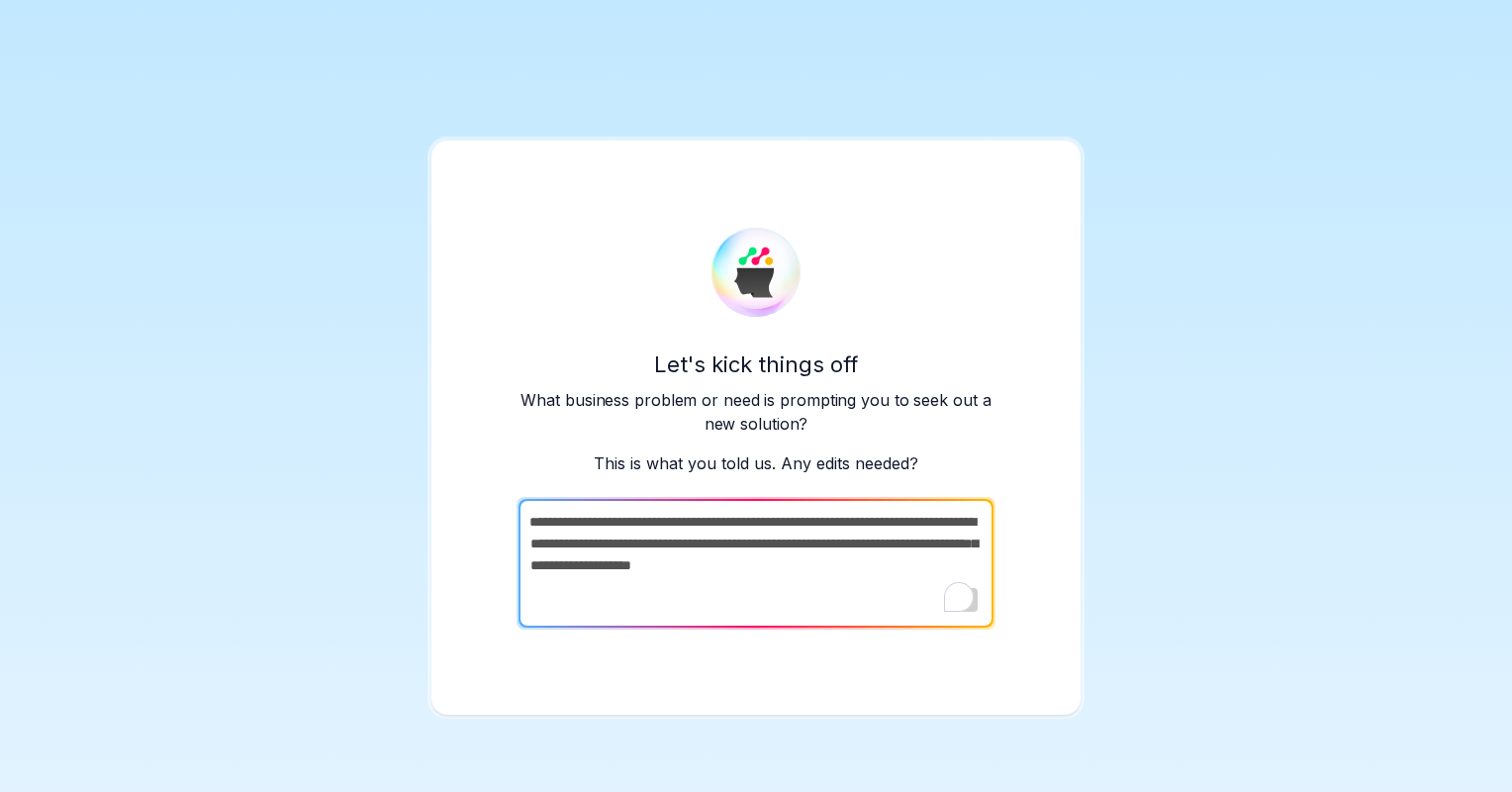 drag, startPoint x: 531, startPoint y: 519, endPoint x: 960, endPoint y: 568, distance: 431.7893 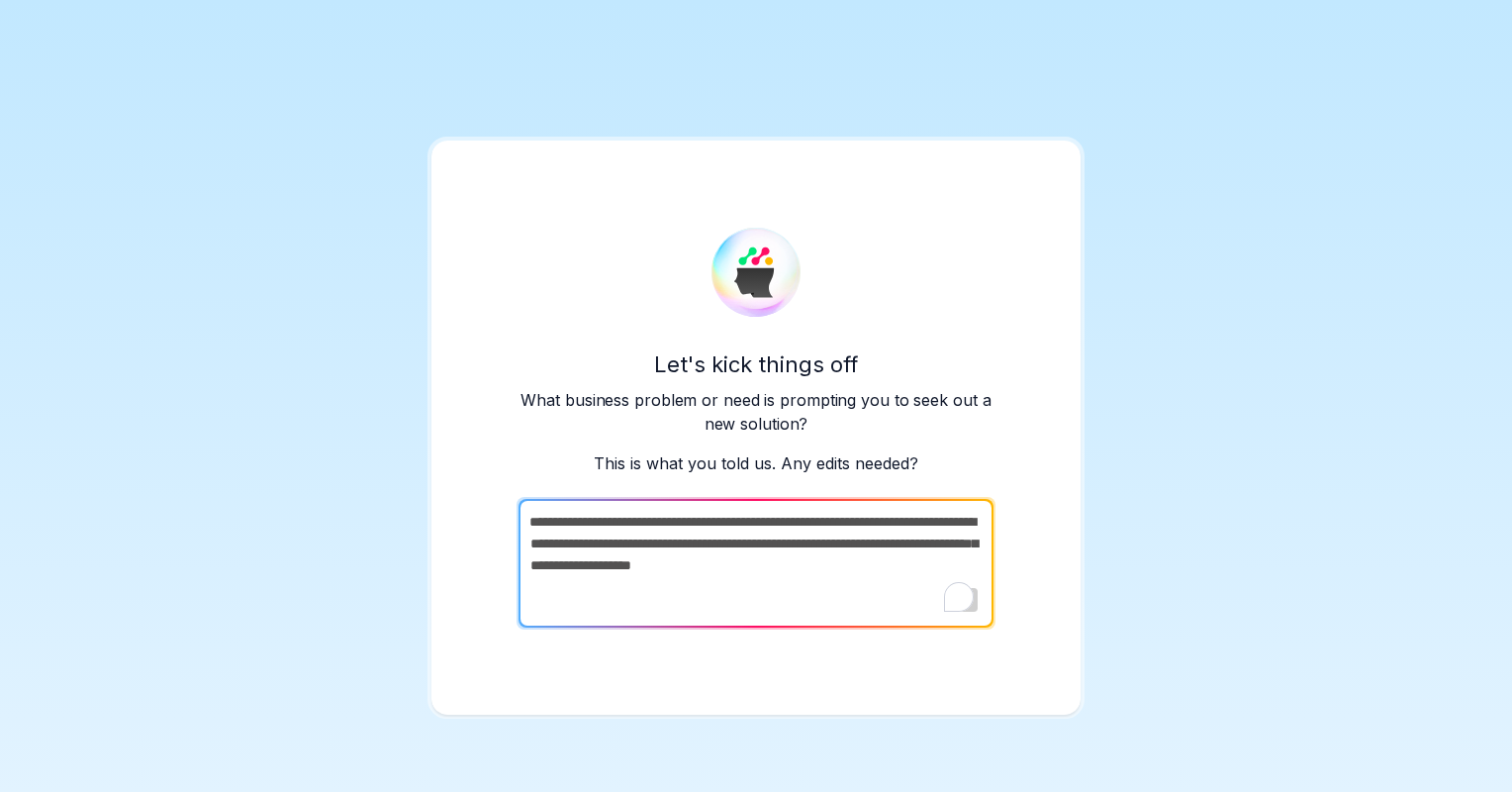paste on "**********" 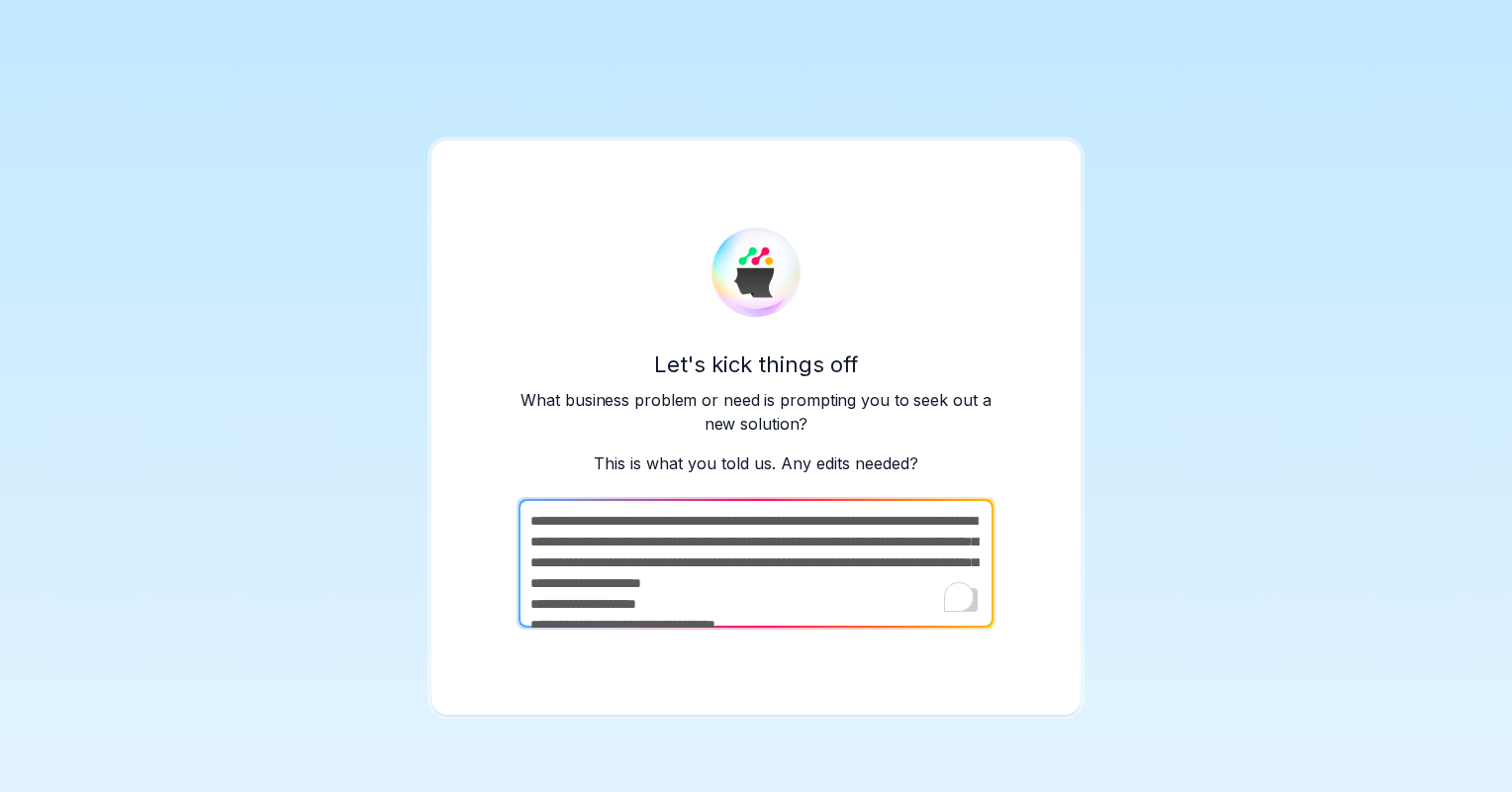 scroll, scrollTop: 172, scrollLeft: 0, axis: vertical 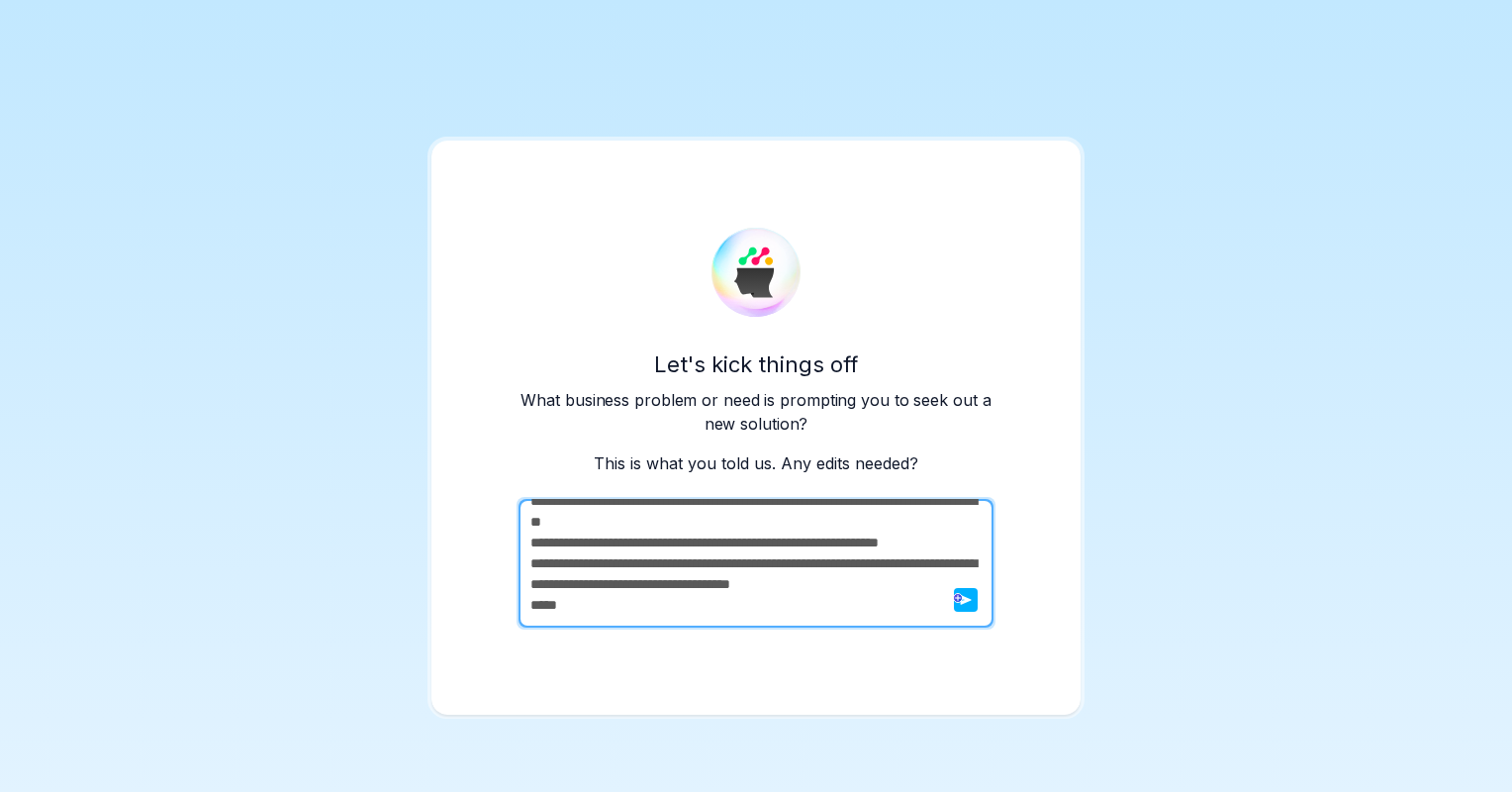 click at bounding box center [959, 598] 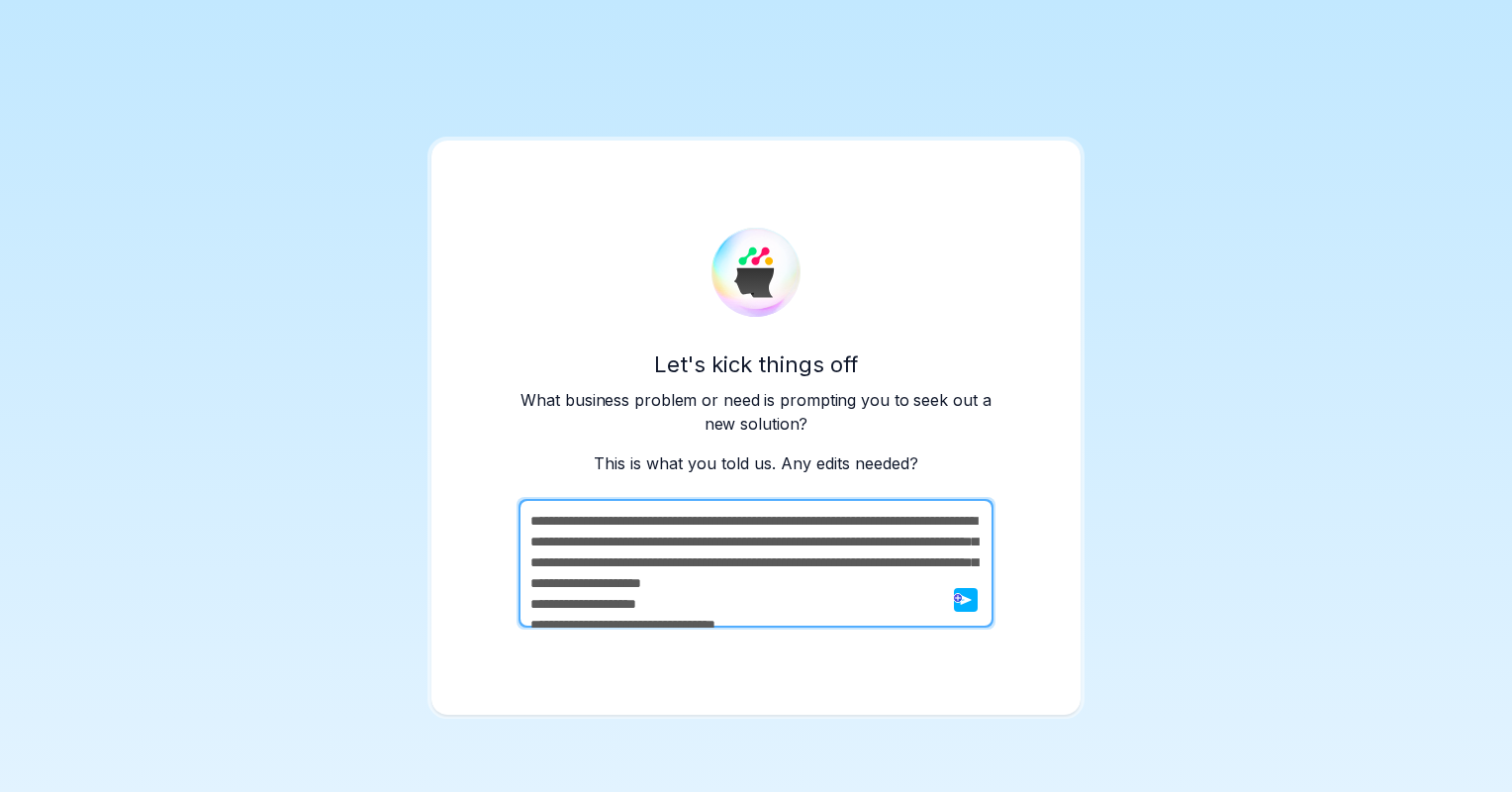 scroll, scrollTop: 0, scrollLeft: 0, axis: both 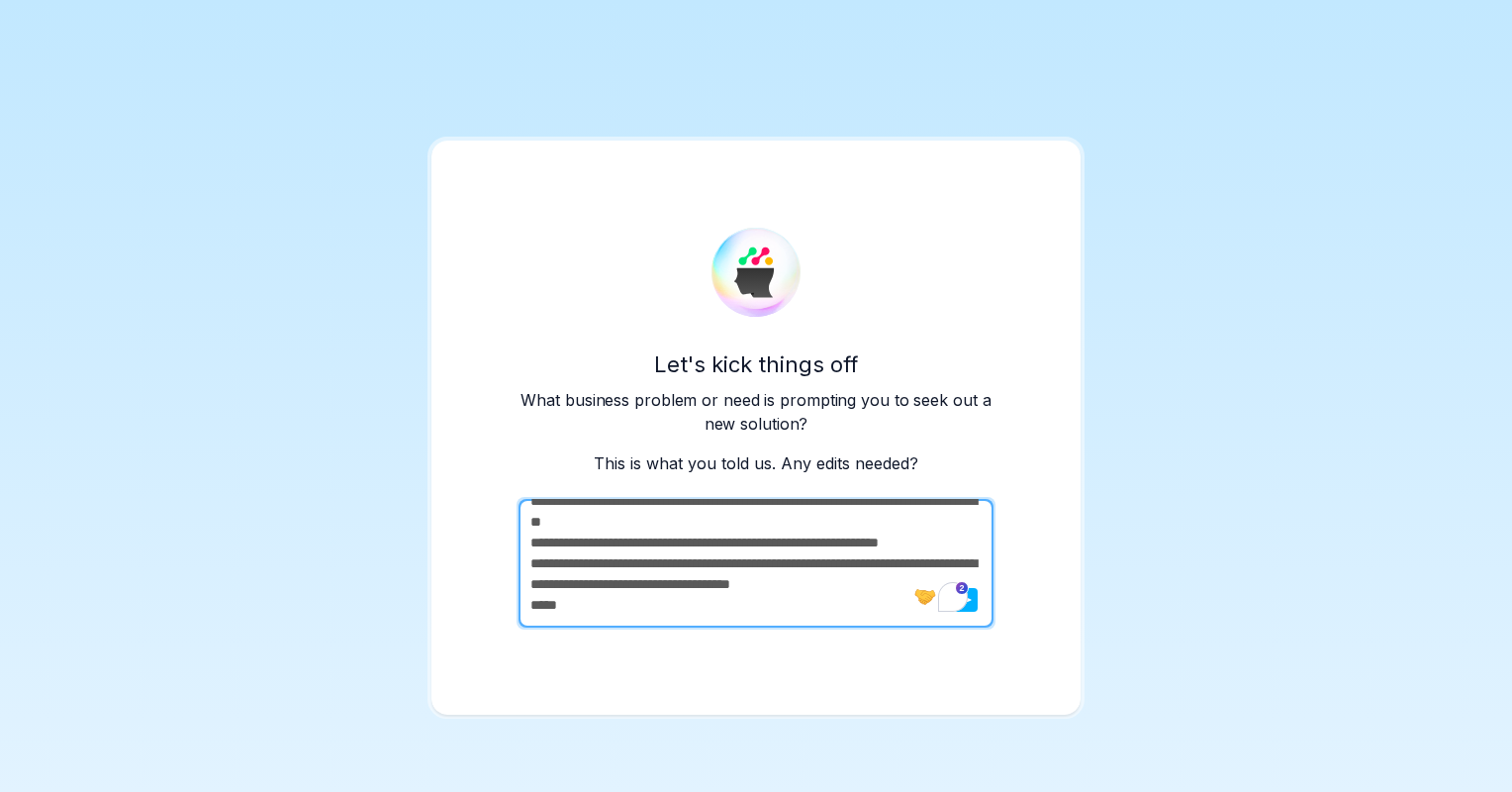 click on "**********" at bounding box center [754, 563] 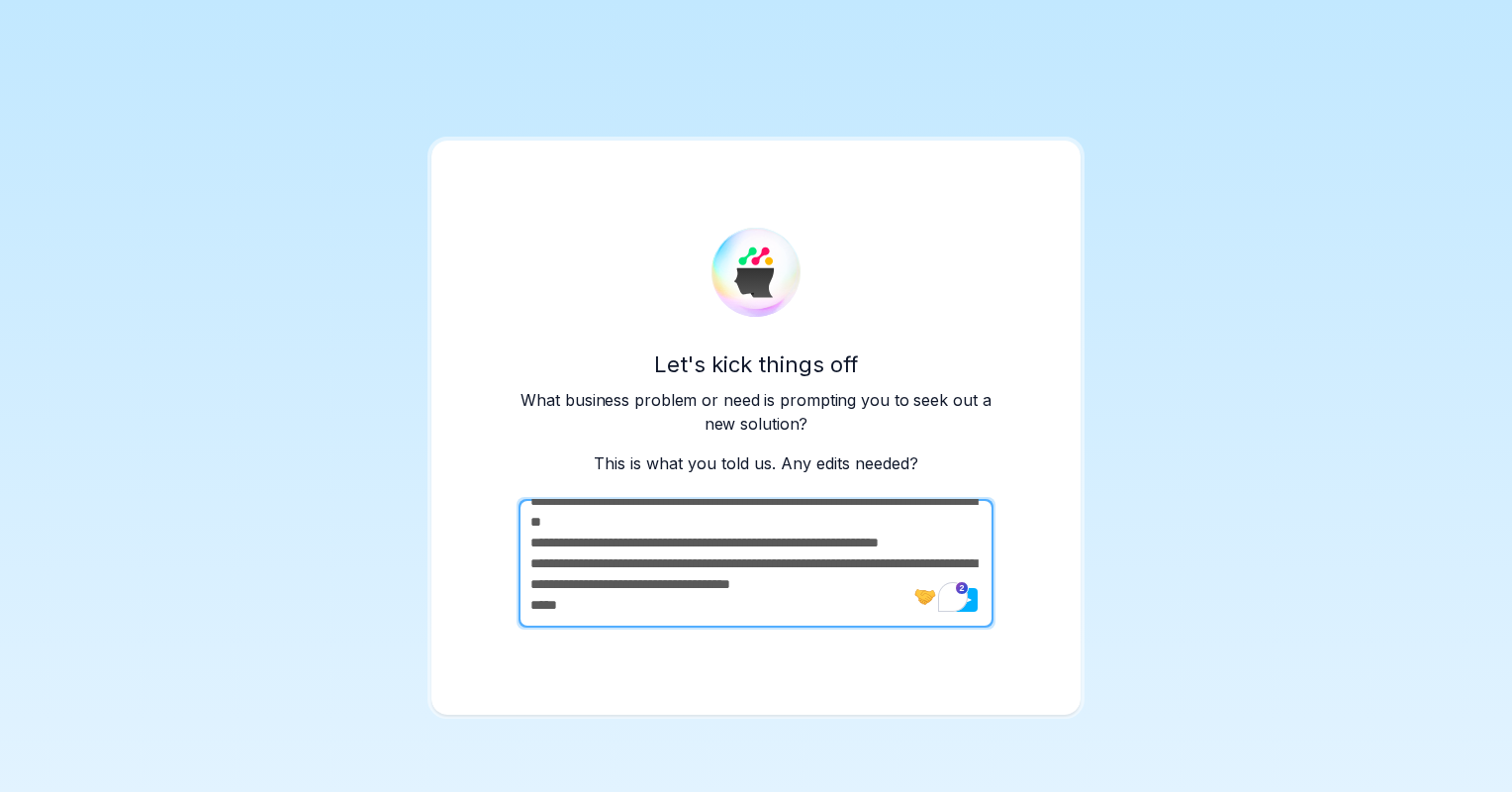 drag, startPoint x: 573, startPoint y: 586, endPoint x: 512, endPoint y: 588, distance: 61.03278 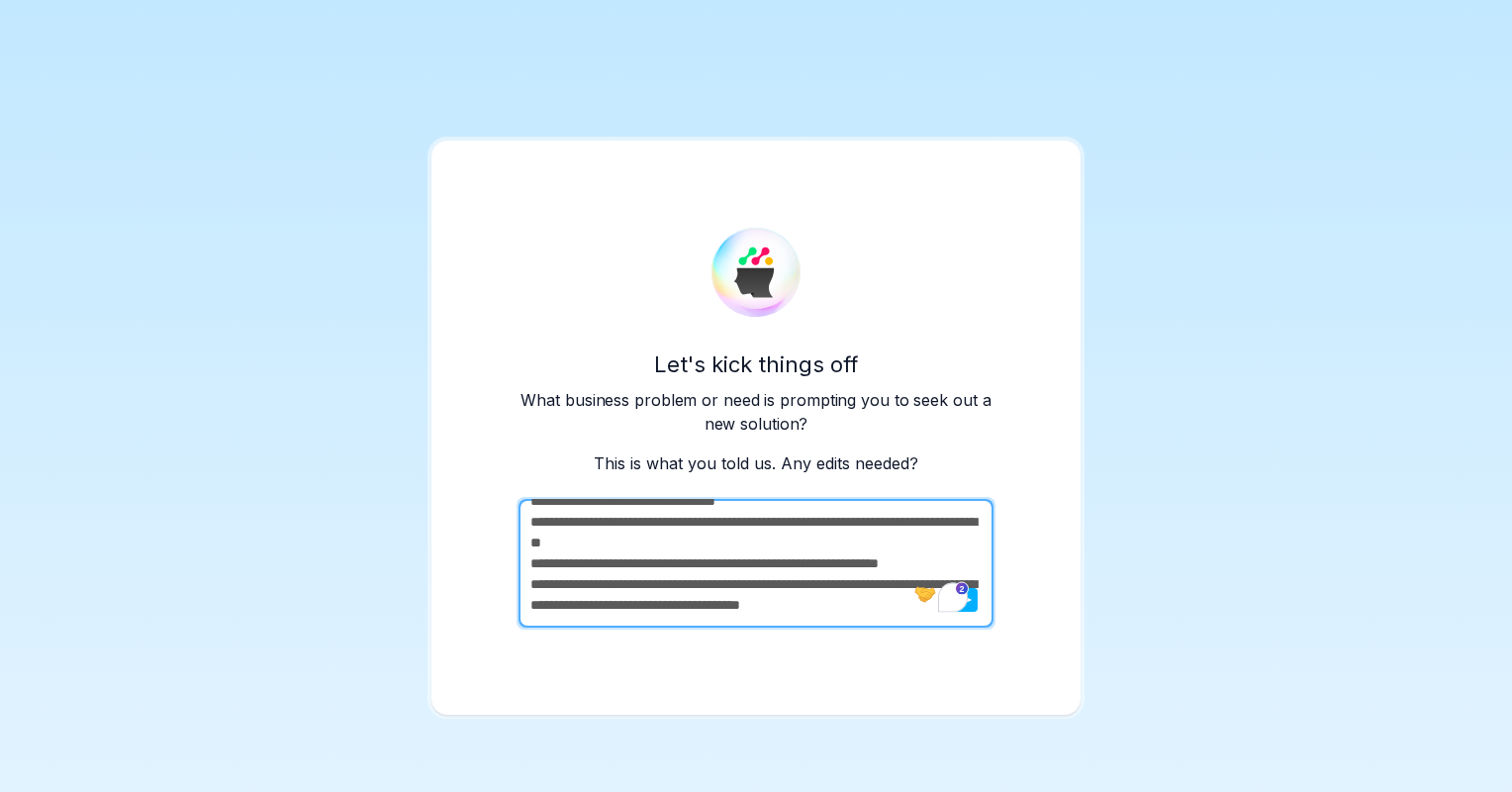 type on "**********" 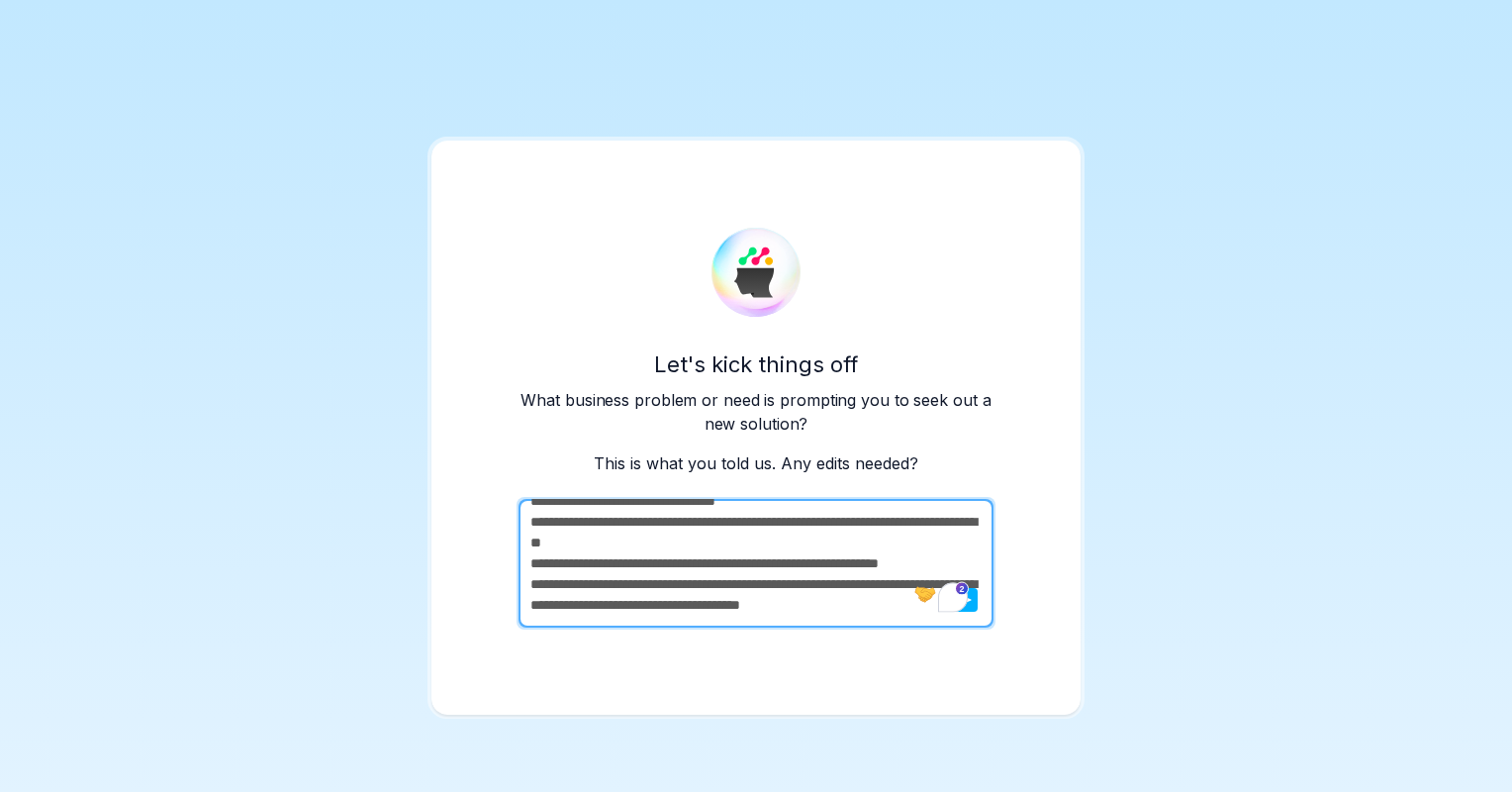 click 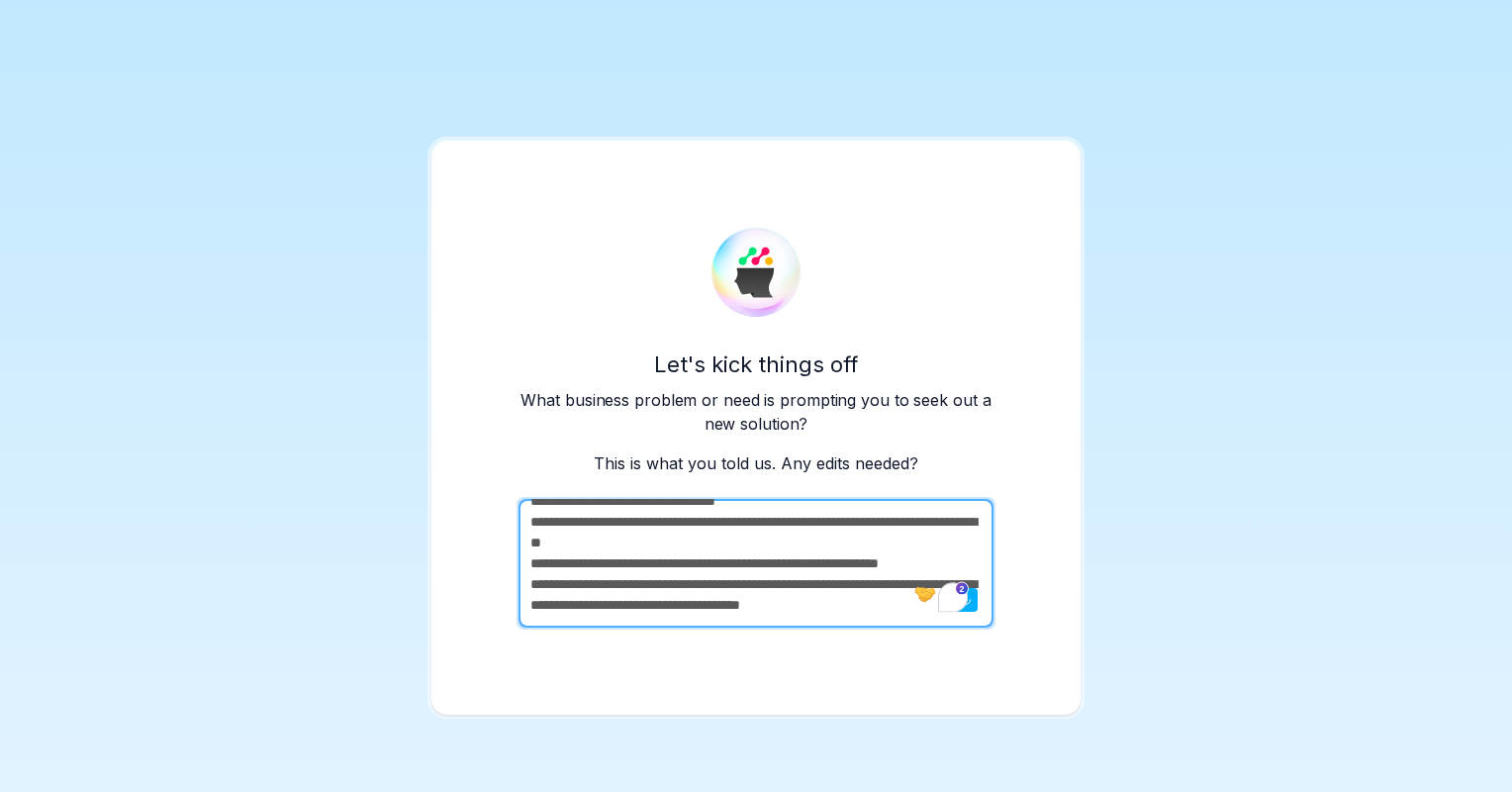 click at bounding box center (966, 600) 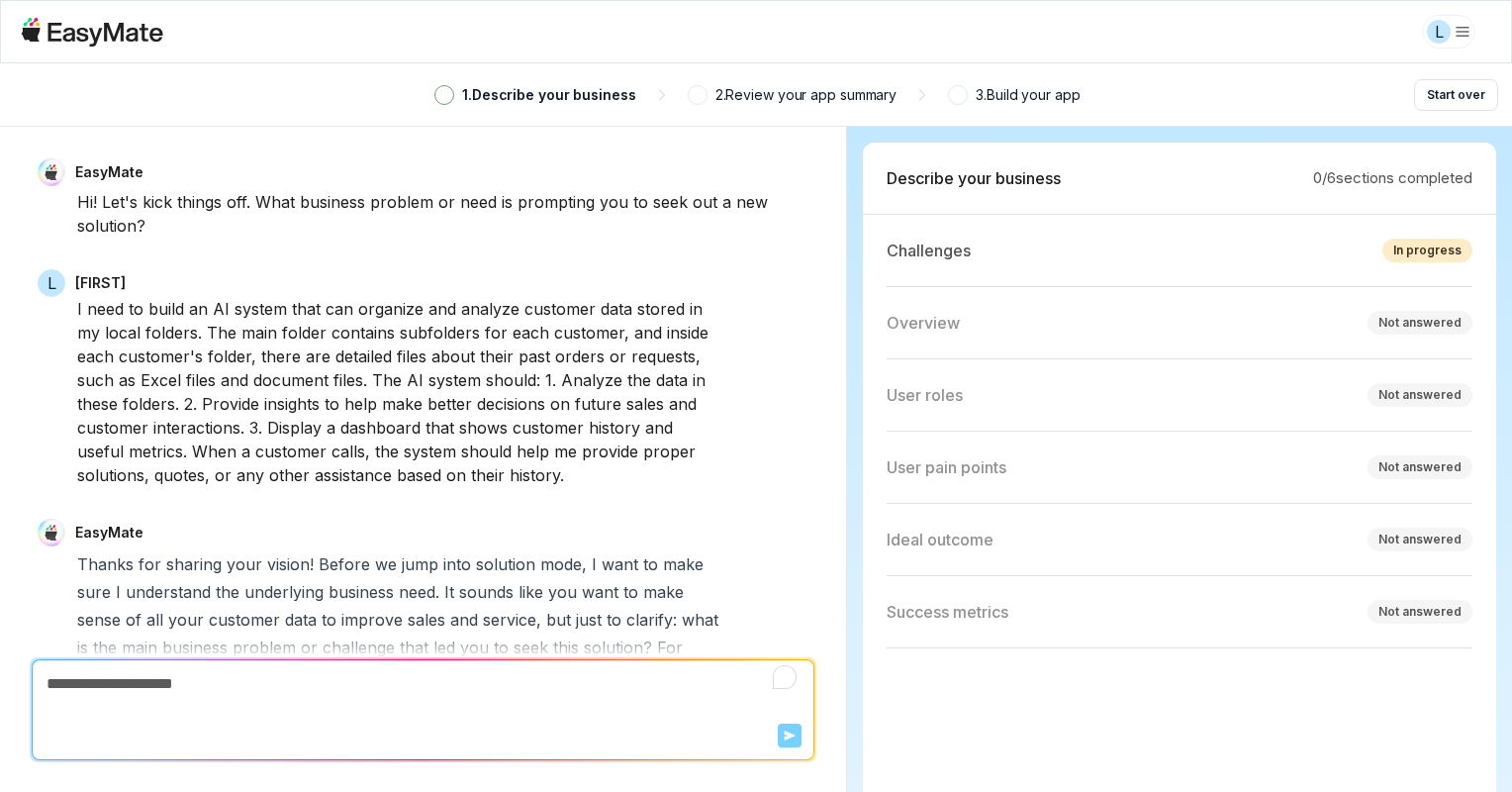 scroll, scrollTop: 528, scrollLeft: 0, axis: vertical 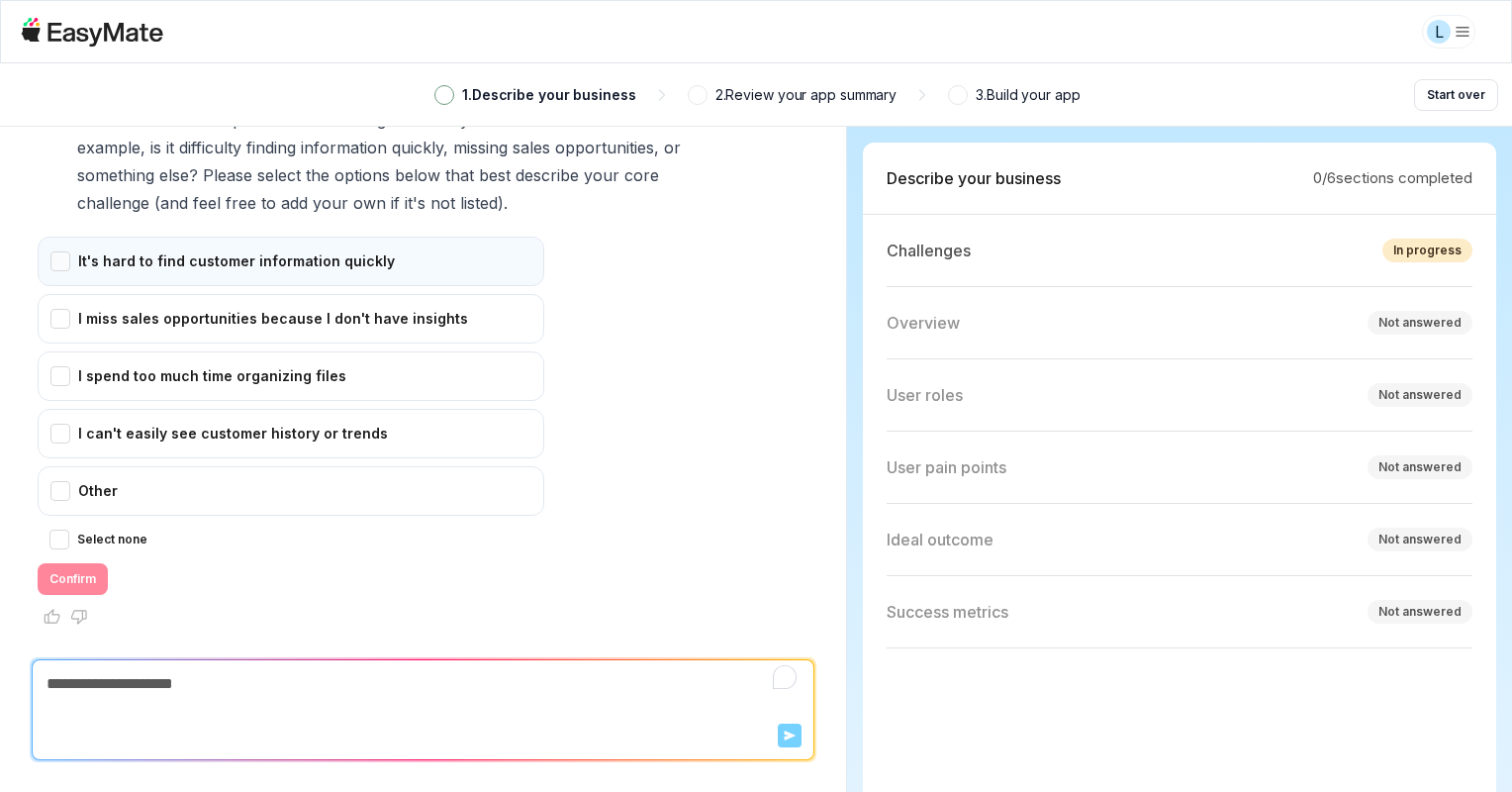 click on "It's hard to find customer information quickly" at bounding box center [291, 261] 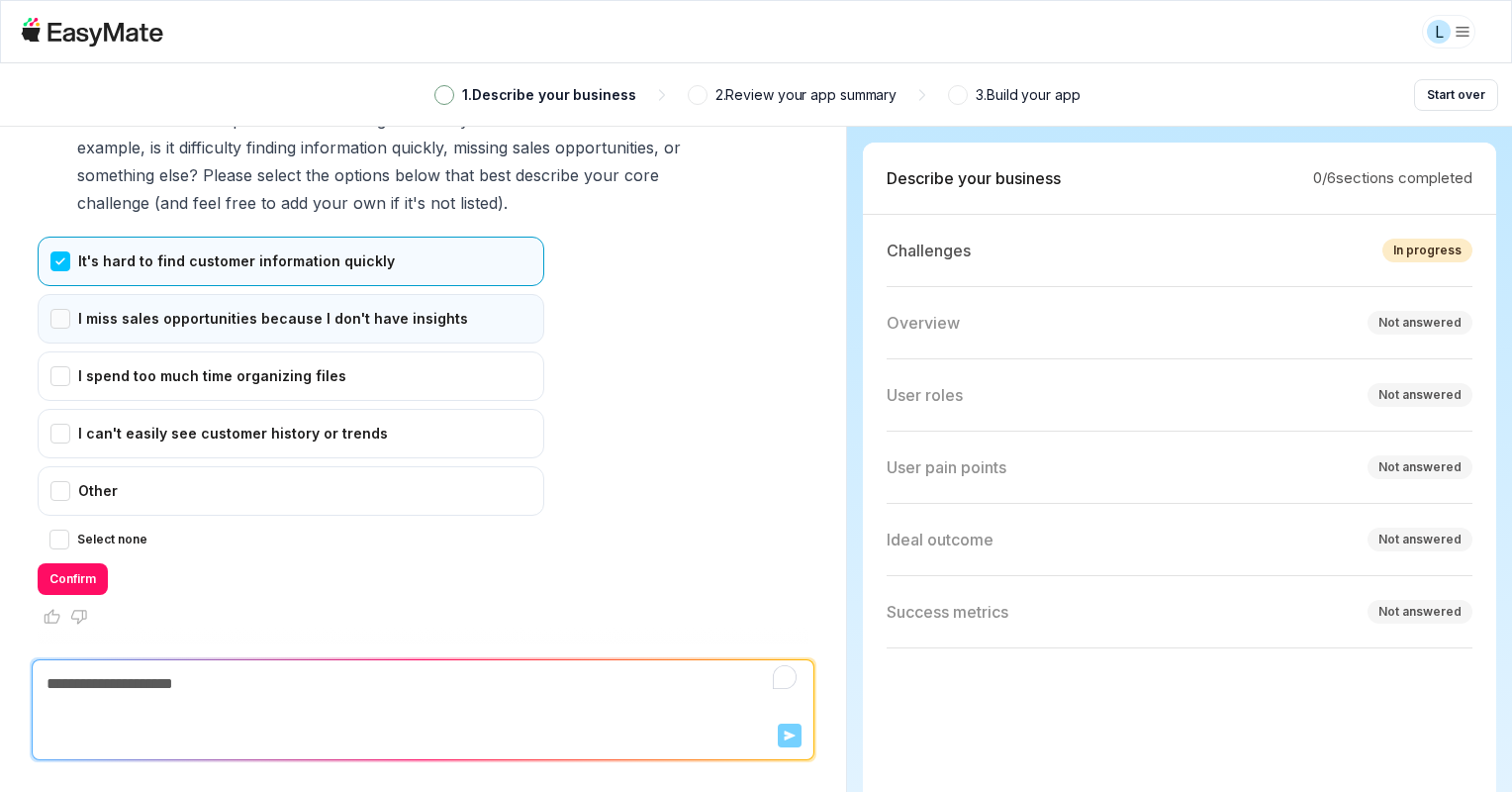 click on "I miss sales opportunities because I don't have insights" at bounding box center [291, 319] 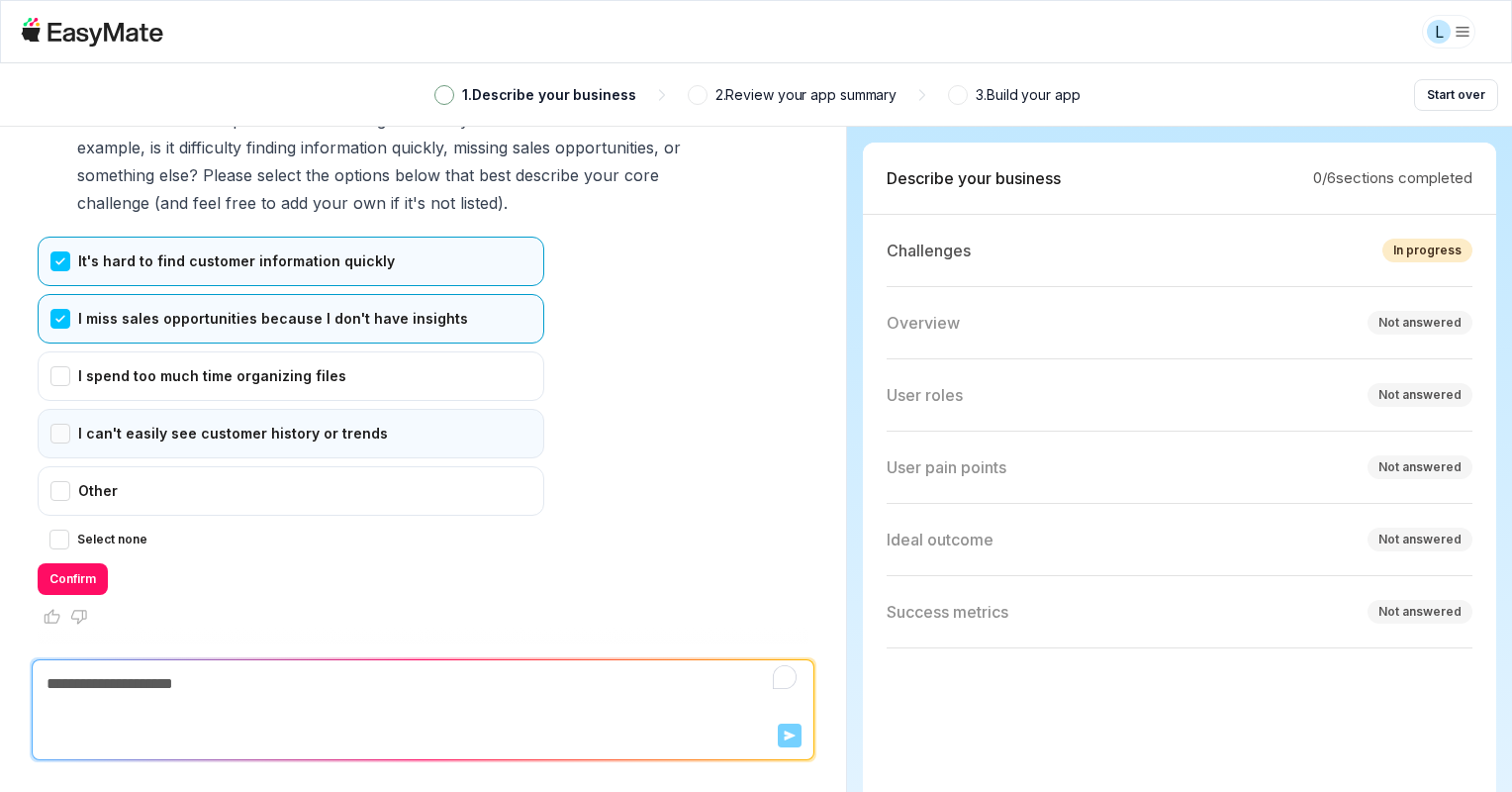 click on "I can't easily see customer history or trends" at bounding box center (291, 434) 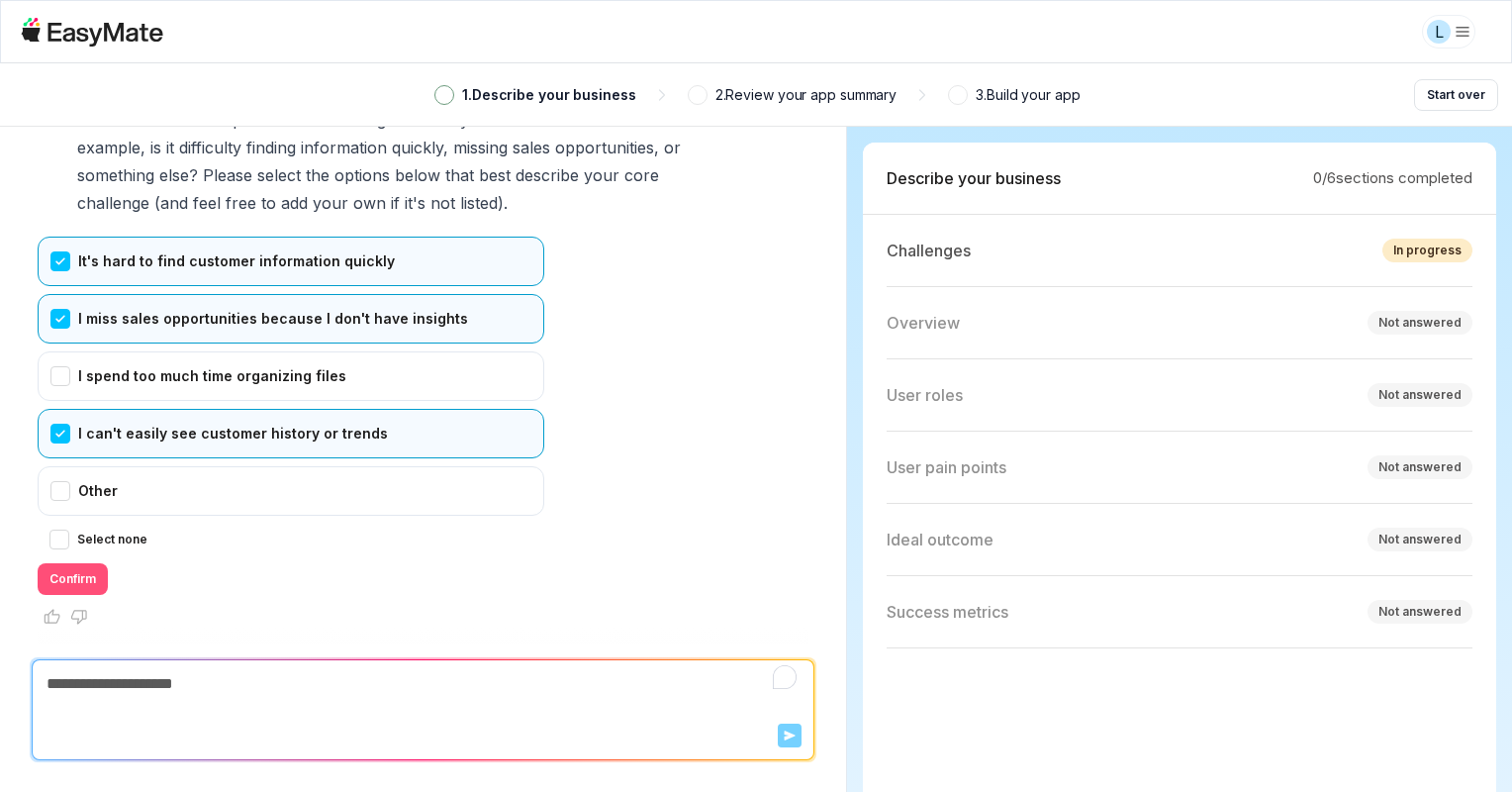 click on "Confirm" at bounding box center (72, 579) 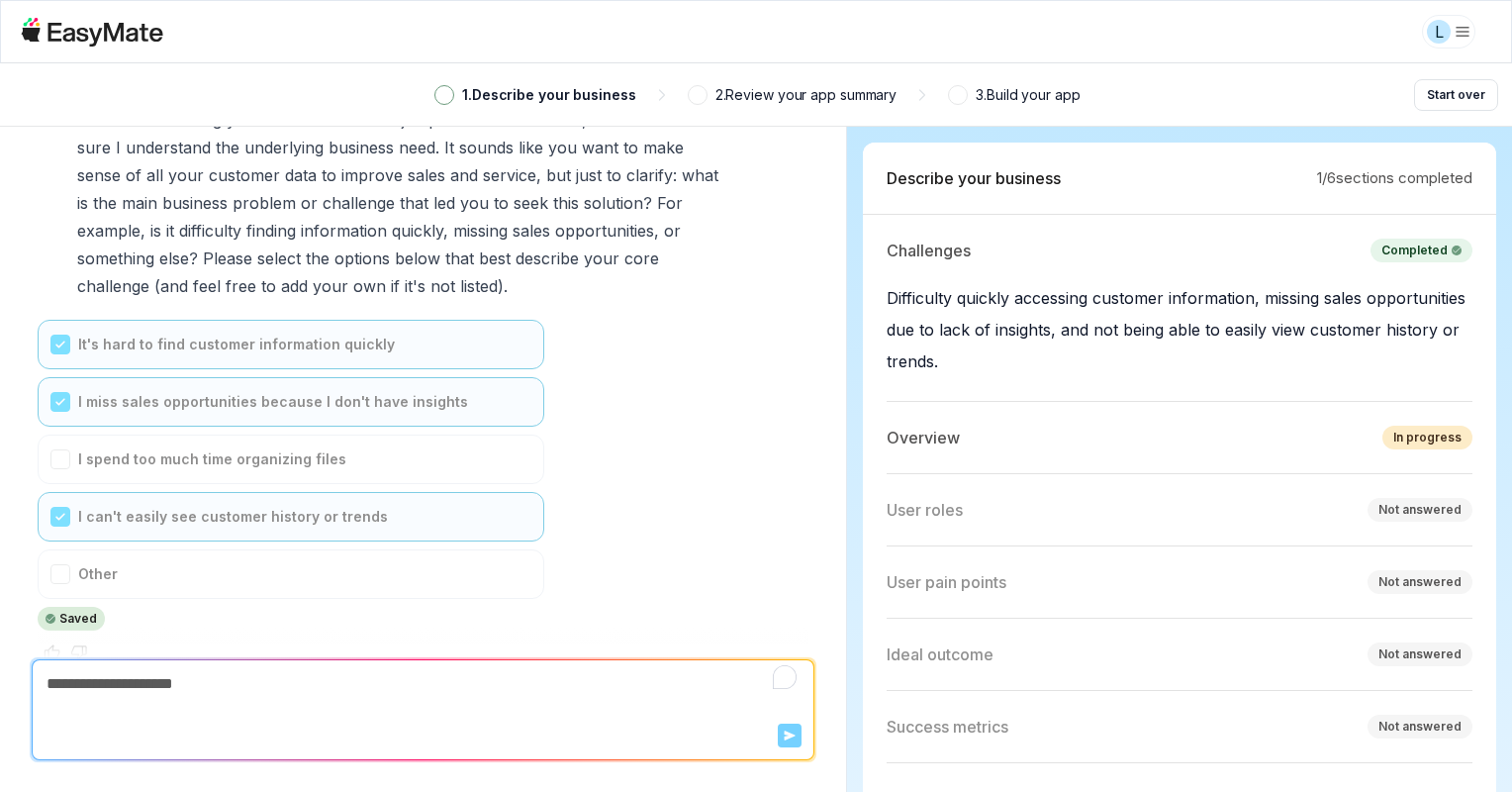 scroll, scrollTop: 891, scrollLeft: 0, axis: vertical 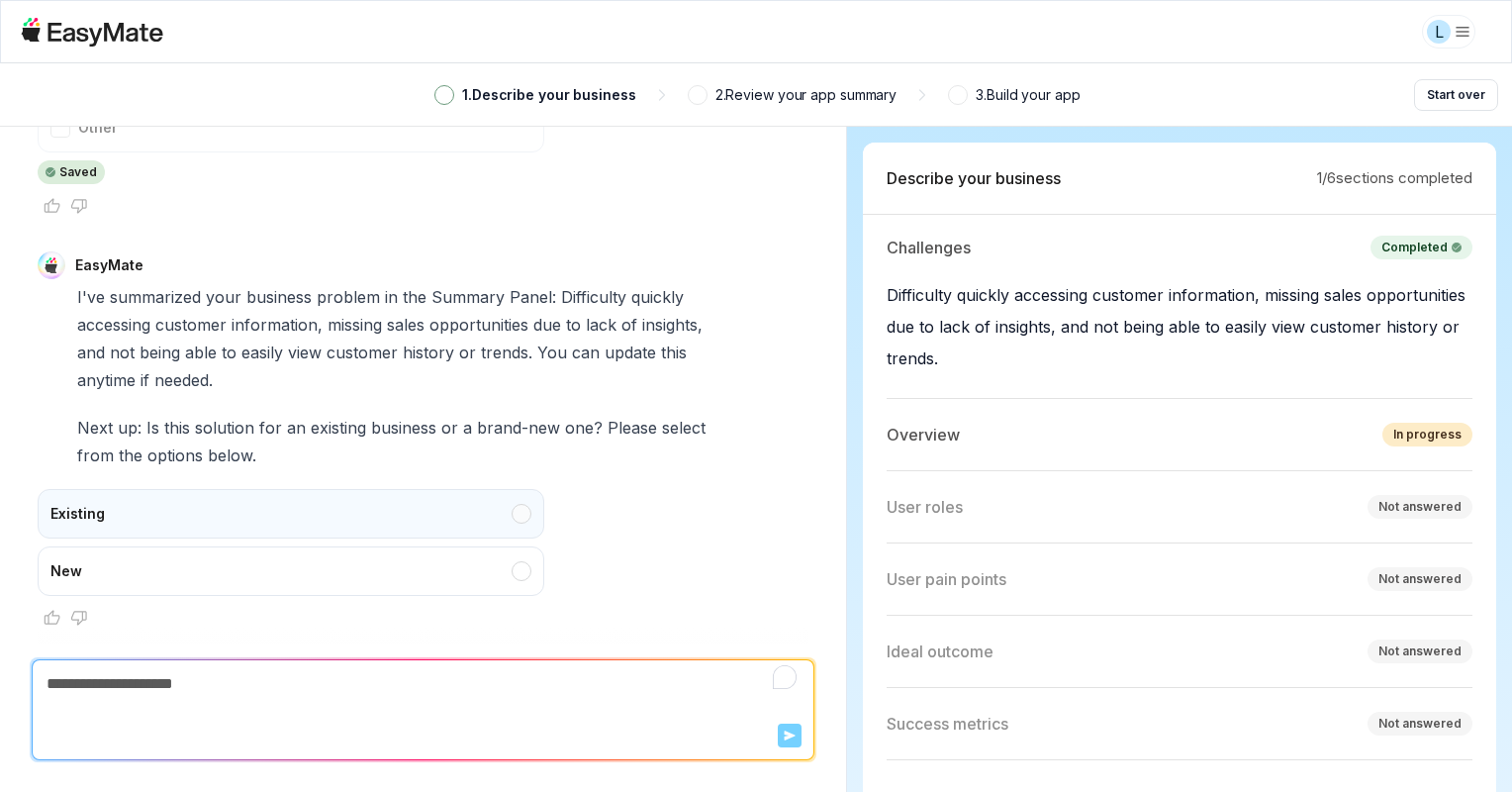 click on "Existing" at bounding box center [291, 514] 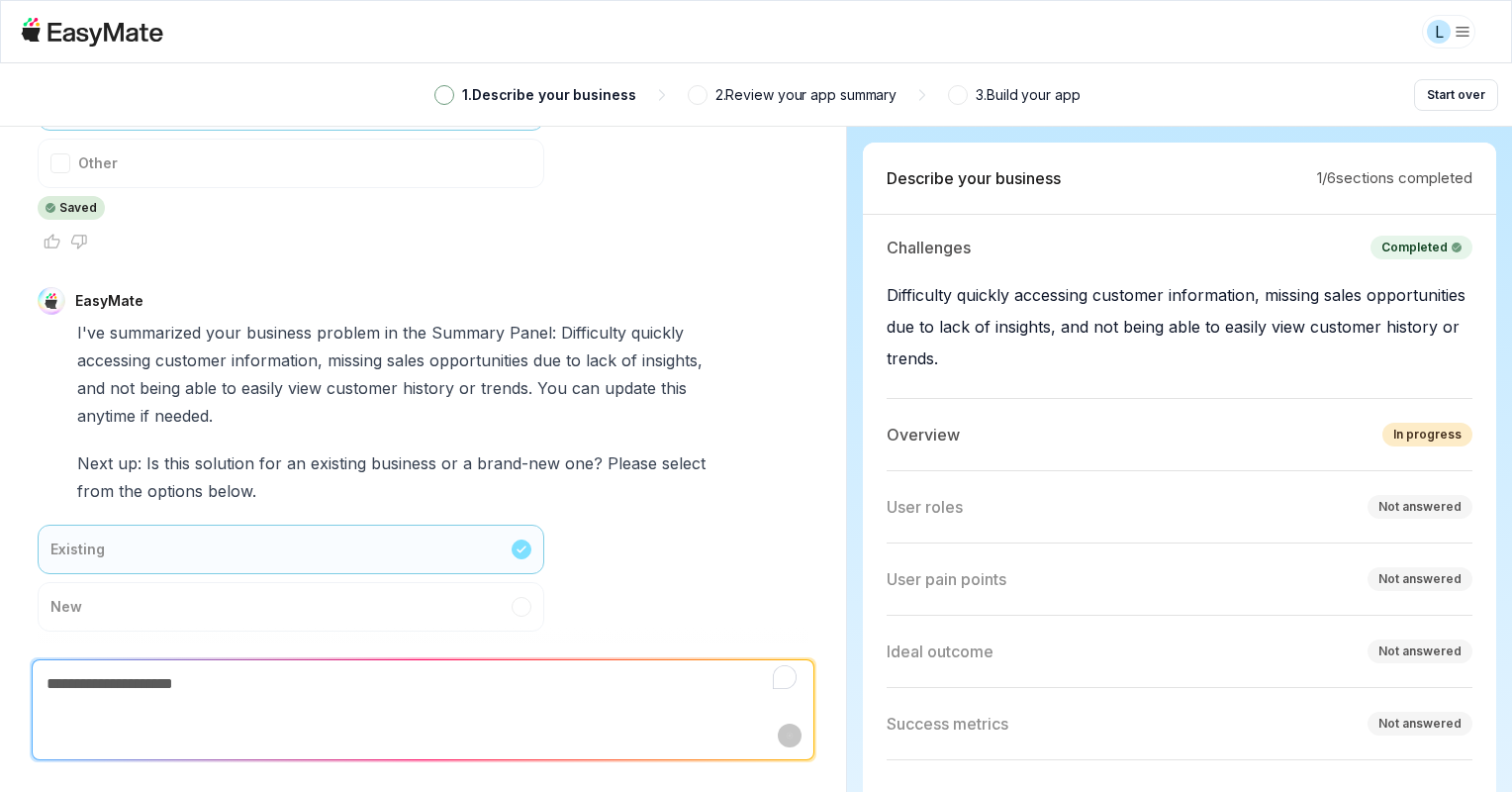 scroll, scrollTop: 1093, scrollLeft: 0, axis: vertical 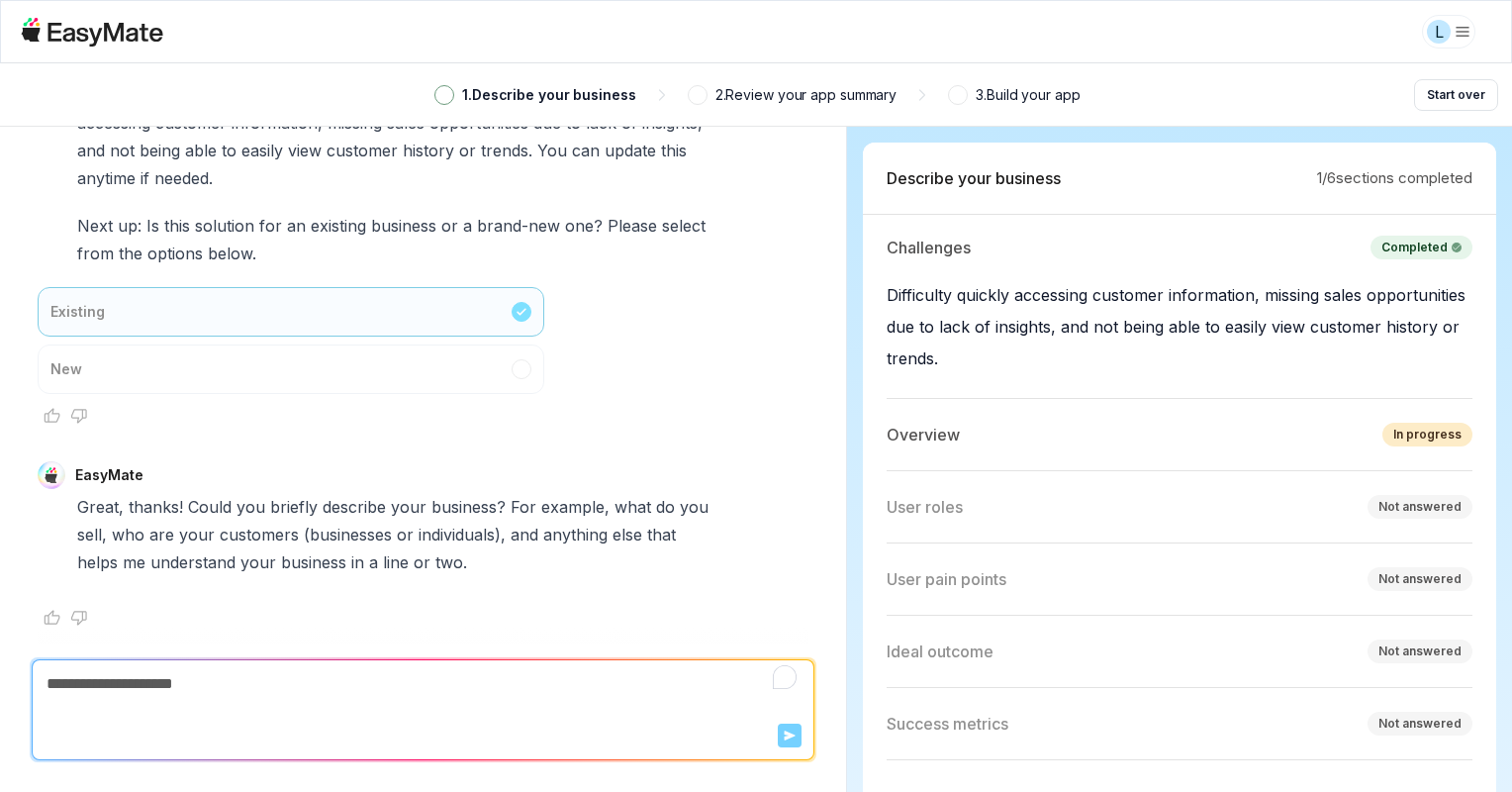 click at bounding box center [423, 684] 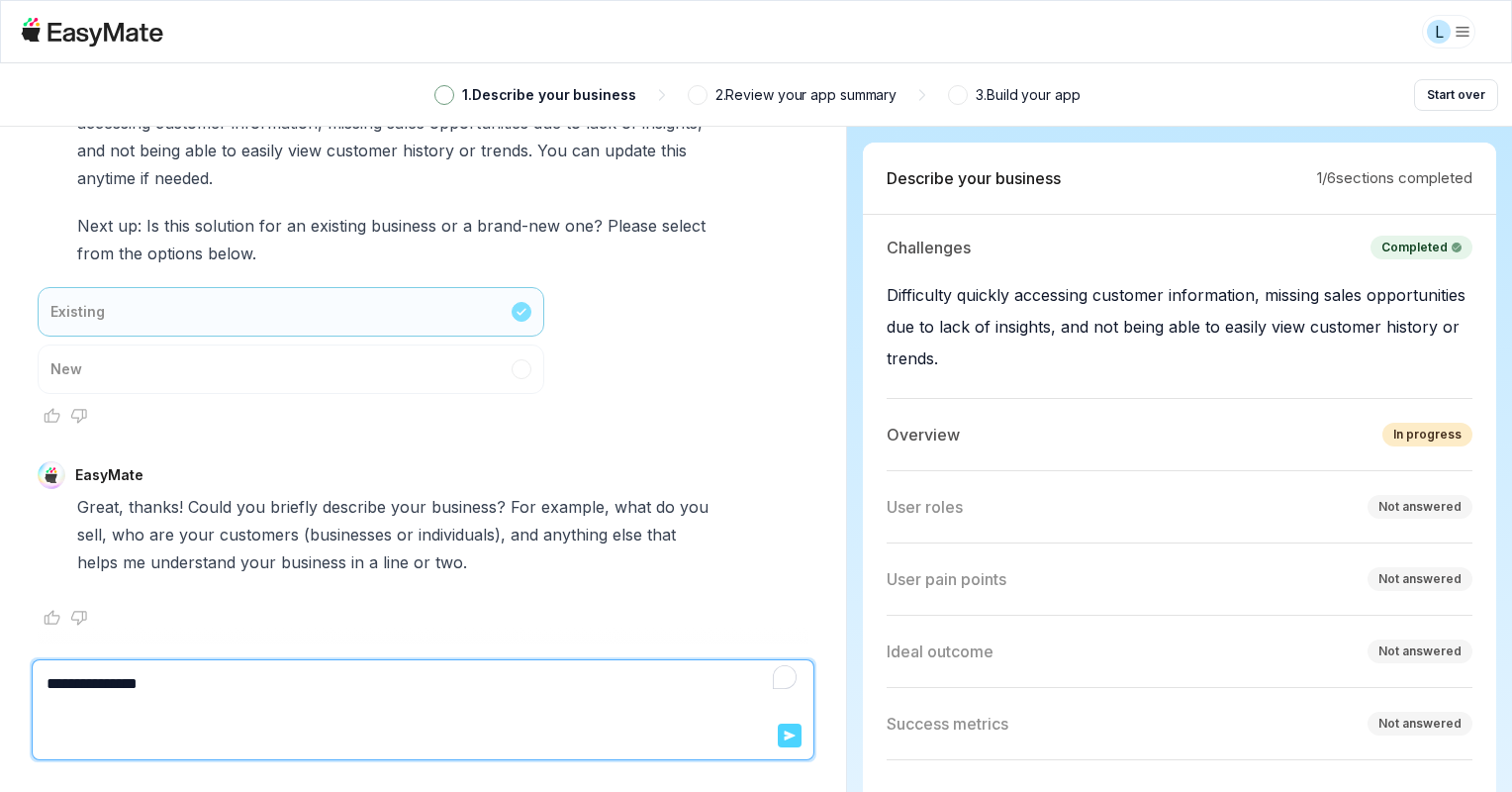 type on "**********" 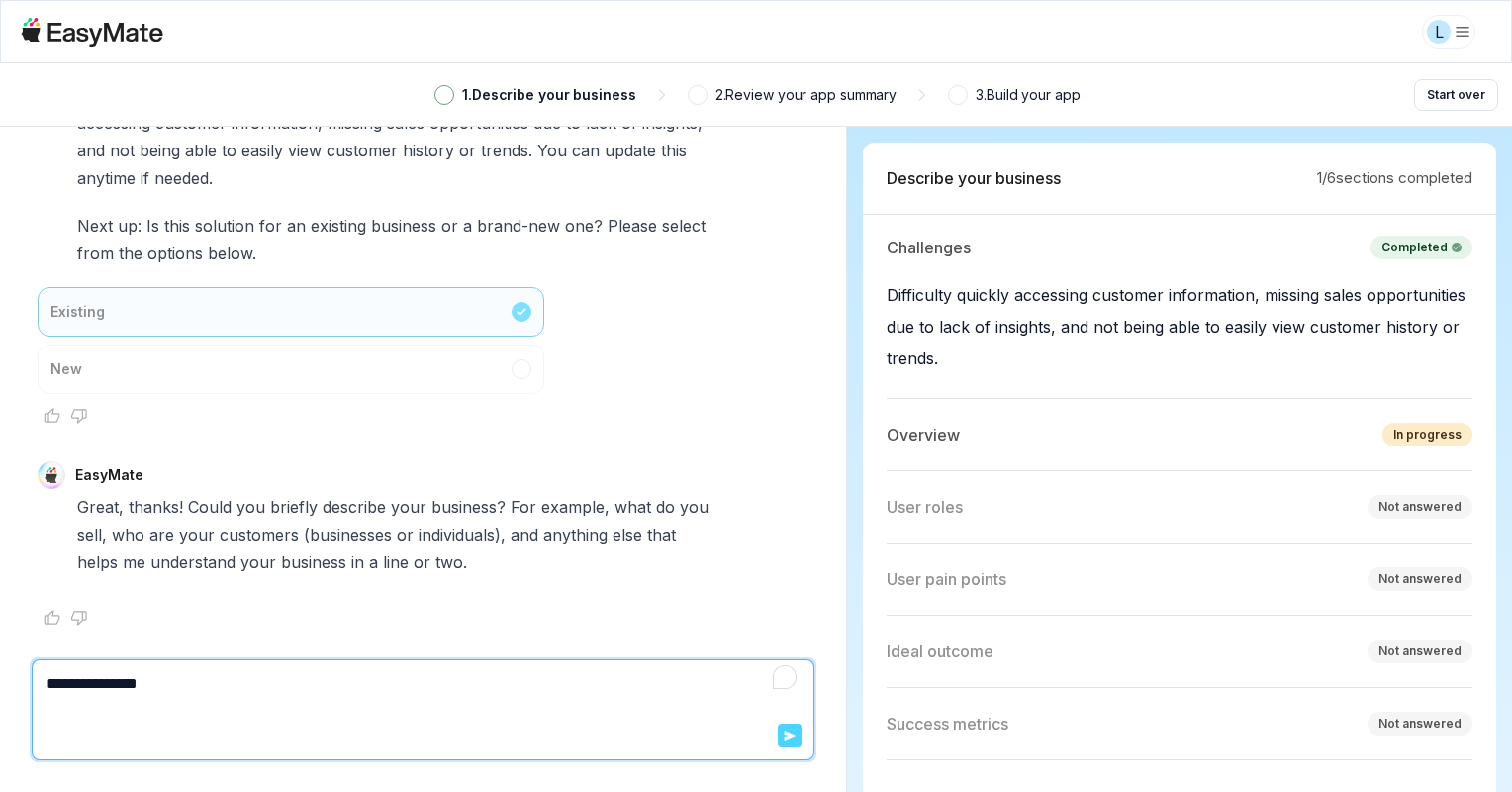 click 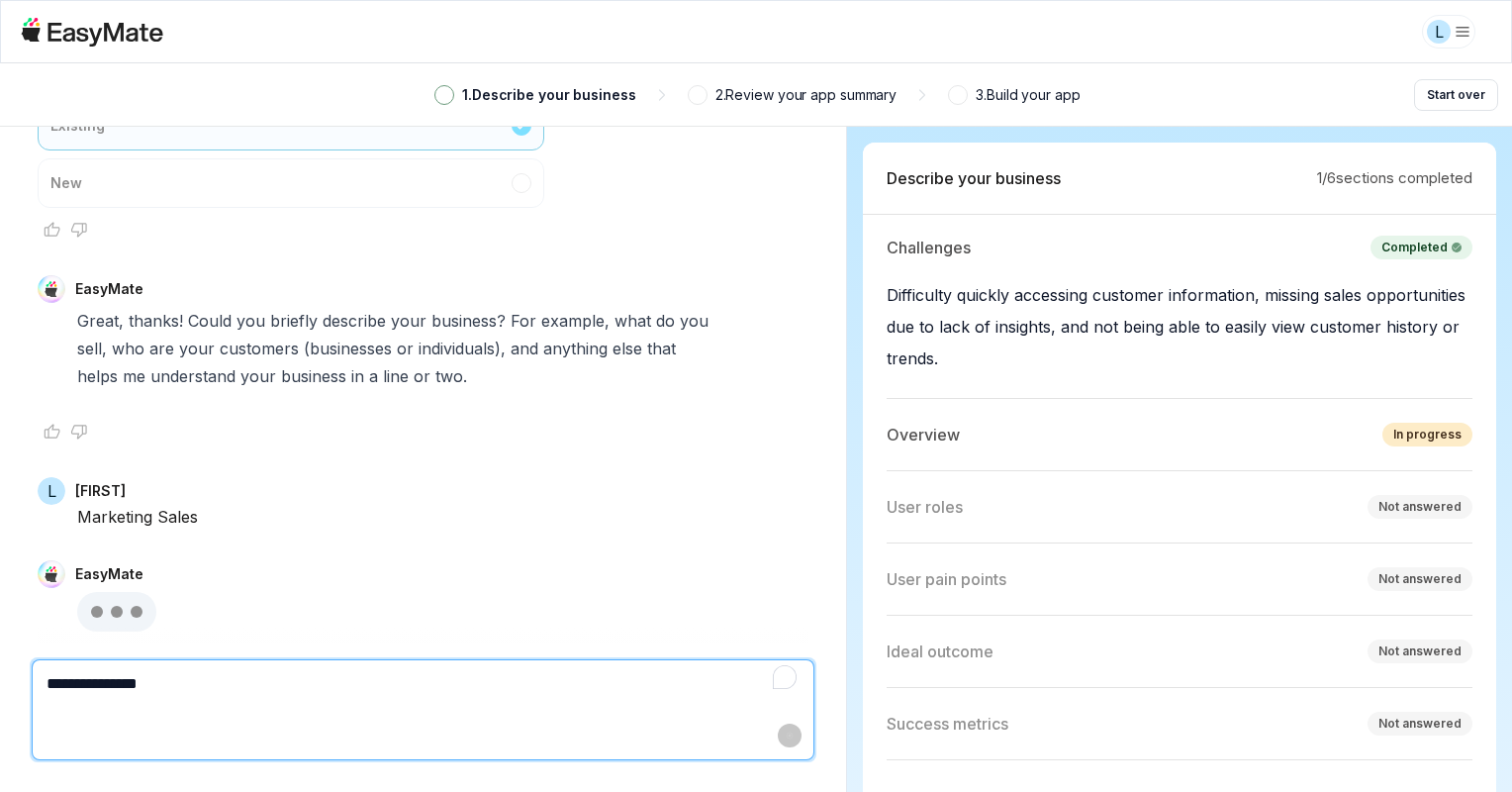 scroll, scrollTop: 1378, scrollLeft: 0, axis: vertical 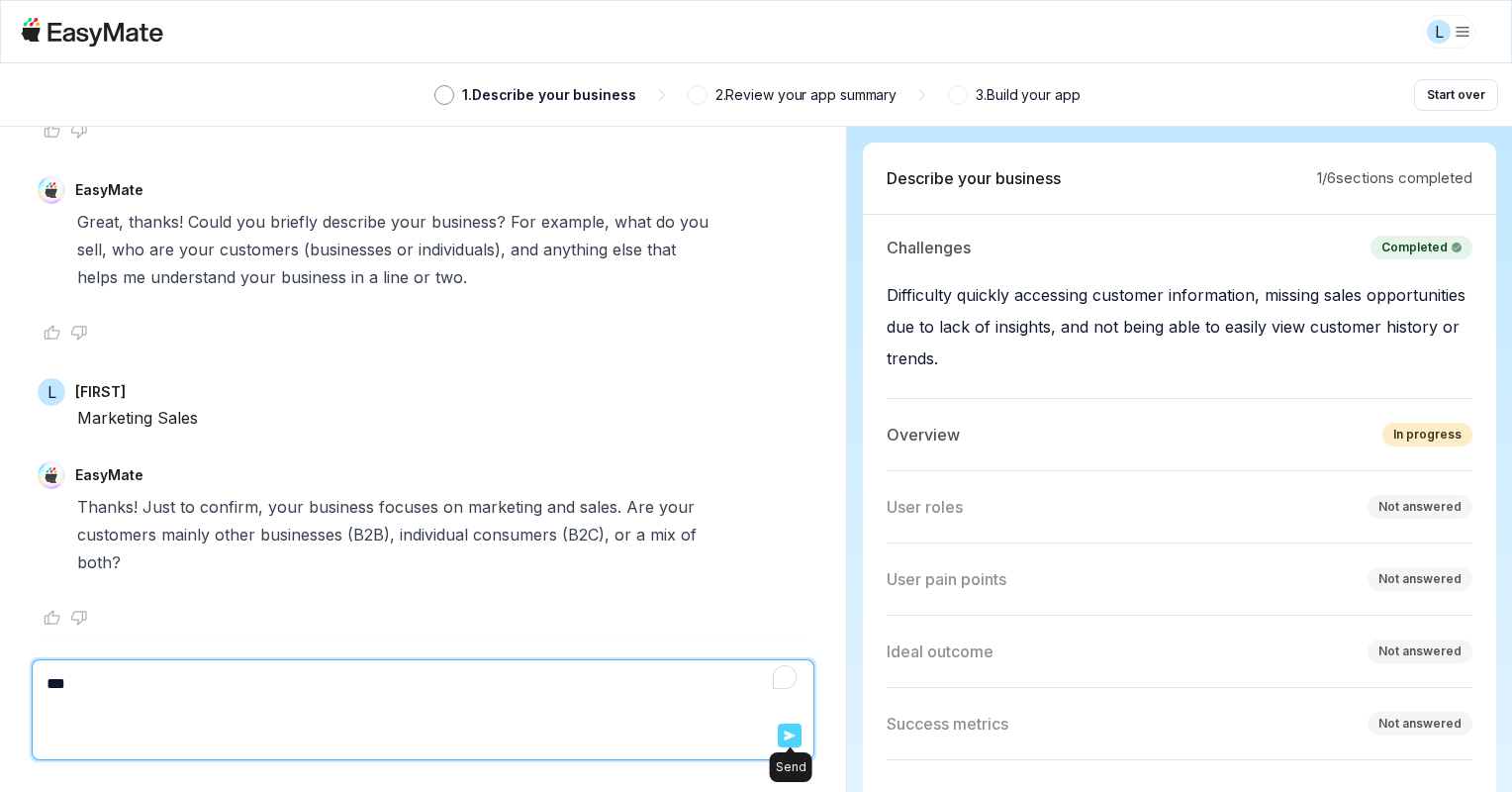 type on "***" 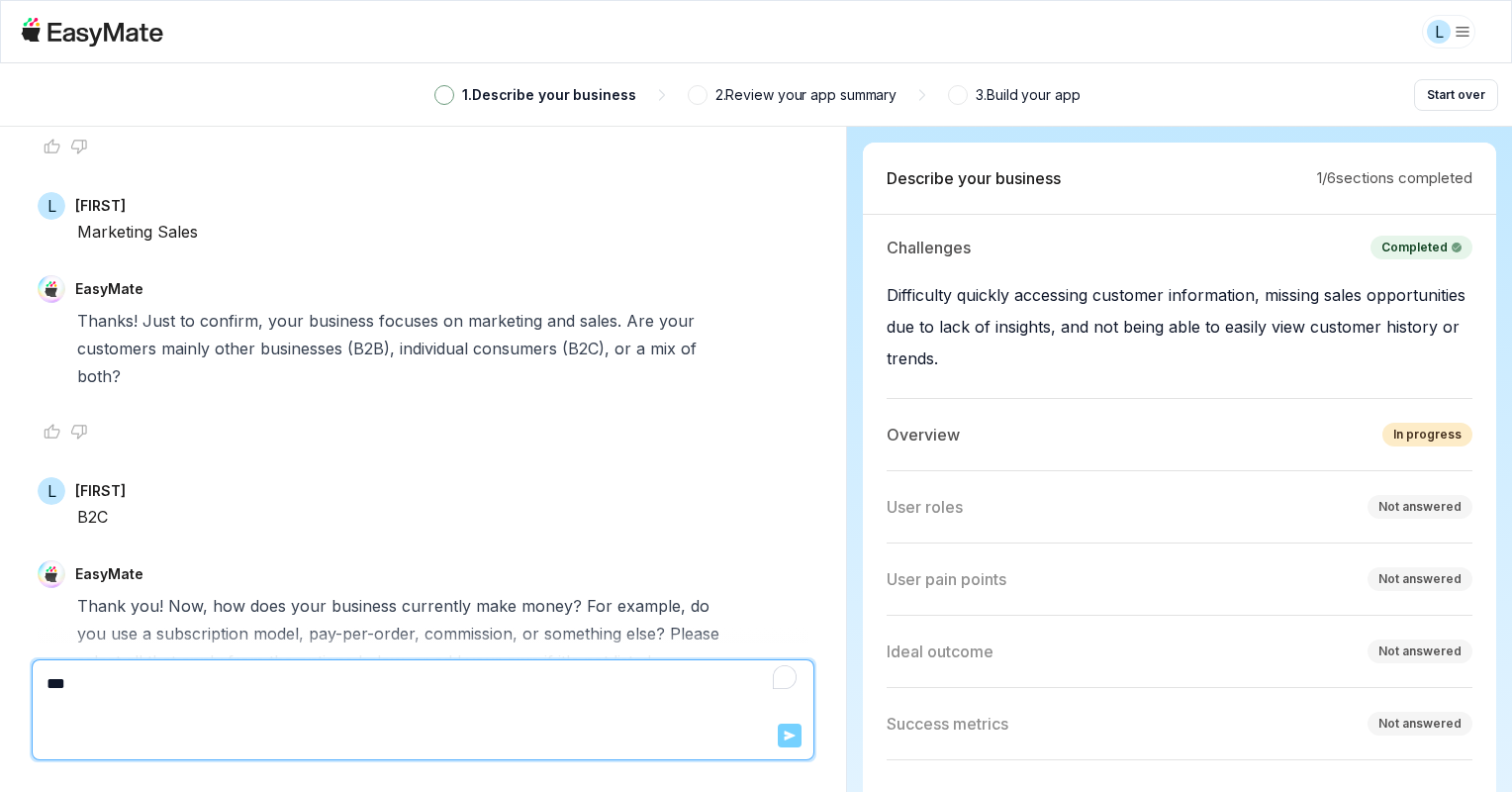 scroll, scrollTop: 2020, scrollLeft: 0, axis: vertical 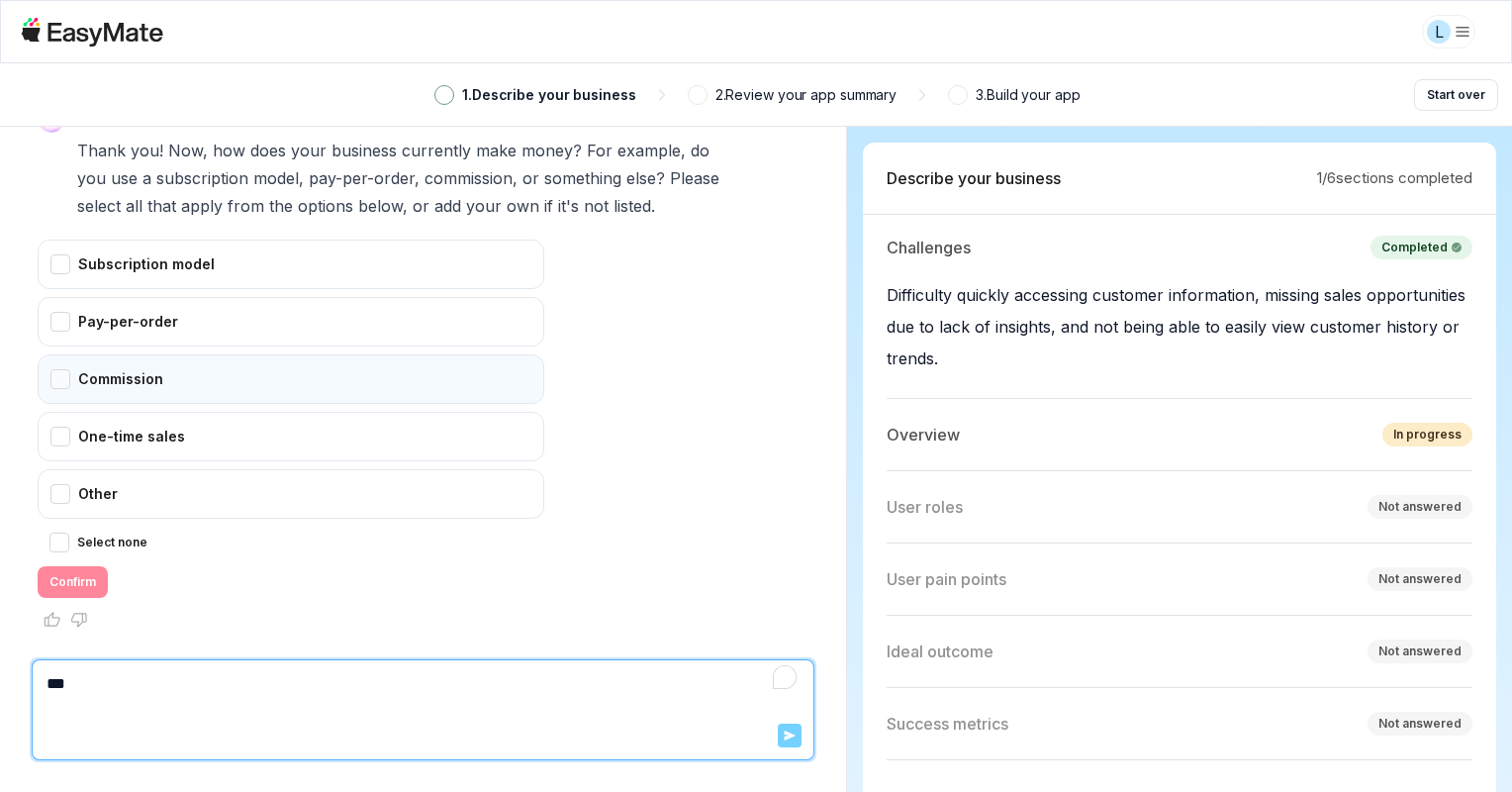 click on "Commission" at bounding box center (291, 379) 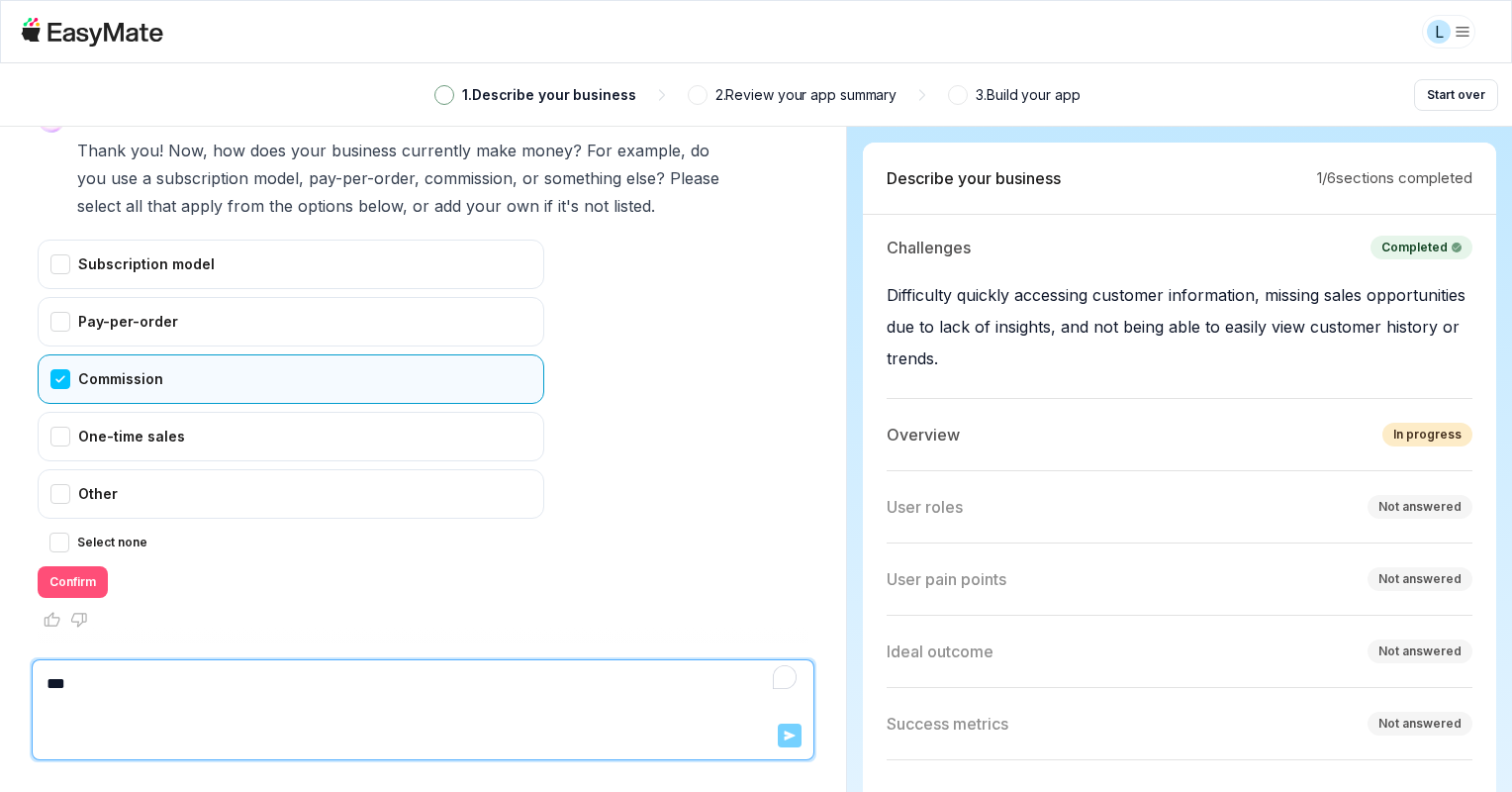 click on "Confirm" at bounding box center (72, 582) 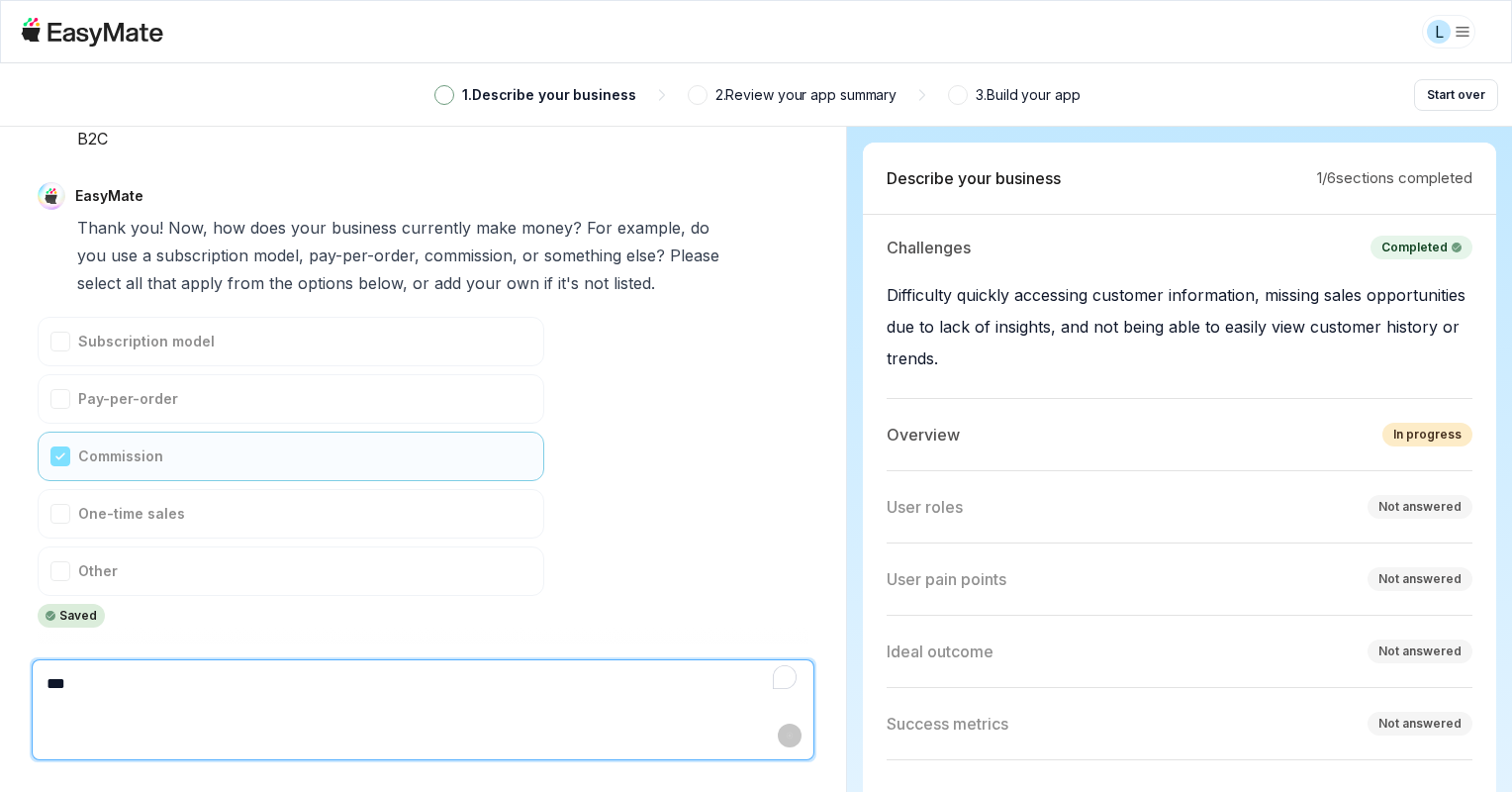 scroll, scrollTop: 1936, scrollLeft: 0, axis: vertical 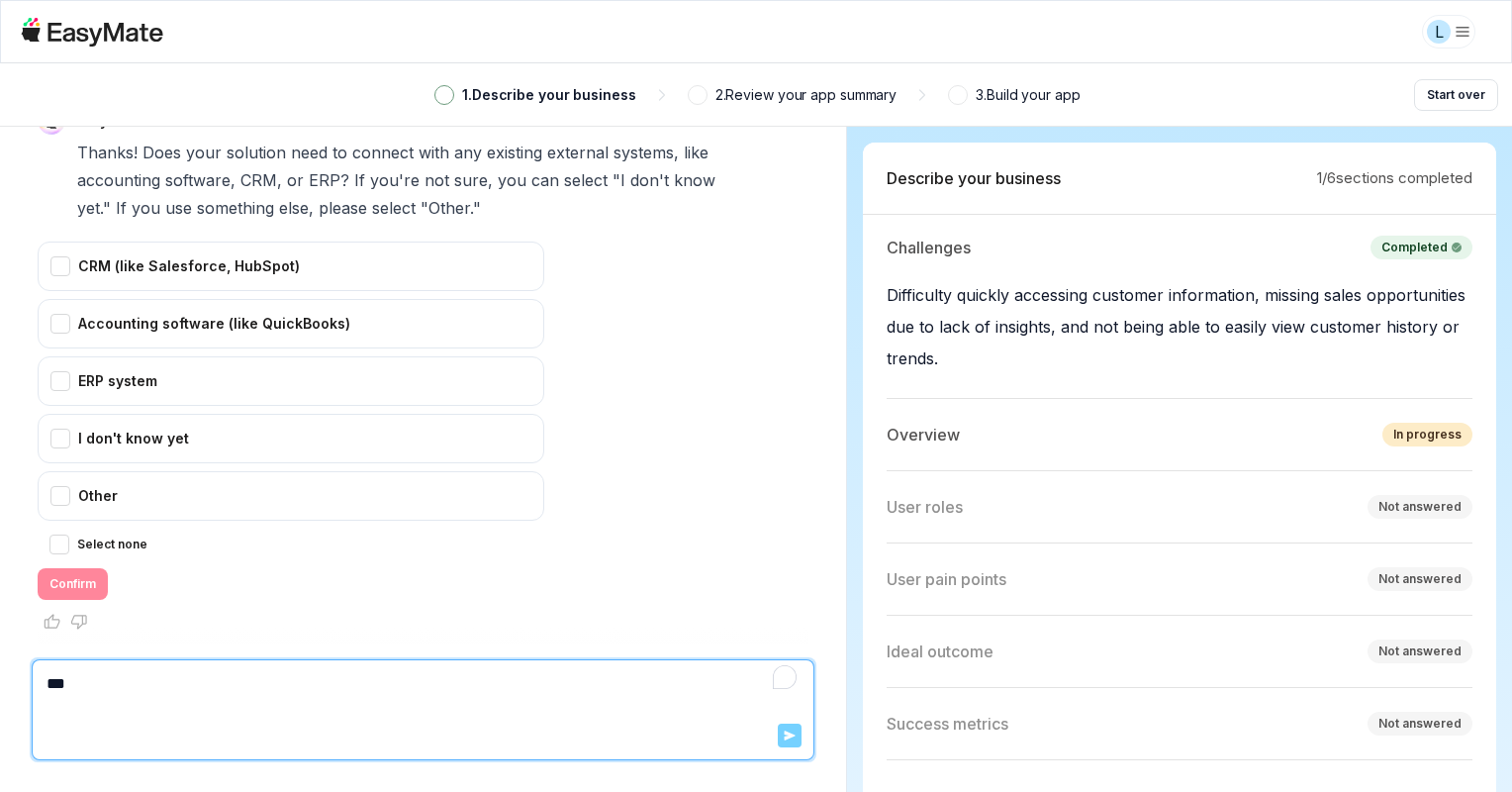 click on "Select none" at bounding box center [112, 544] 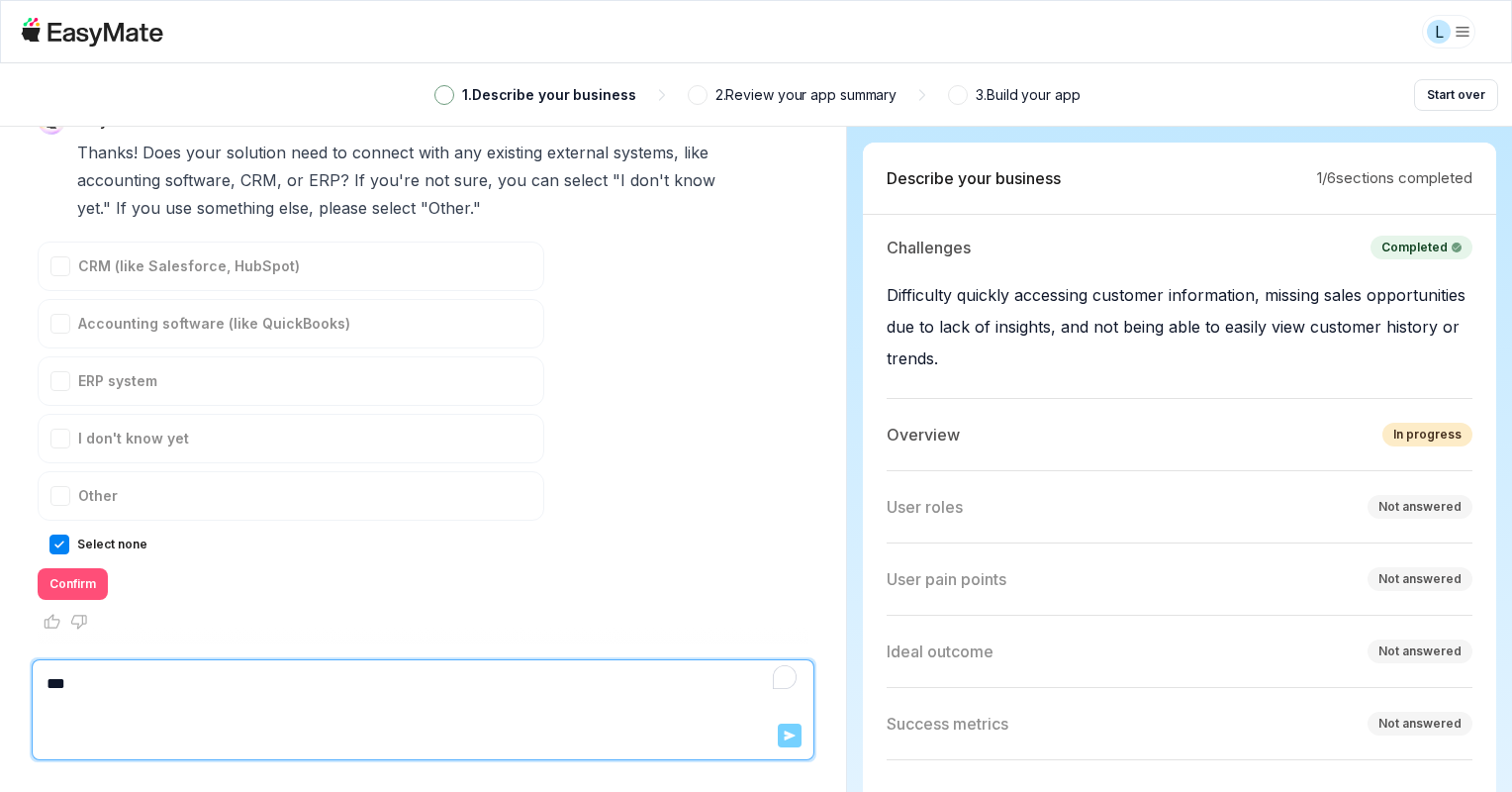 click on "Confirm" at bounding box center [72, 584] 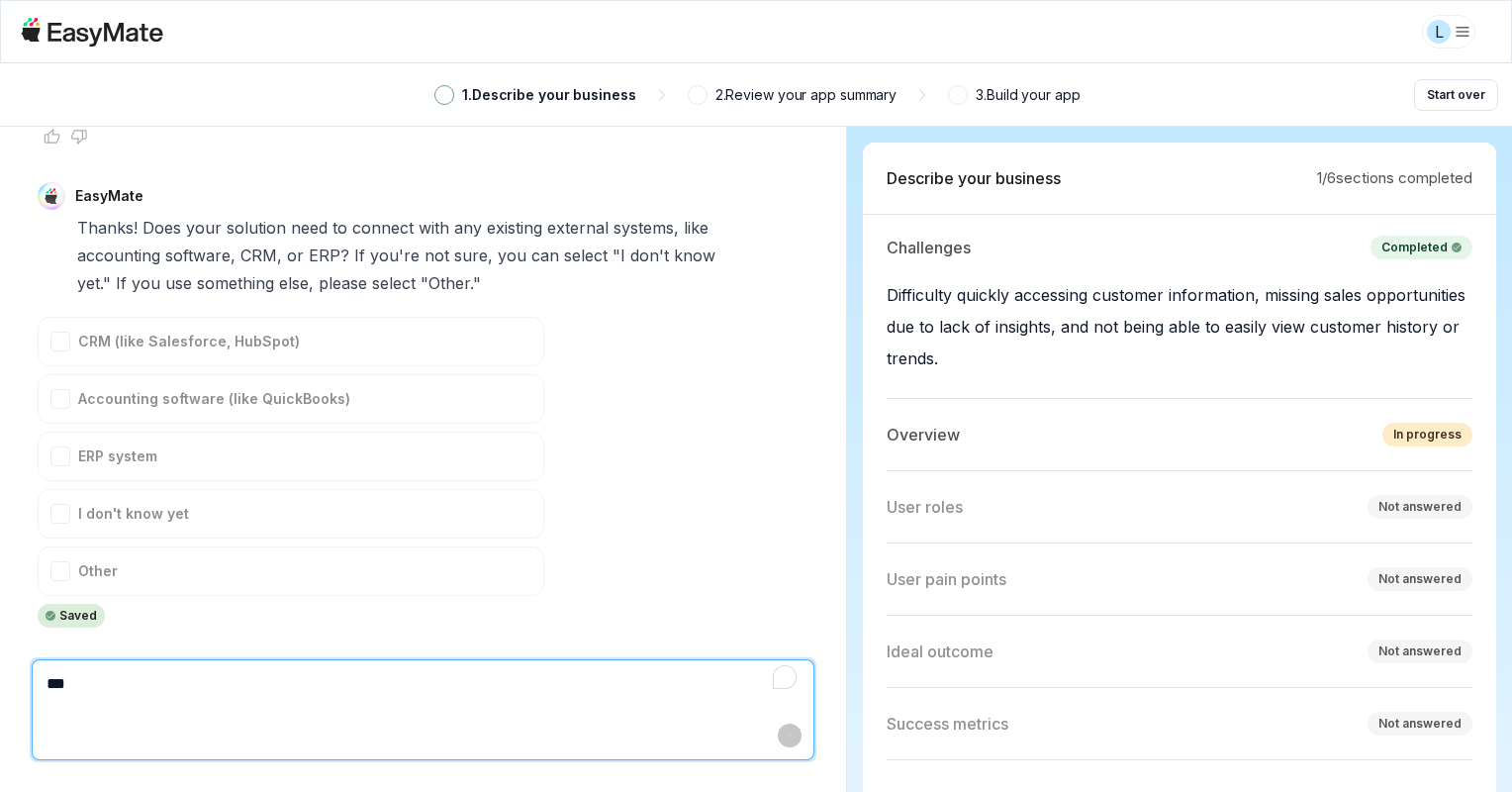 scroll, scrollTop: 2447, scrollLeft: 0, axis: vertical 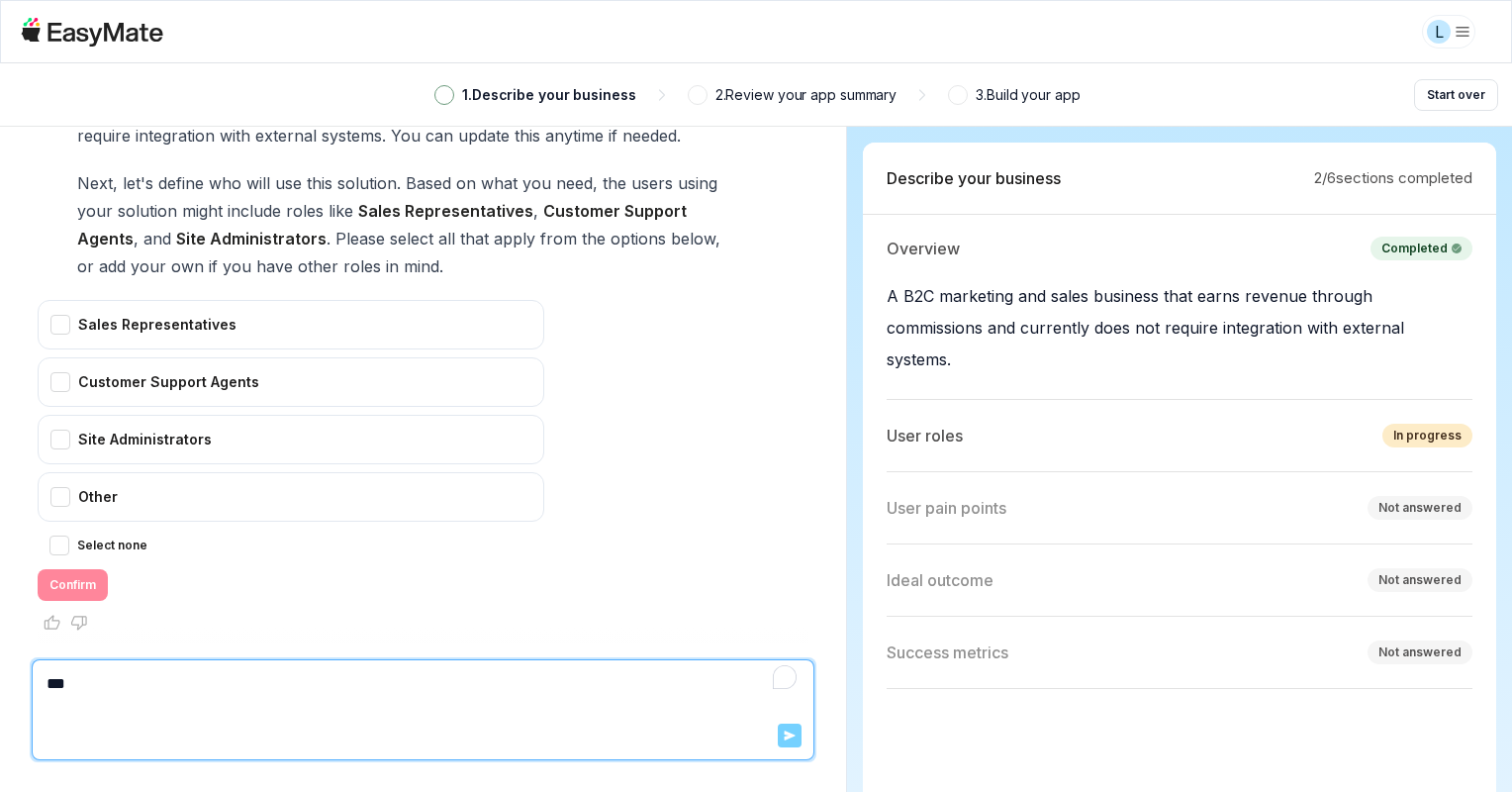 click on "***" at bounding box center (423, 684) 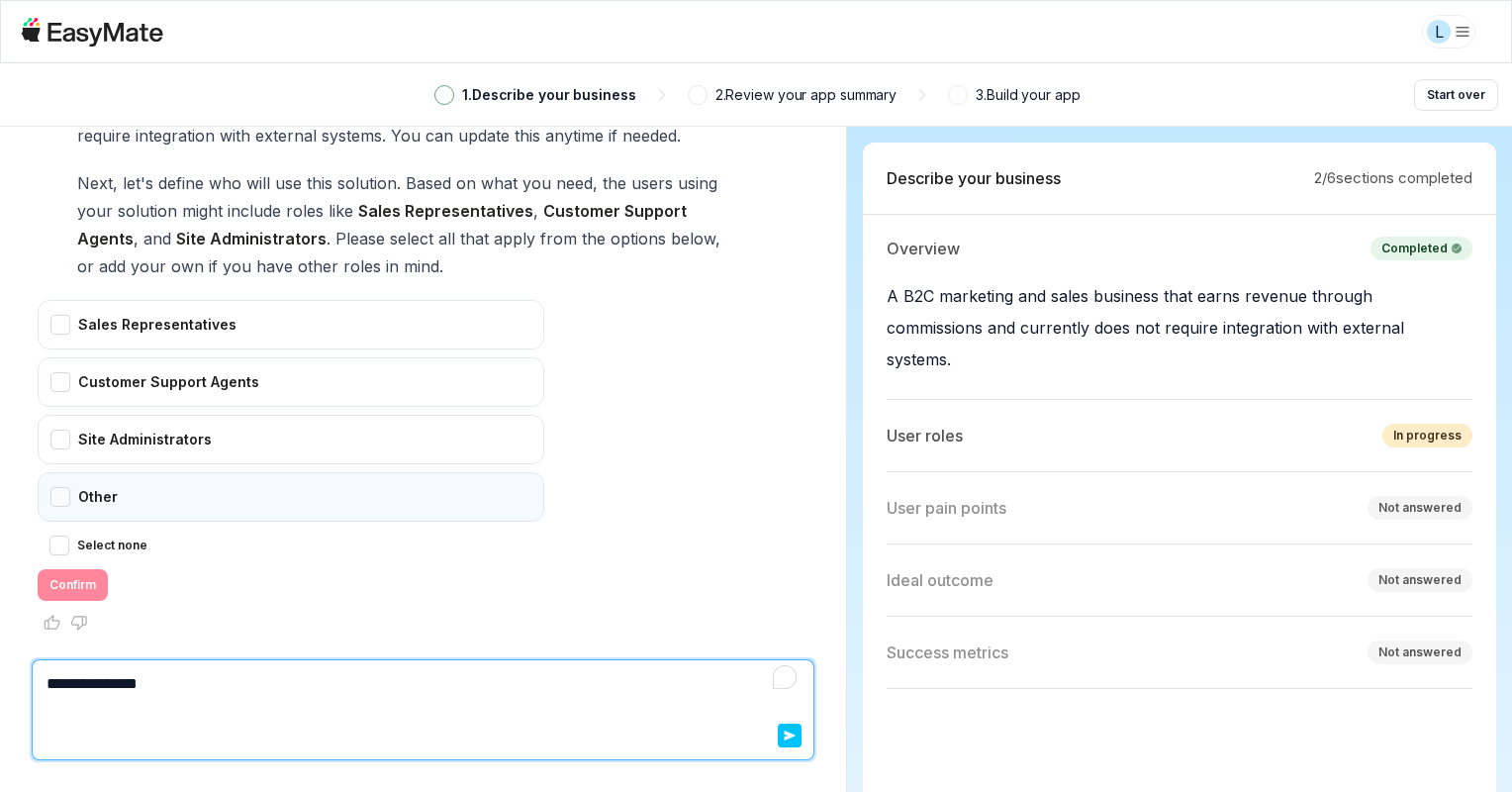 type on "**********" 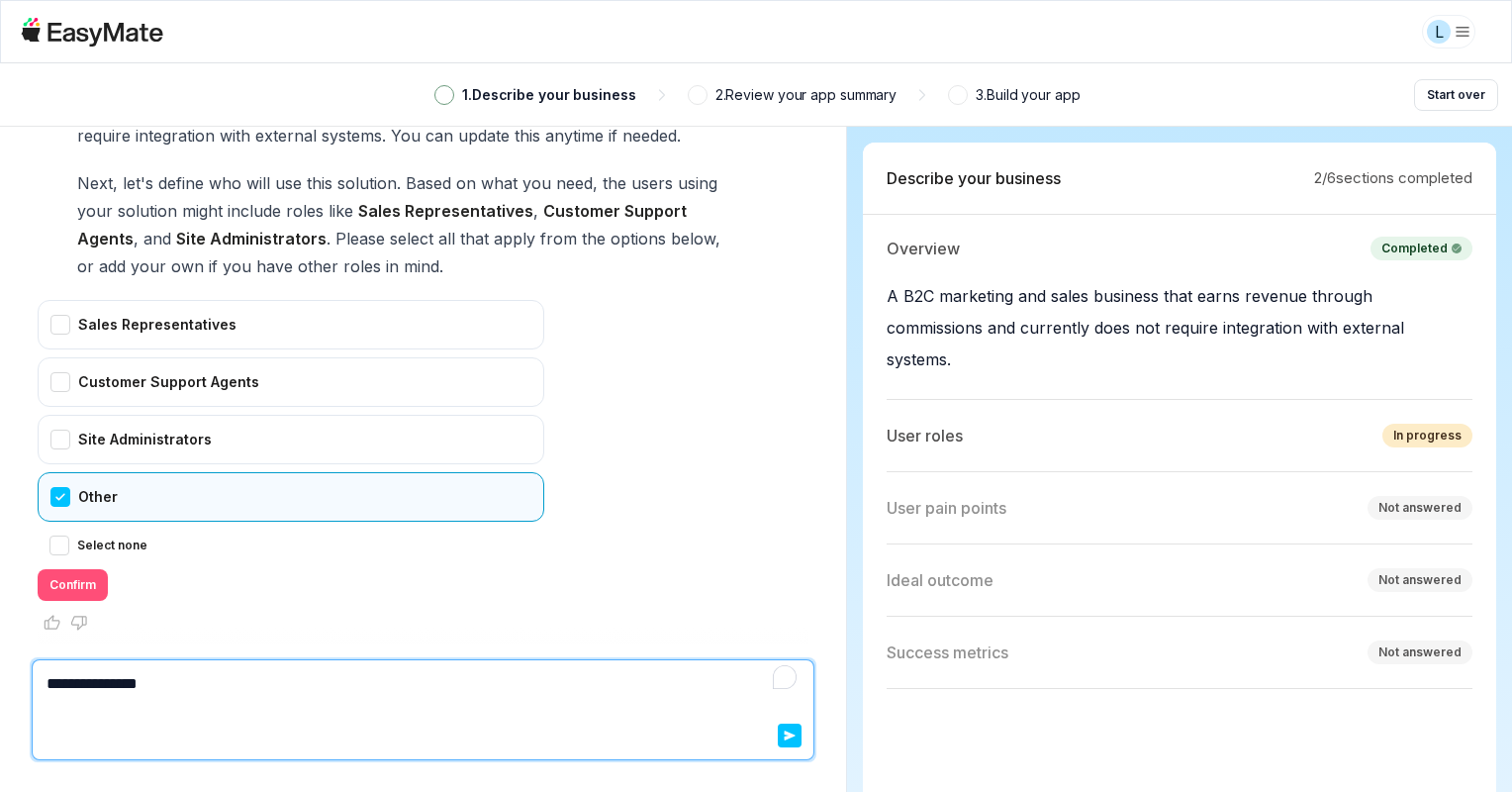 click on "Confirm" at bounding box center [72, 585] 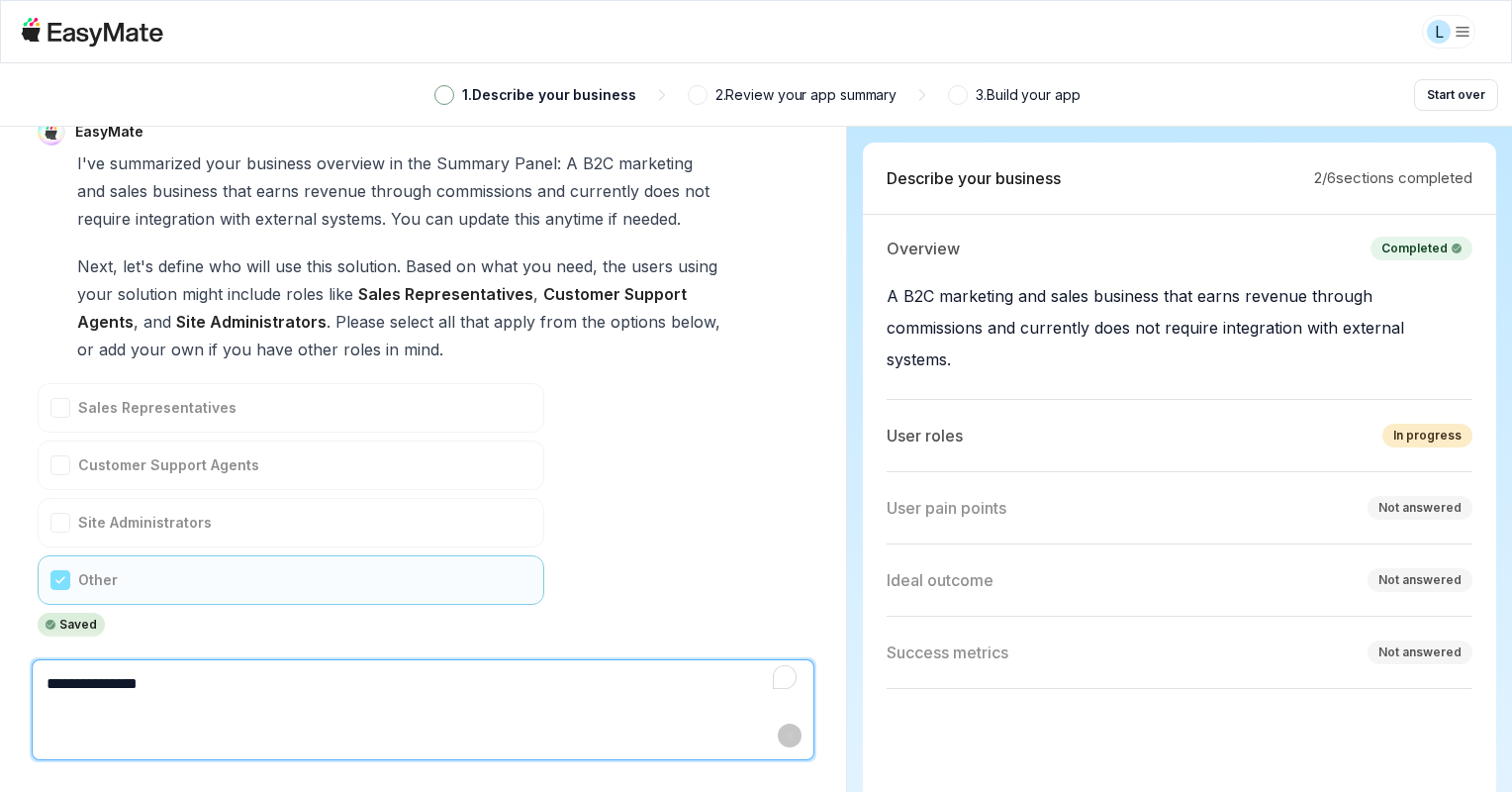 scroll, scrollTop: 3270, scrollLeft: 0, axis: vertical 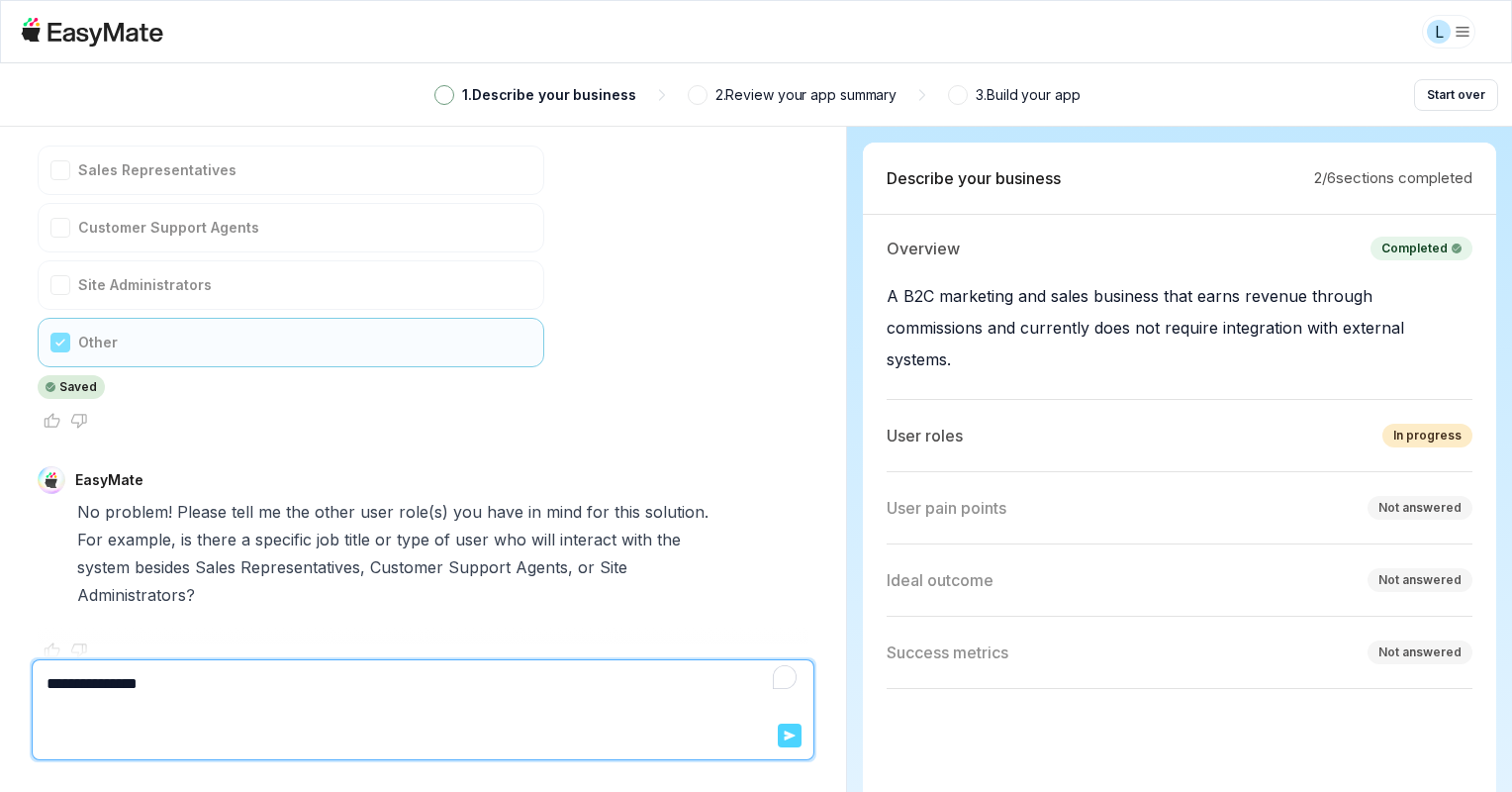 click 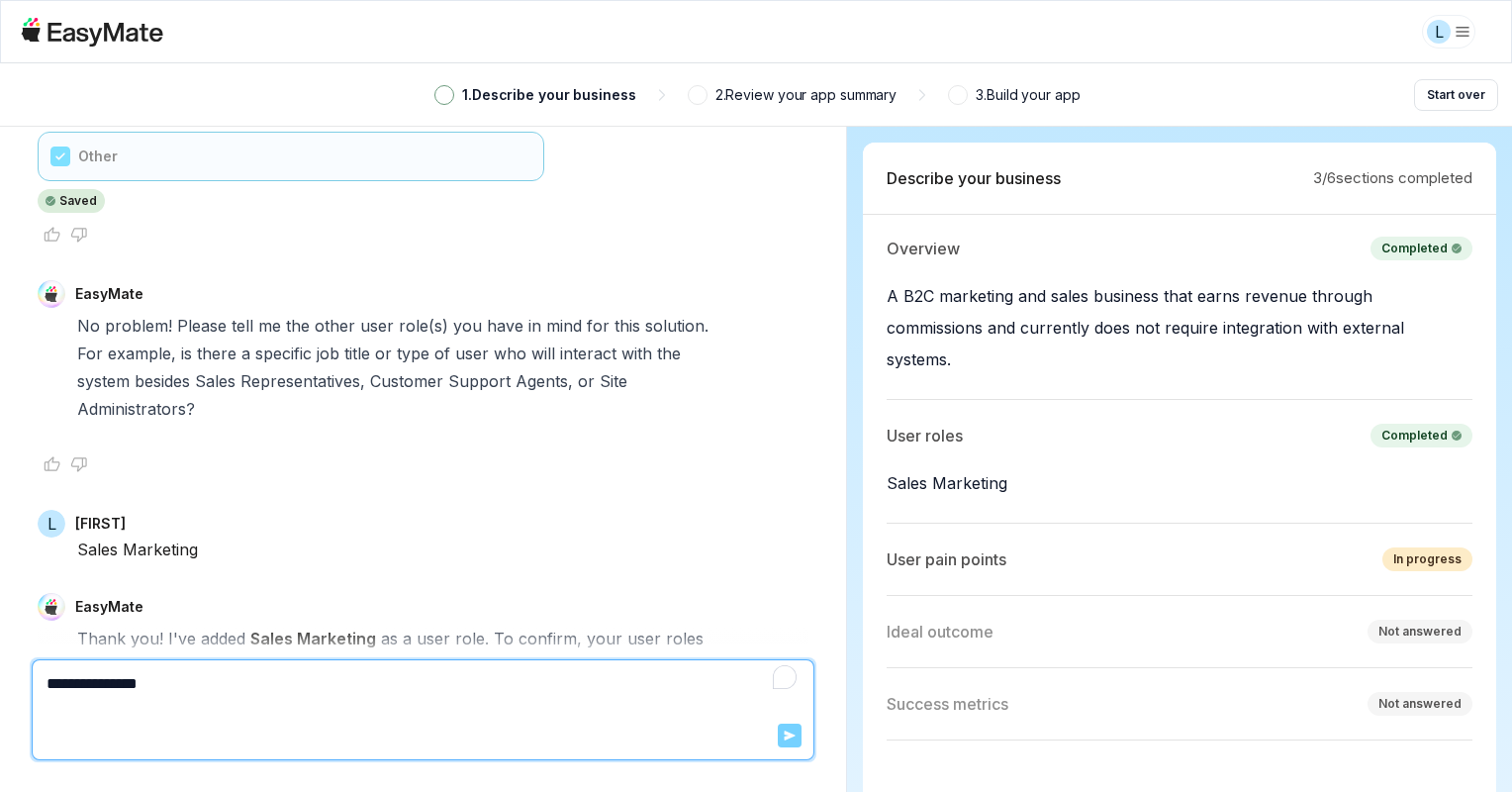 scroll, scrollTop: 4014, scrollLeft: 0, axis: vertical 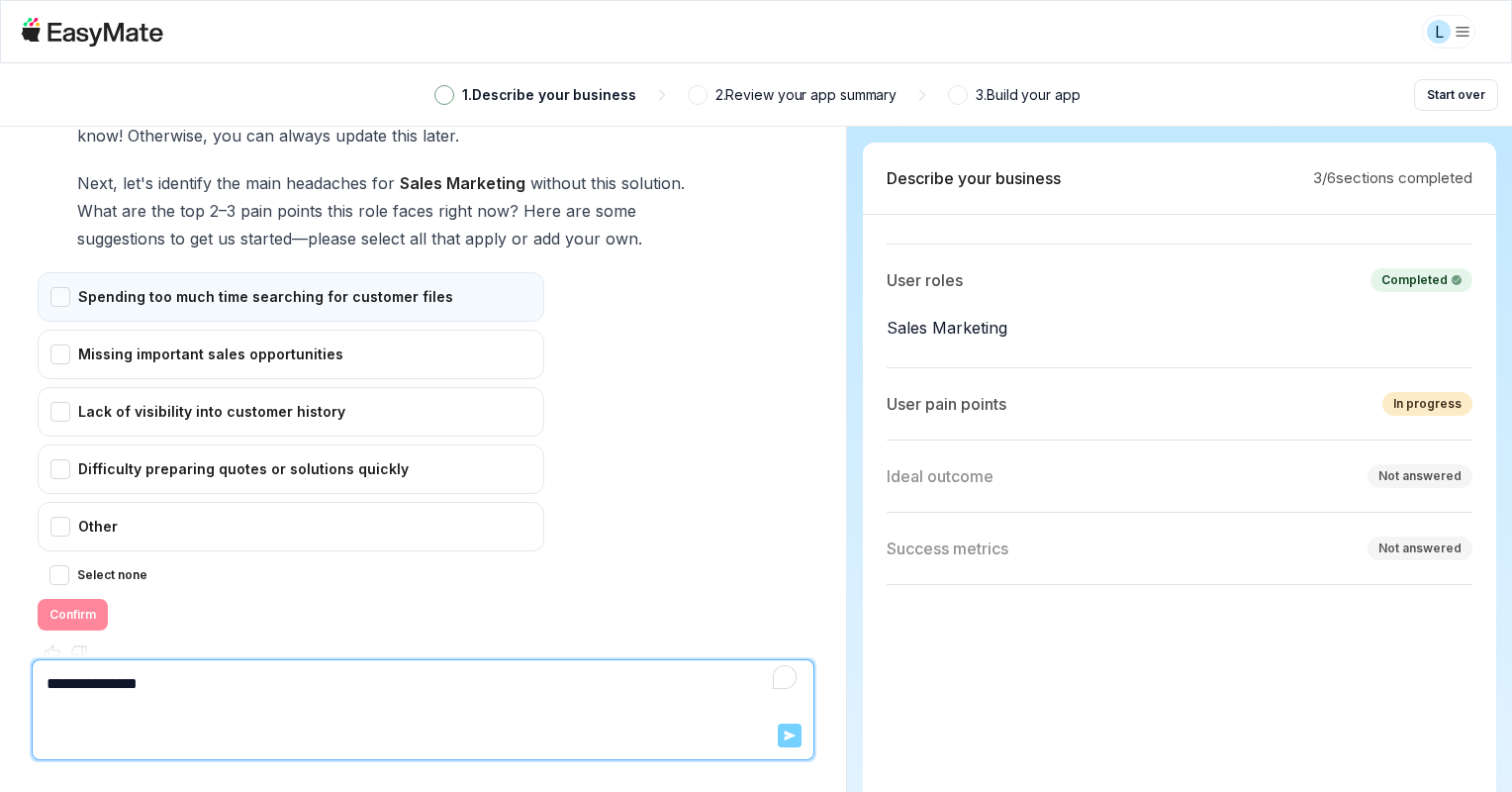click on "Spending too much time searching for customer files" at bounding box center [291, 297] 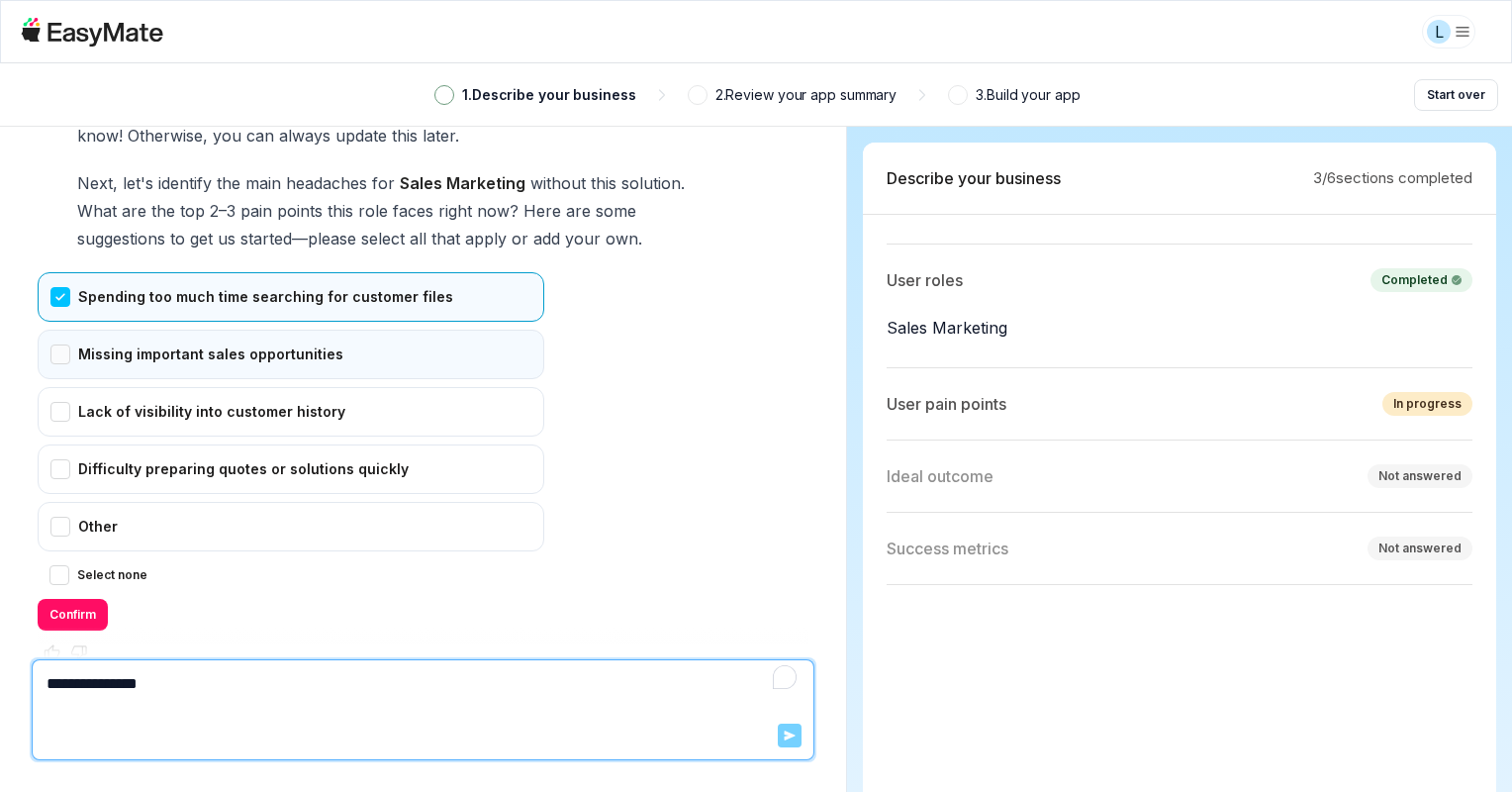 click on "Missing important sales opportunities" at bounding box center [291, 354] 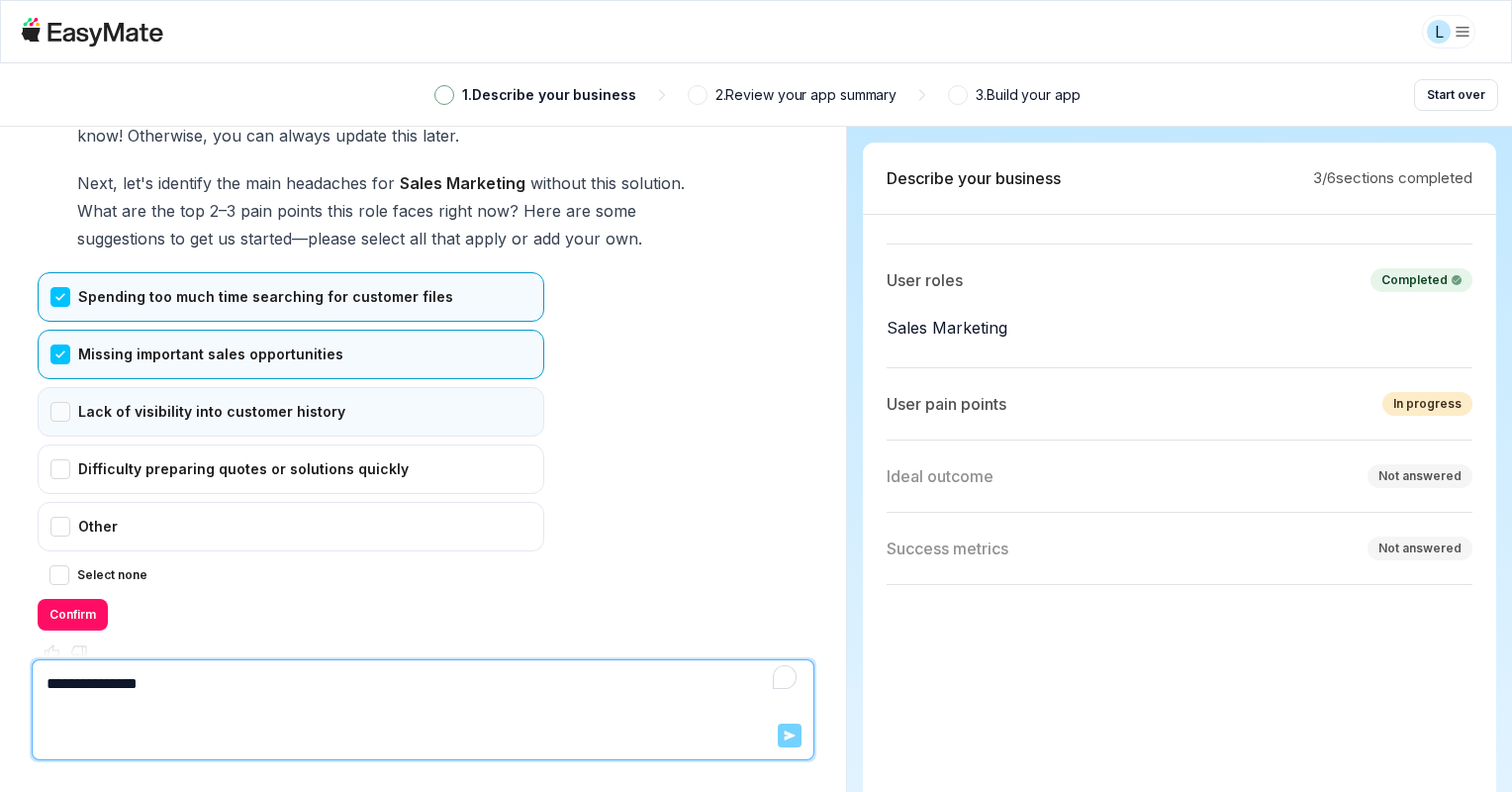 click on "Lack of visibility into customer history" at bounding box center [291, 412] 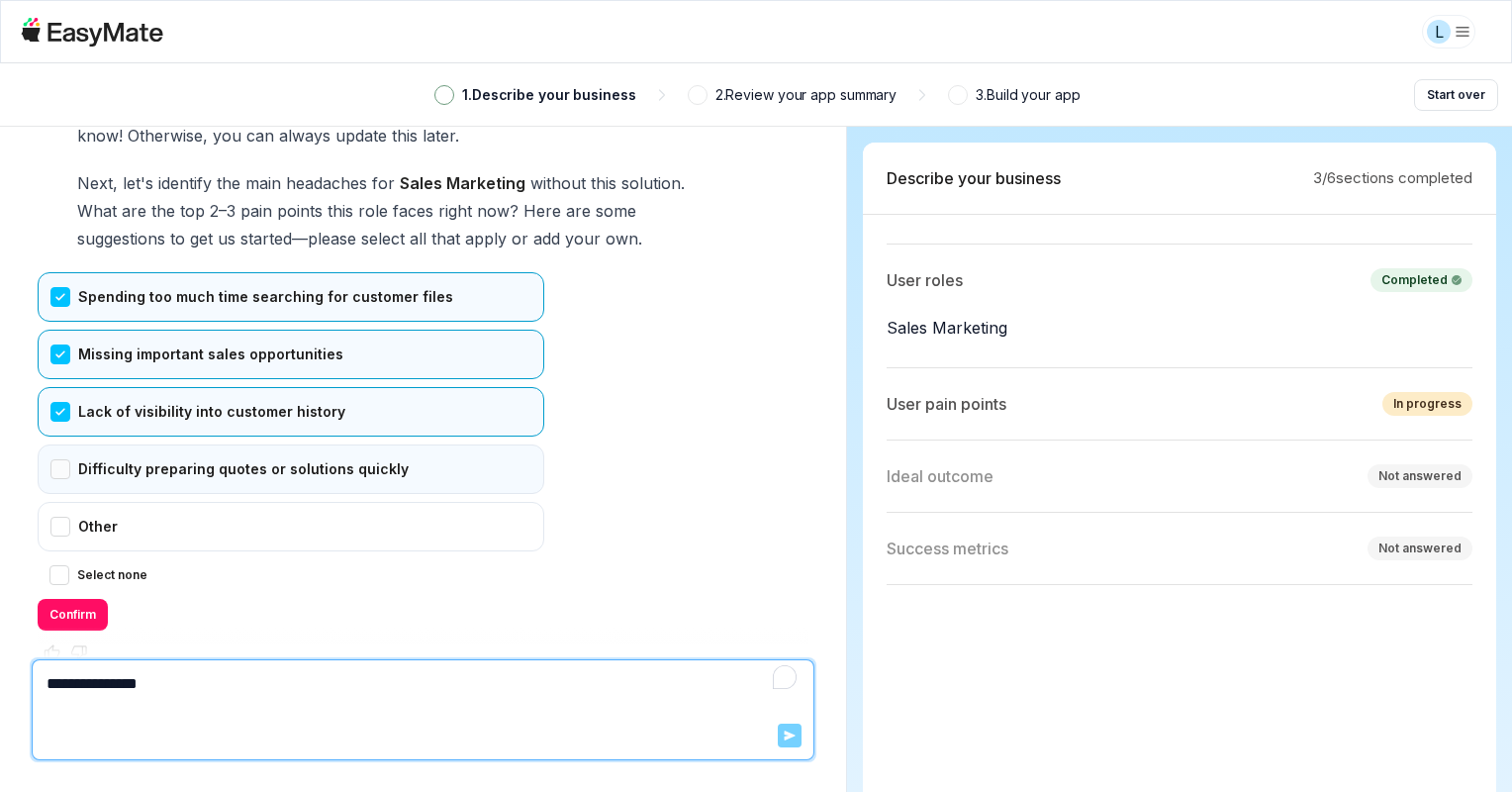 click on "Difficulty preparing quotes or solutions quickly" at bounding box center (291, 469) 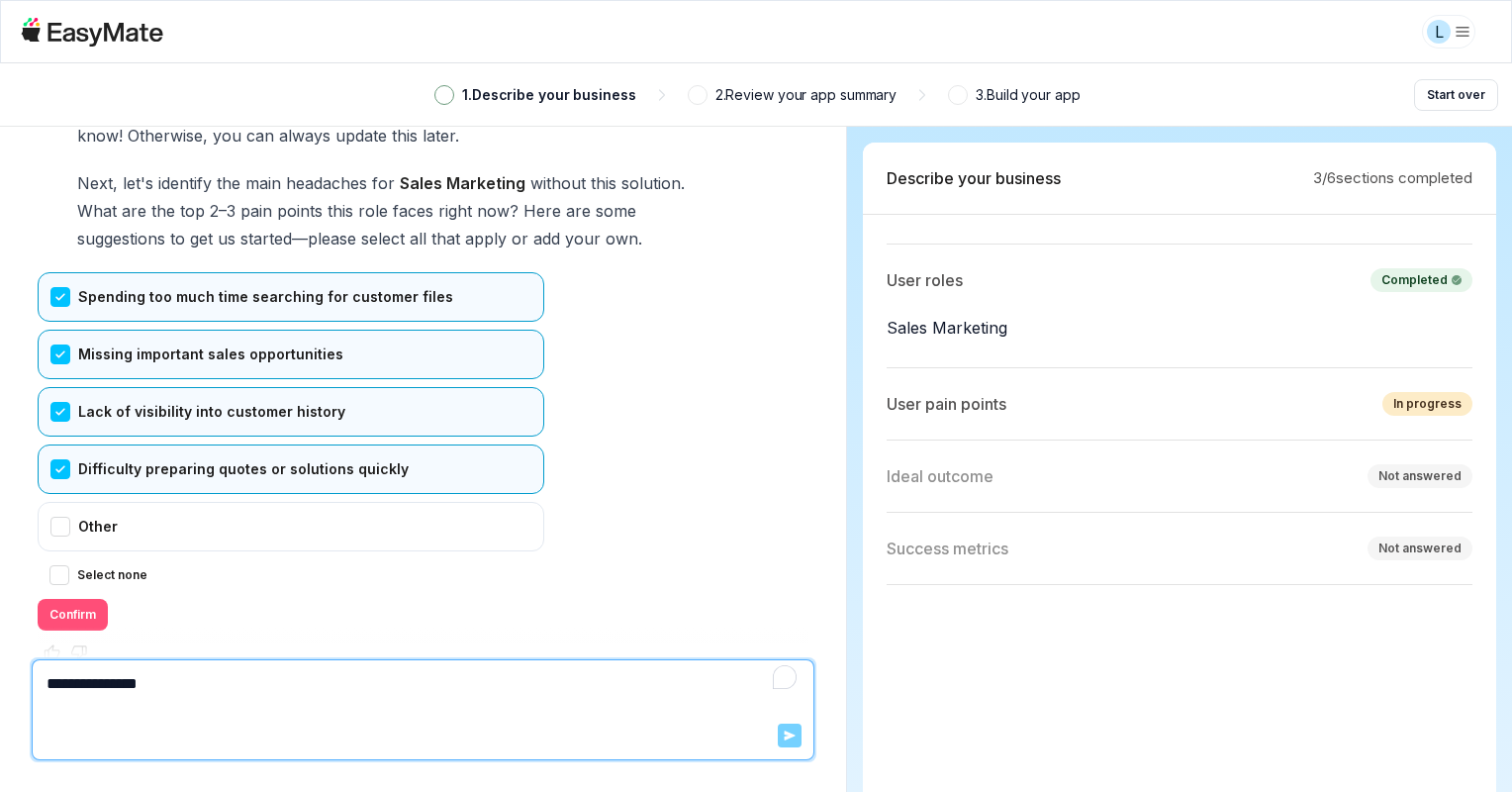 click on "Confirm" at bounding box center [72, 615] 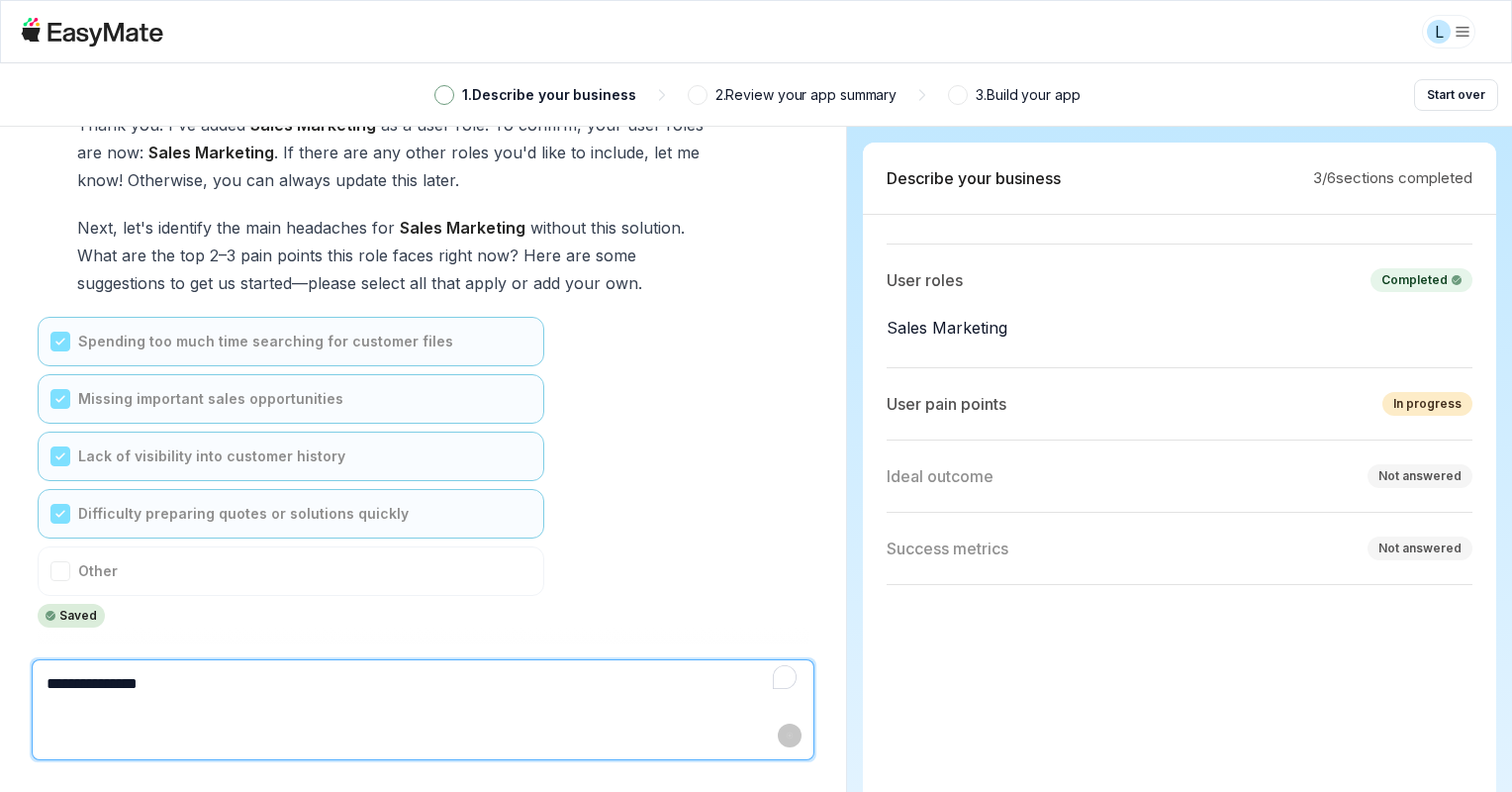 scroll, scrollTop: 3931, scrollLeft: 0, axis: vertical 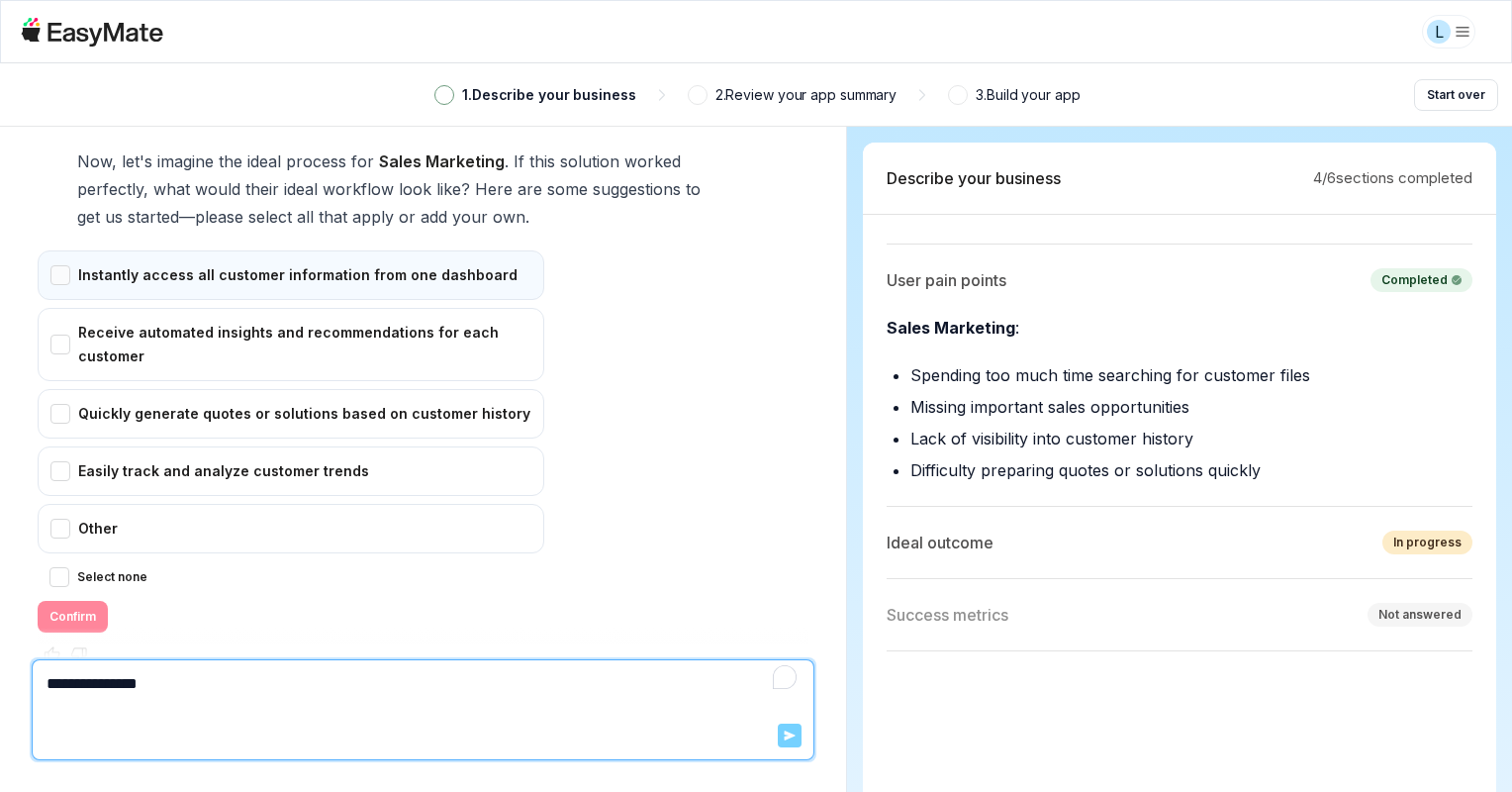 click on "Instantly access all customer information from one dashboard" at bounding box center (291, 275) 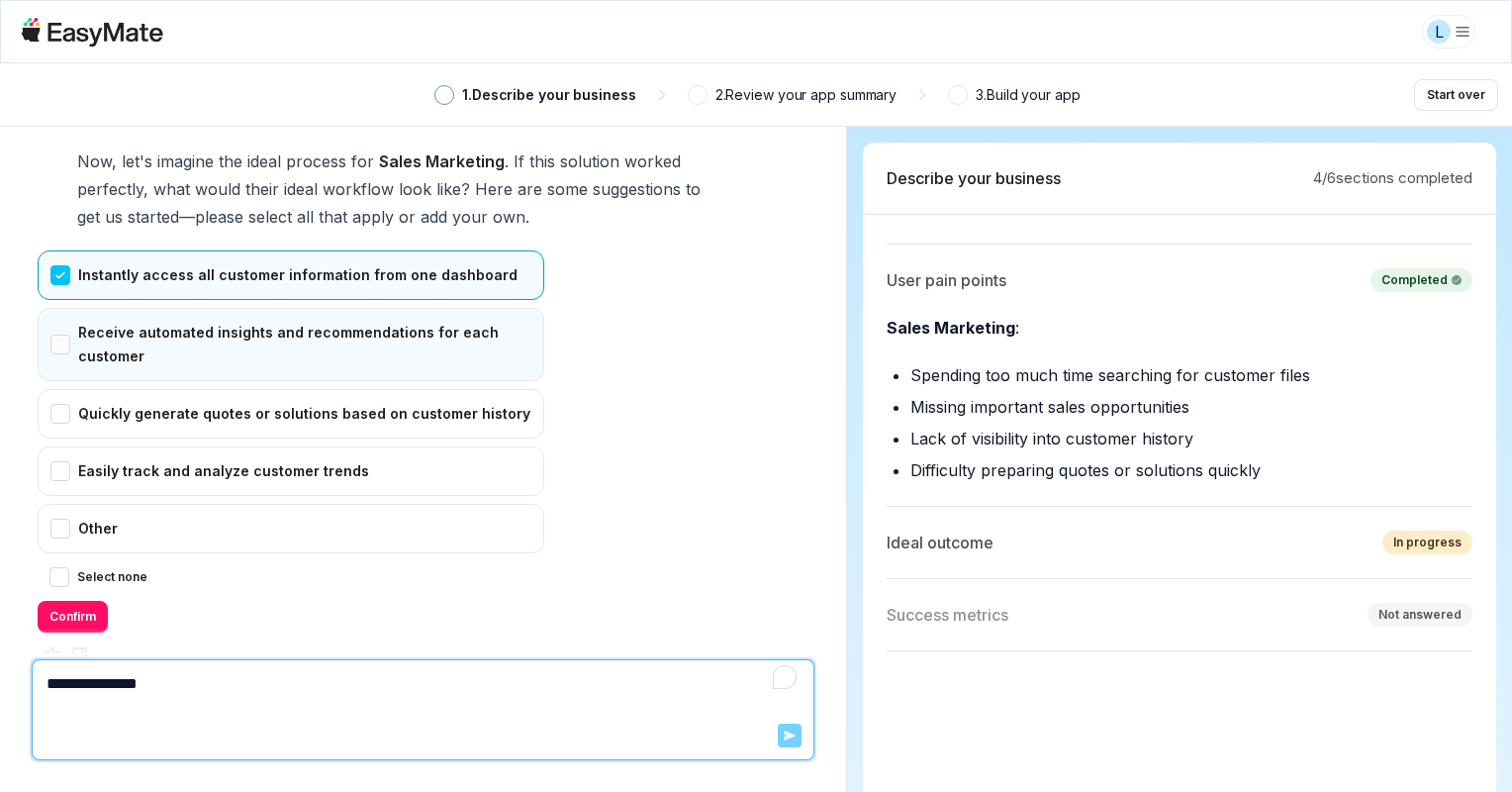click on "Receive automated insights and recommendations for each customer" at bounding box center [291, 345] 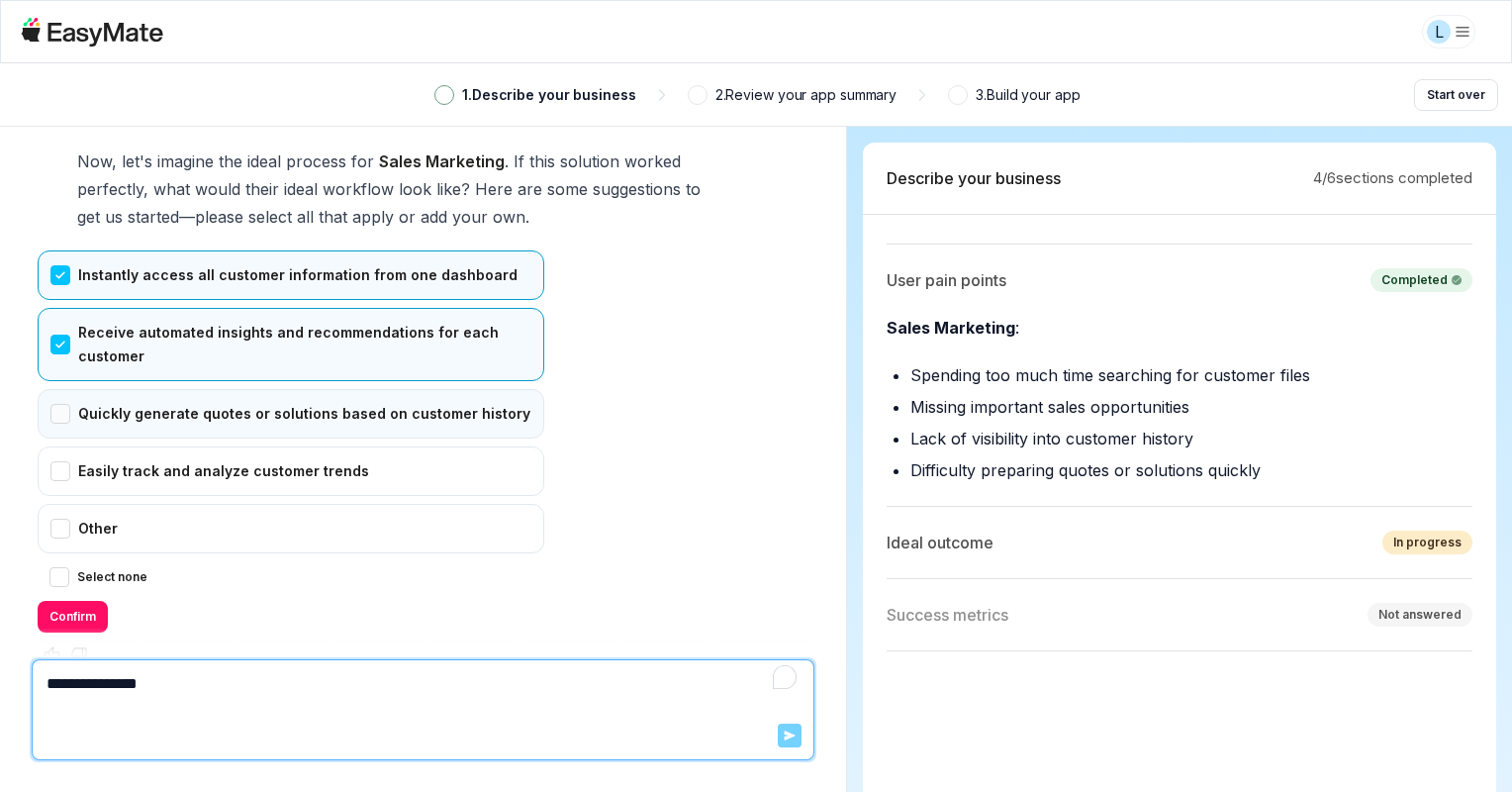 click on "Quickly generate quotes or solutions based on customer history" at bounding box center (291, 414) 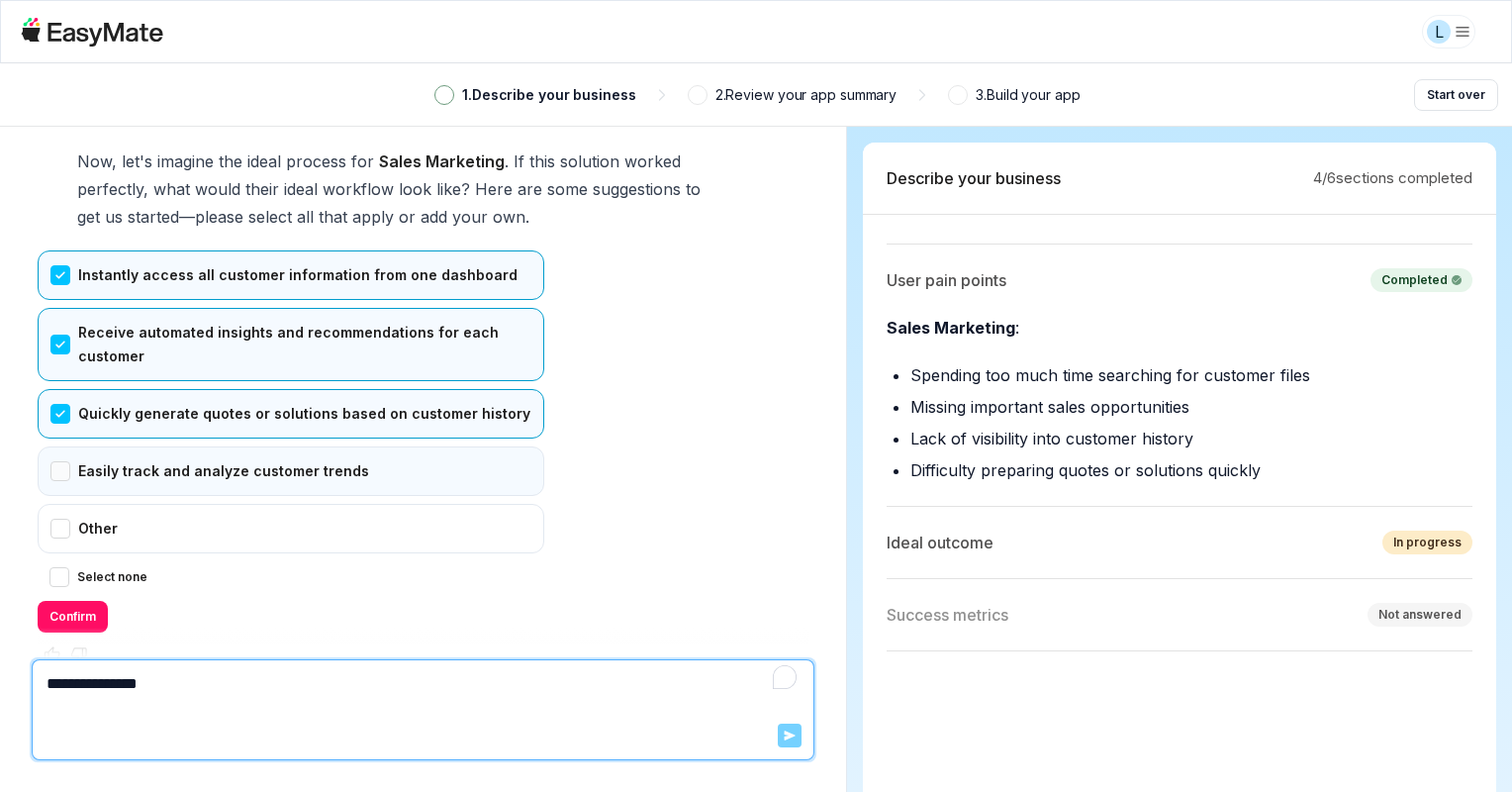 click on "Easily track and analyze customer trends" at bounding box center (291, 471) 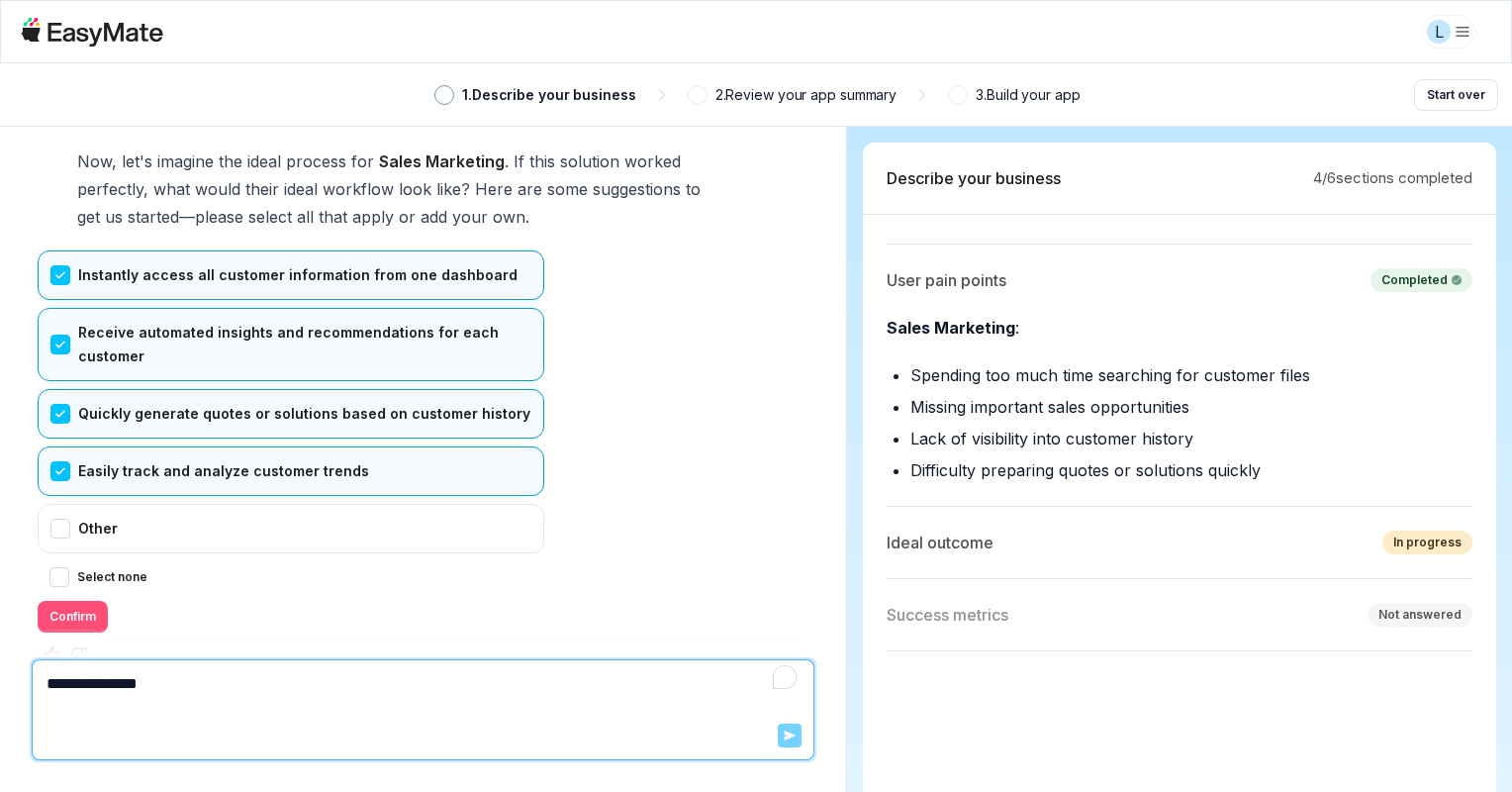 click on "Confirm" at bounding box center [72, 617] 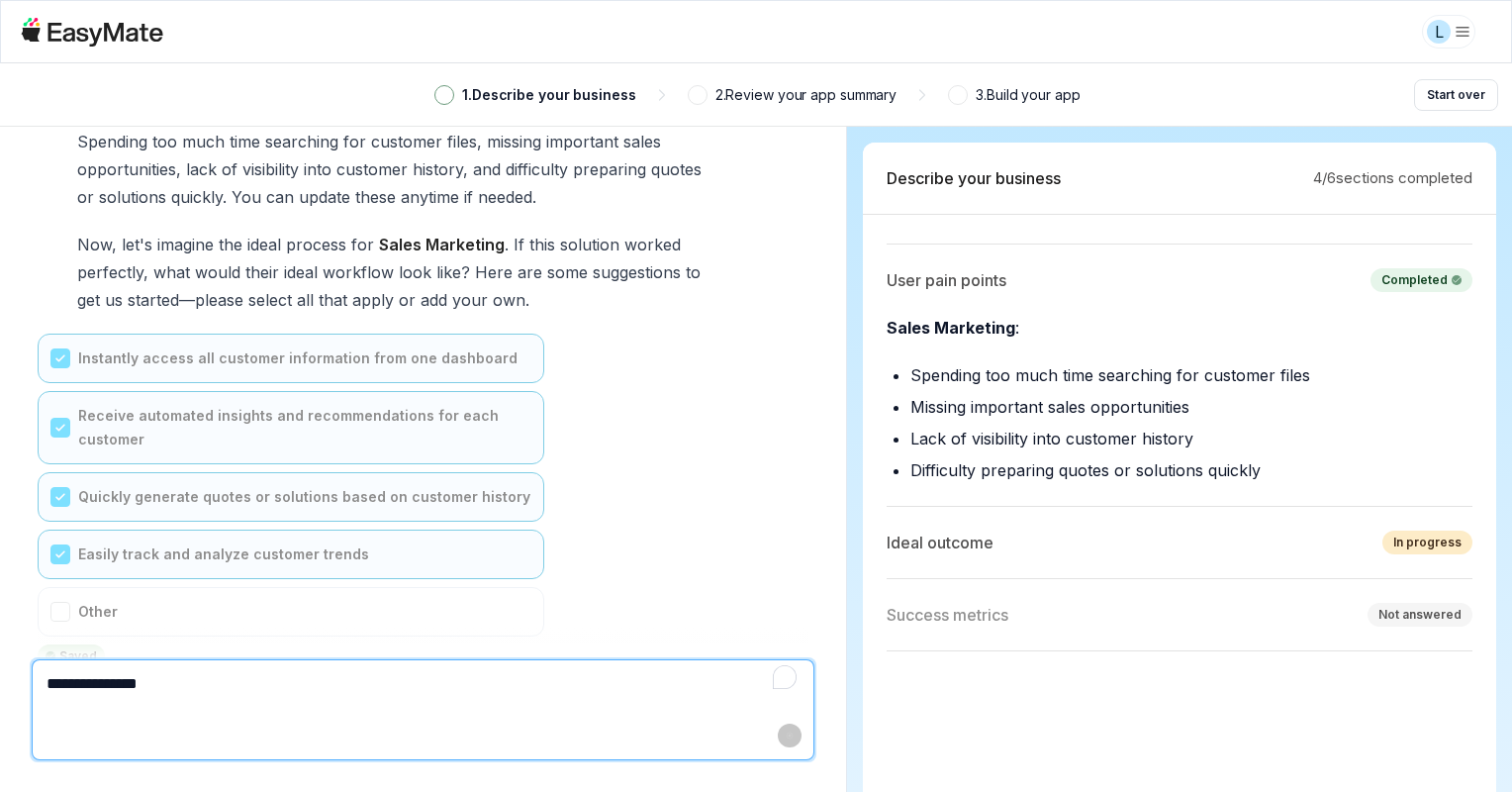 scroll, scrollTop: 5349, scrollLeft: 0, axis: vertical 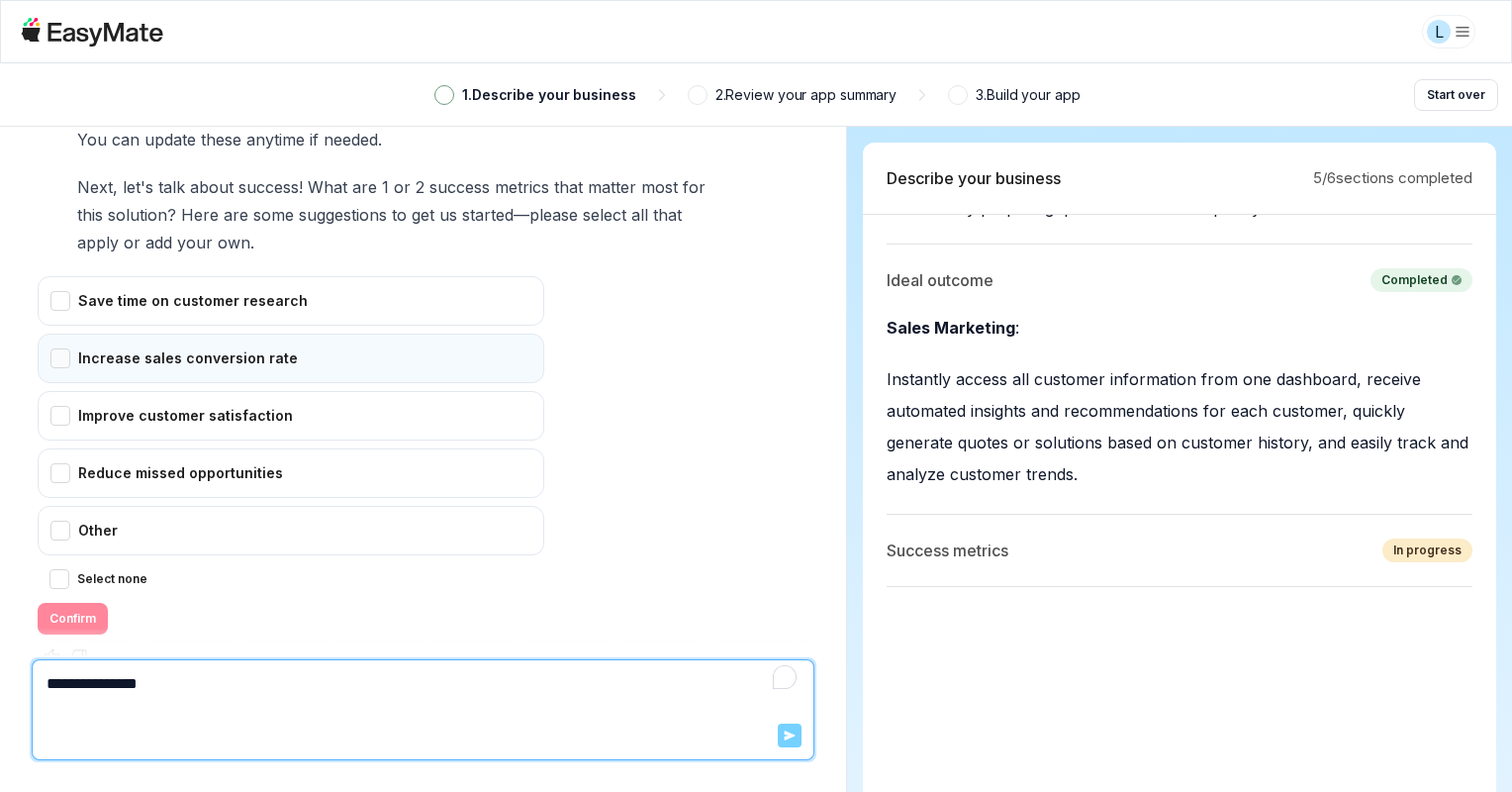 click on "Increase sales conversion rate" at bounding box center [291, 358] 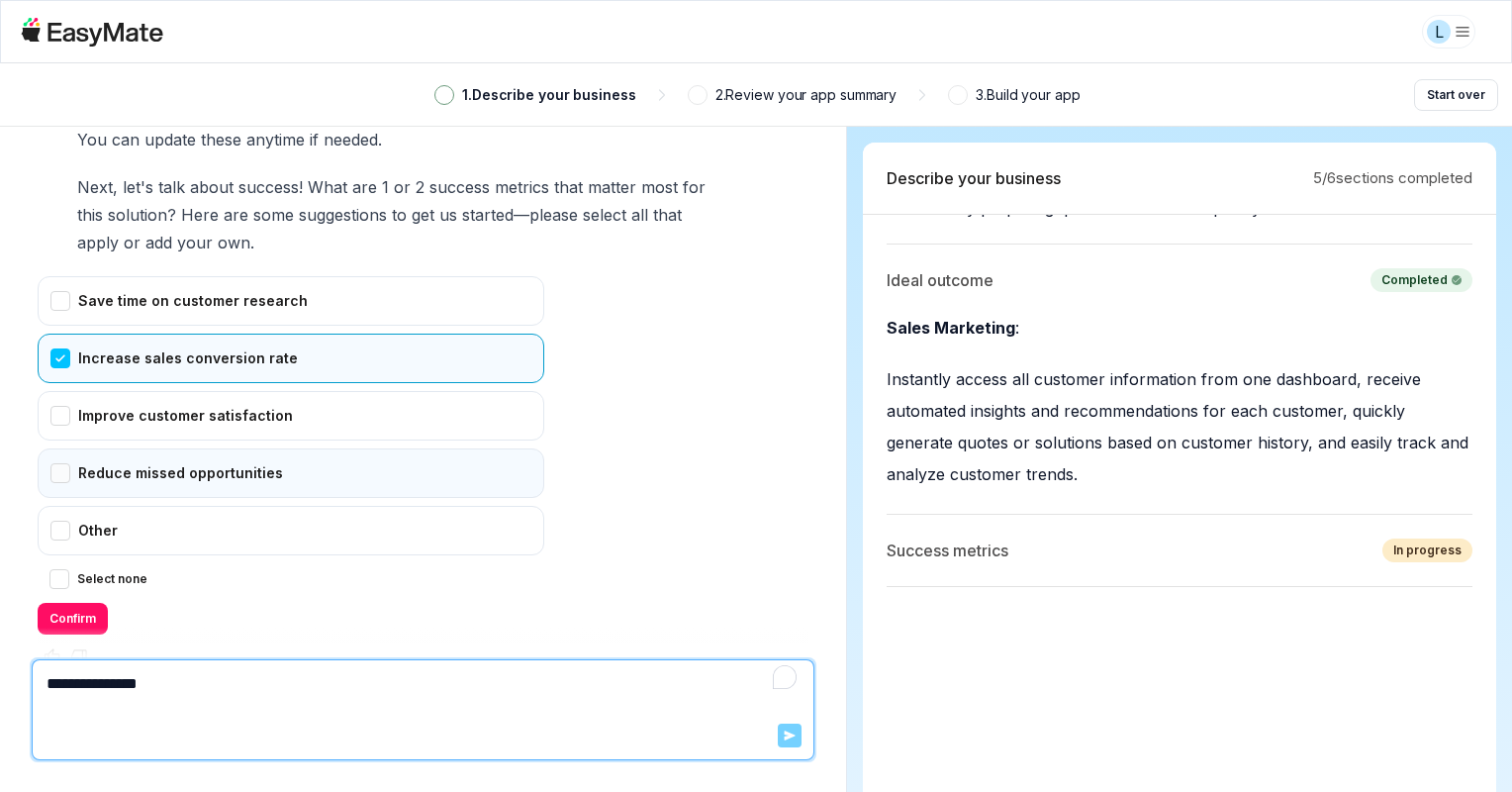 click on "Reduce missed opportunities" at bounding box center [291, 473] 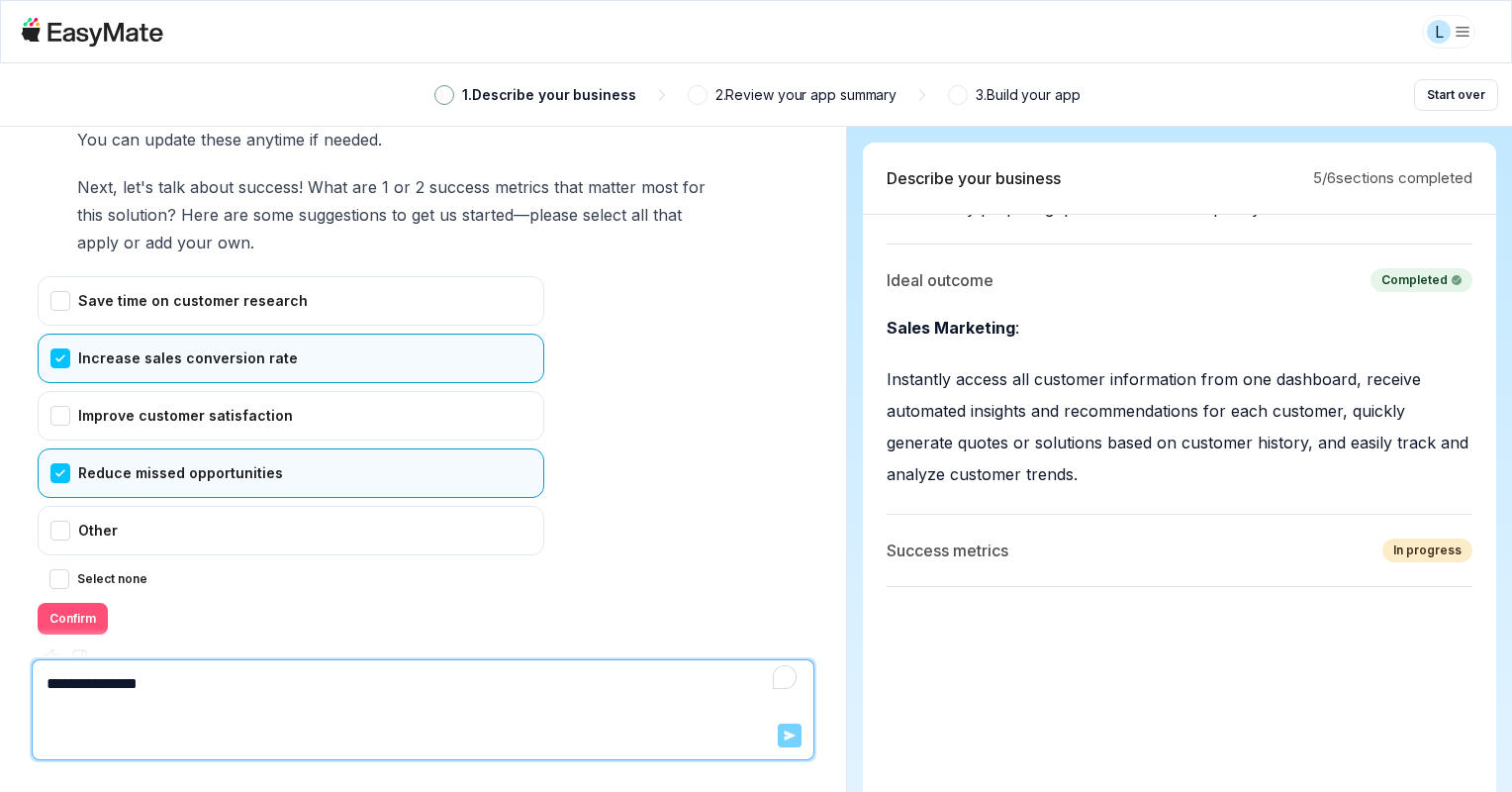 click on "Confirm" at bounding box center (72, 619) 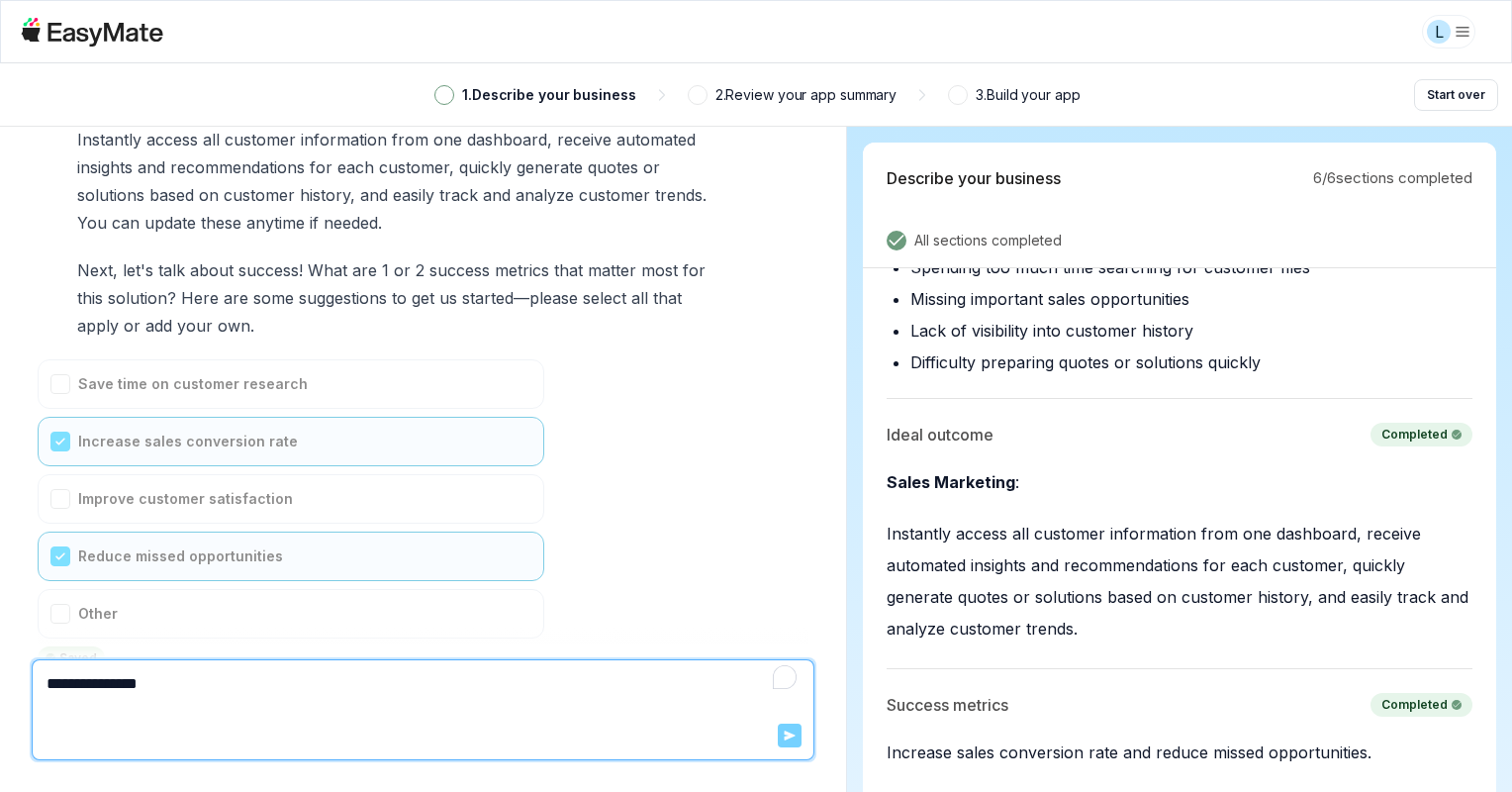scroll, scrollTop: 5981, scrollLeft: 0, axis: vertical 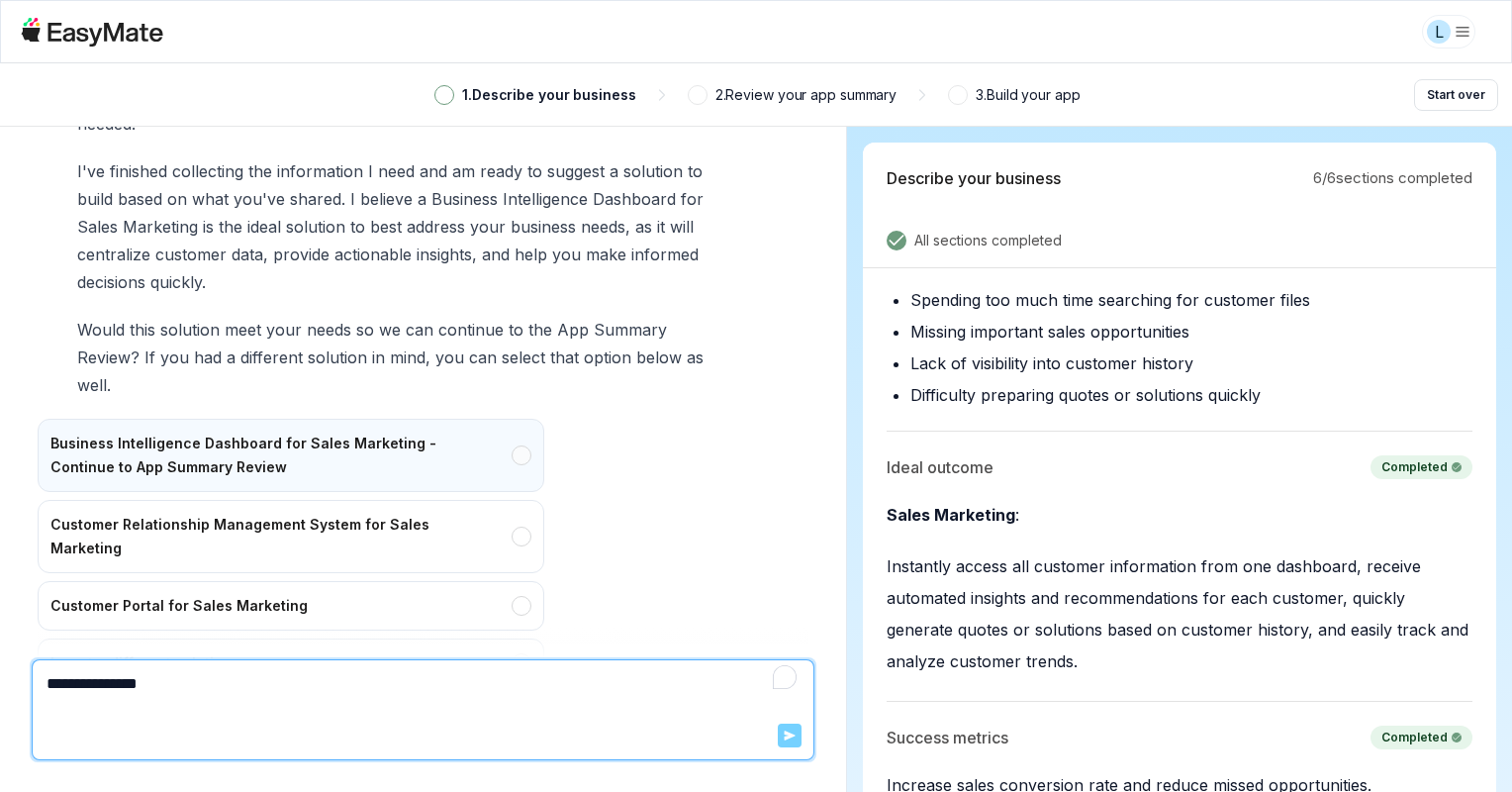 click on "Business Intelligence Dashboard for Sales Marketing - Continue to App Summary Review" at bounding box center [291, 455] 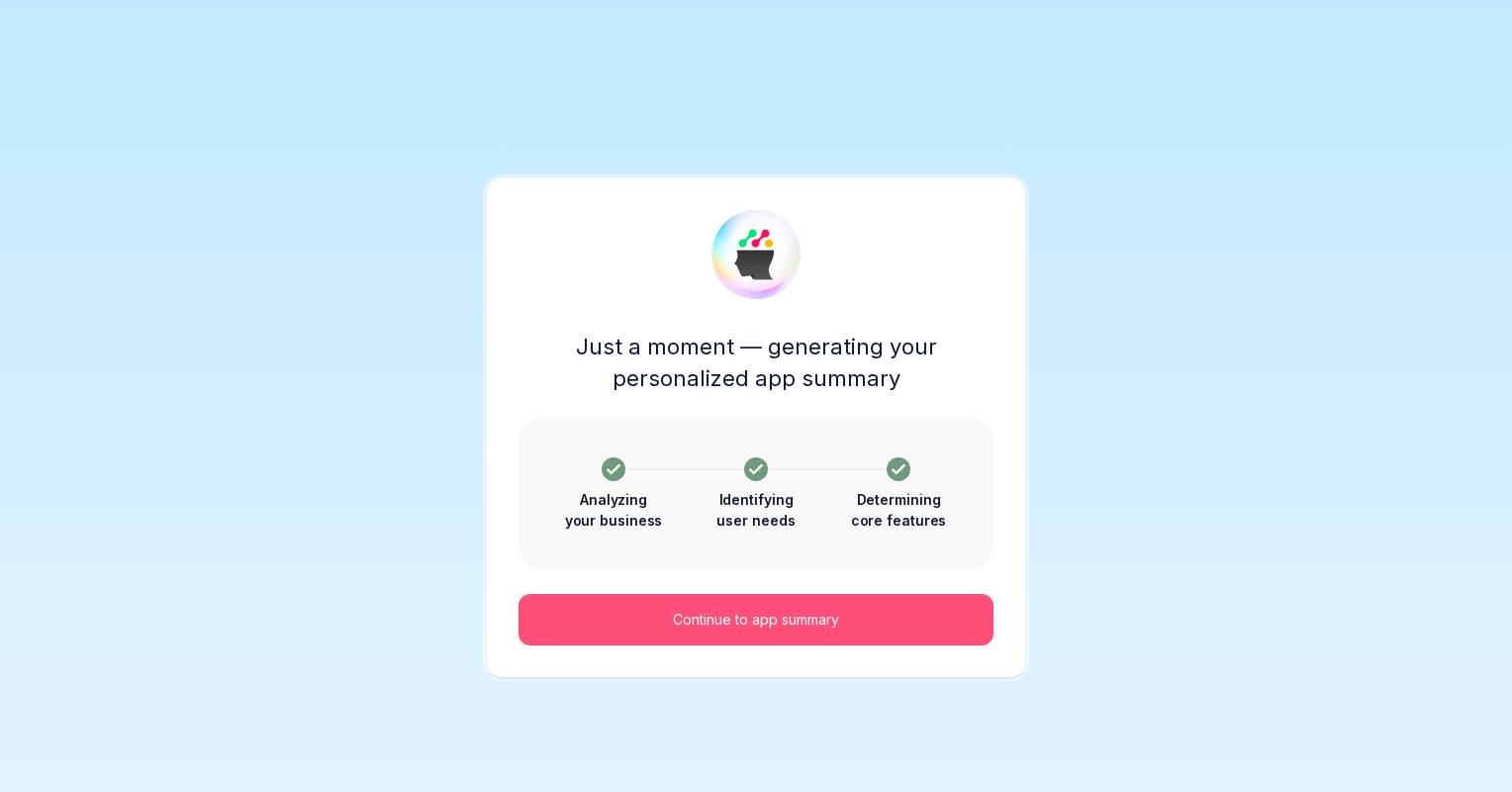 click on "Continue to app summary" at bounding box center [756, 620] 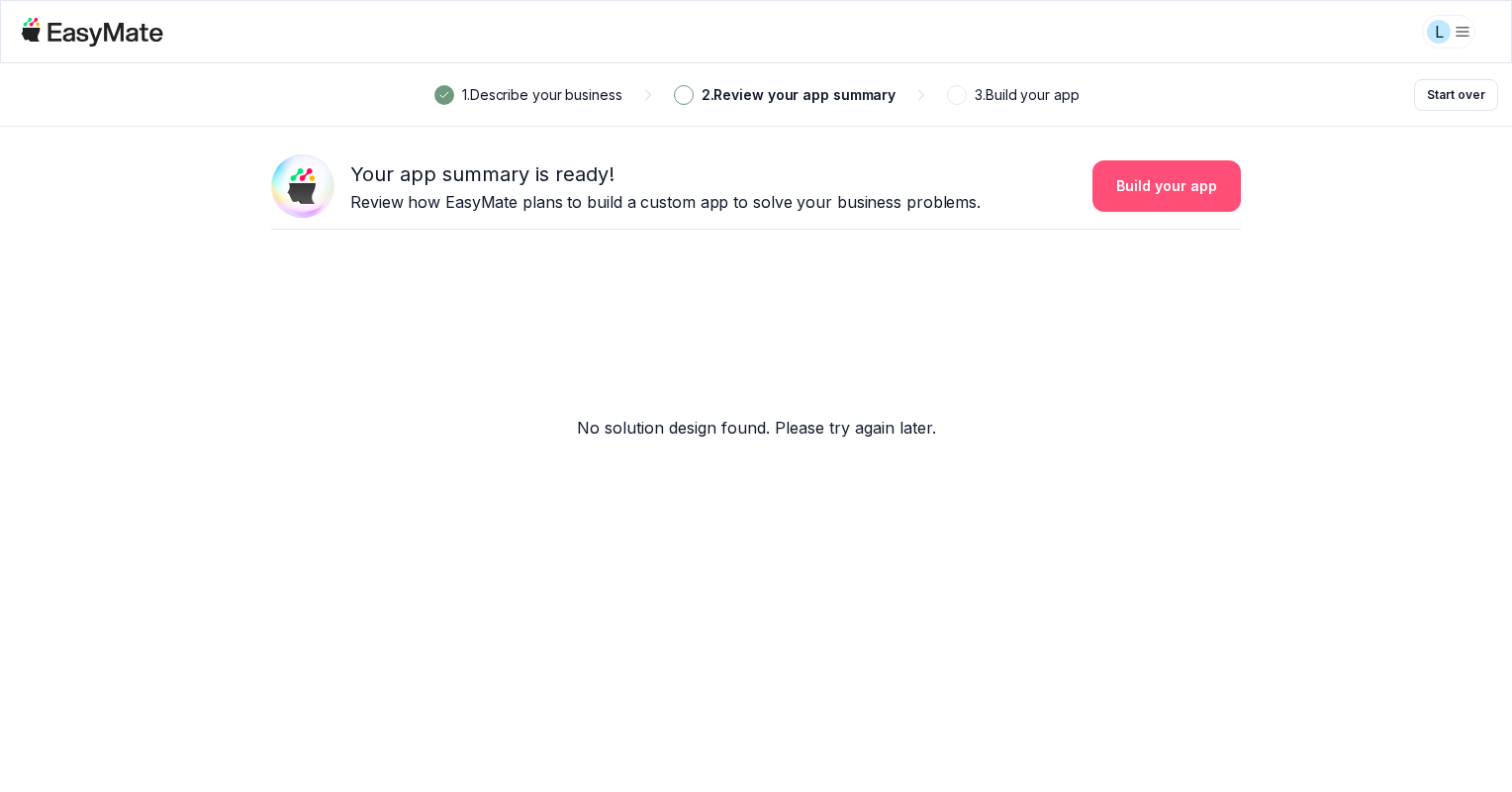 click on "Build your app" at bounding box center (1167, 186) 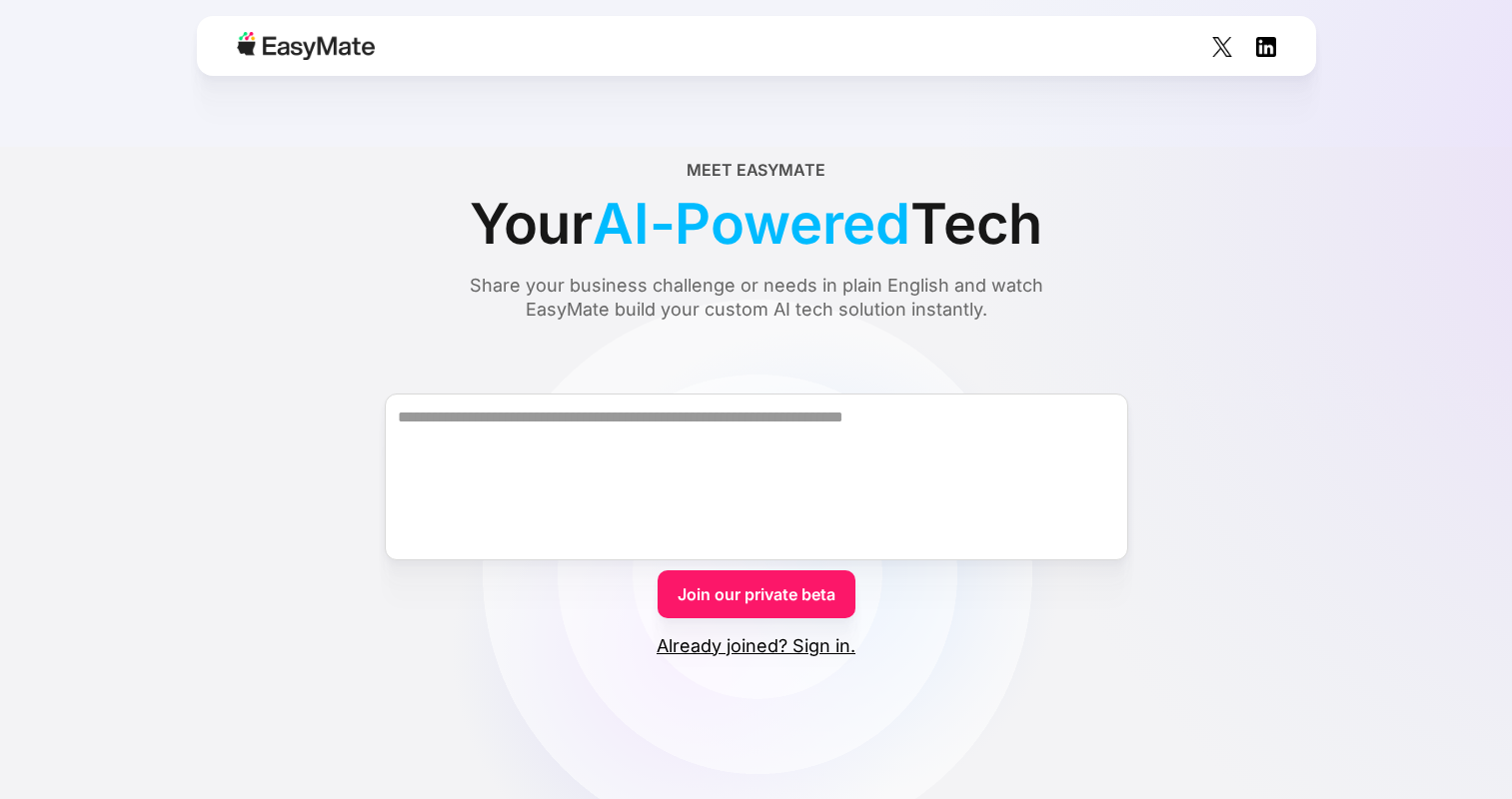 scroll, scrollTop: 0, scrollLeft: 0, axis: both 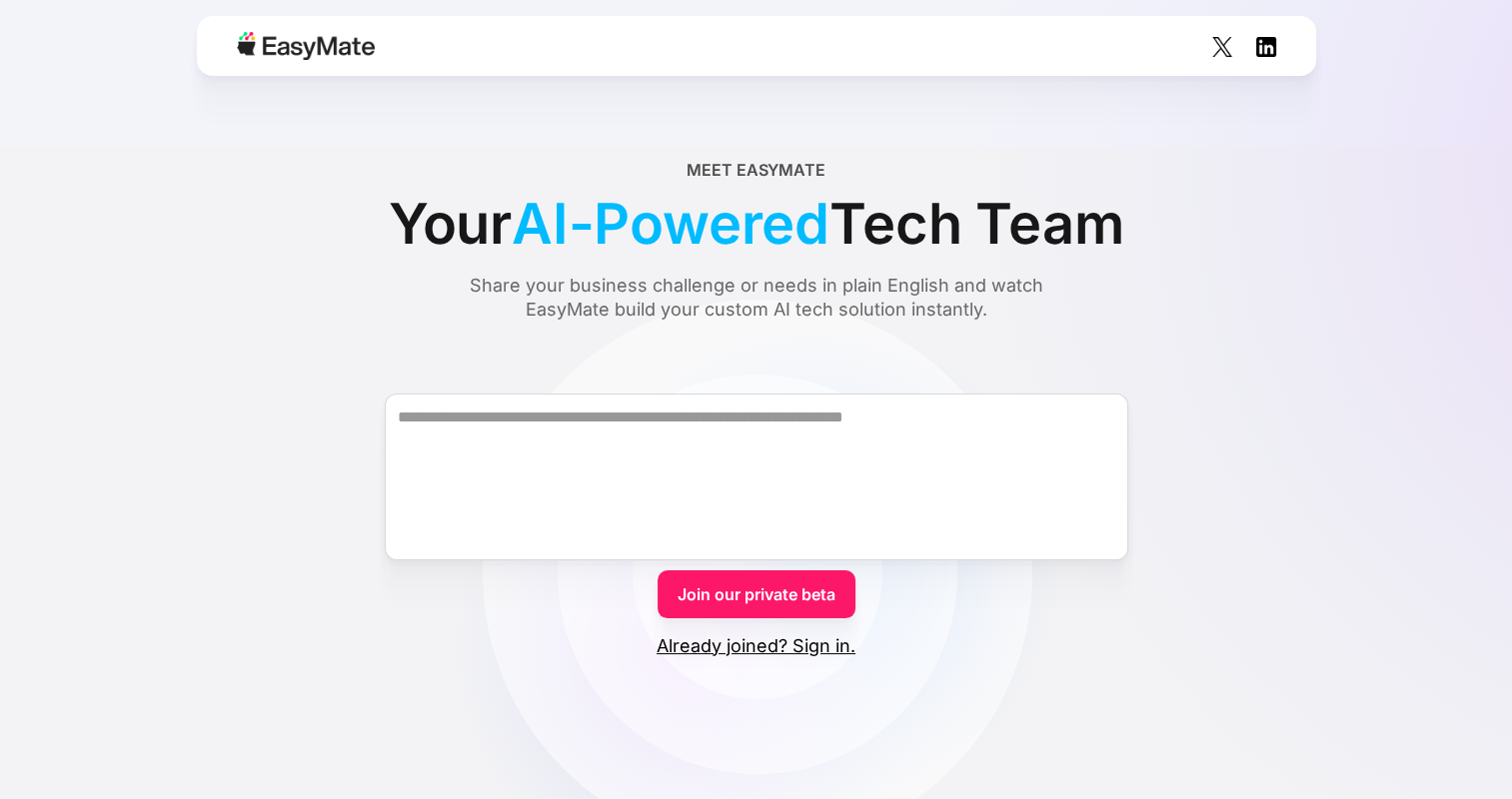 click on "Already joined? Sign in." at bounding box center (756, 646) 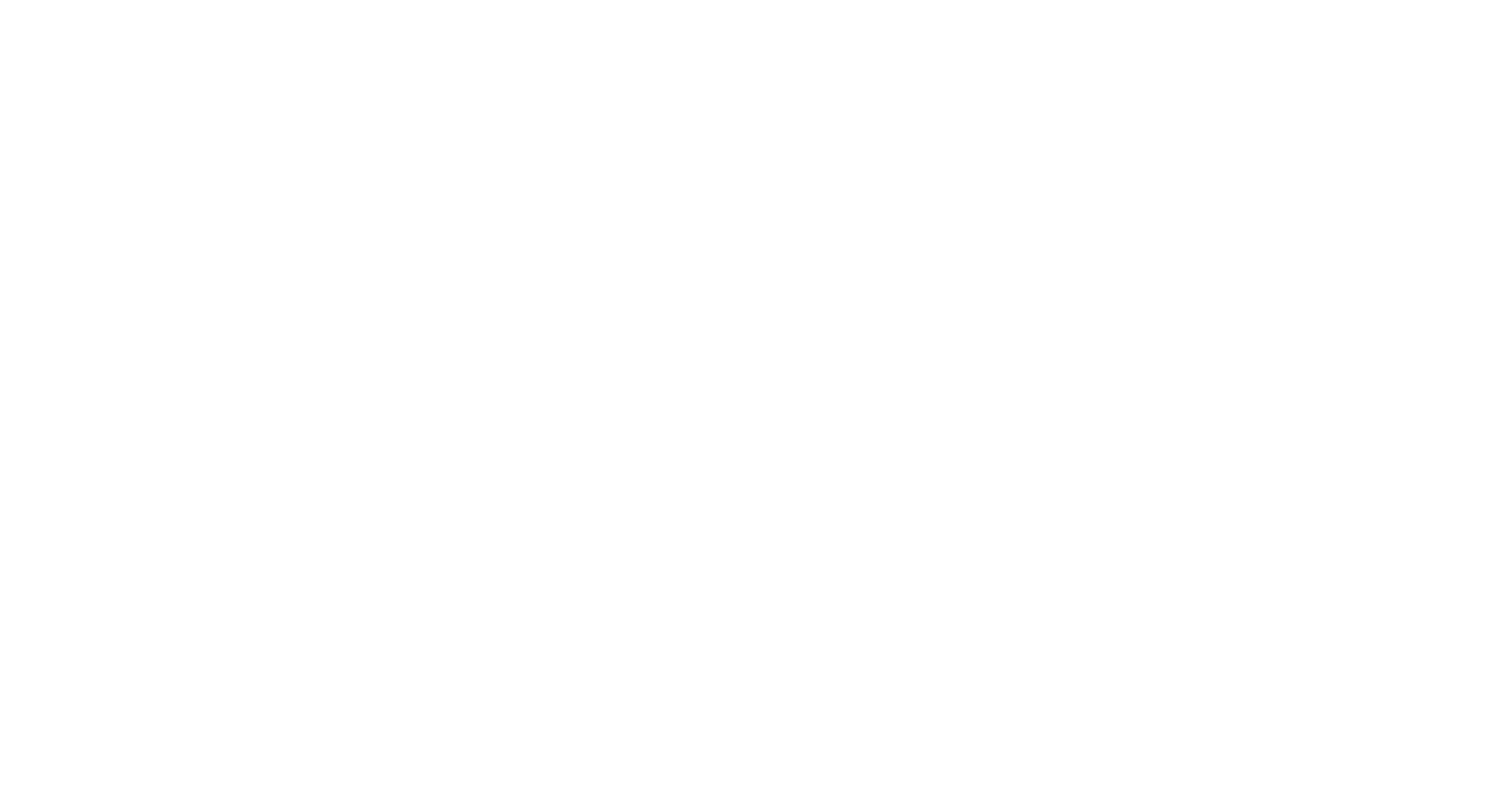 scroll, scrollTop: 0, scrollLeft: 0, axis: both 